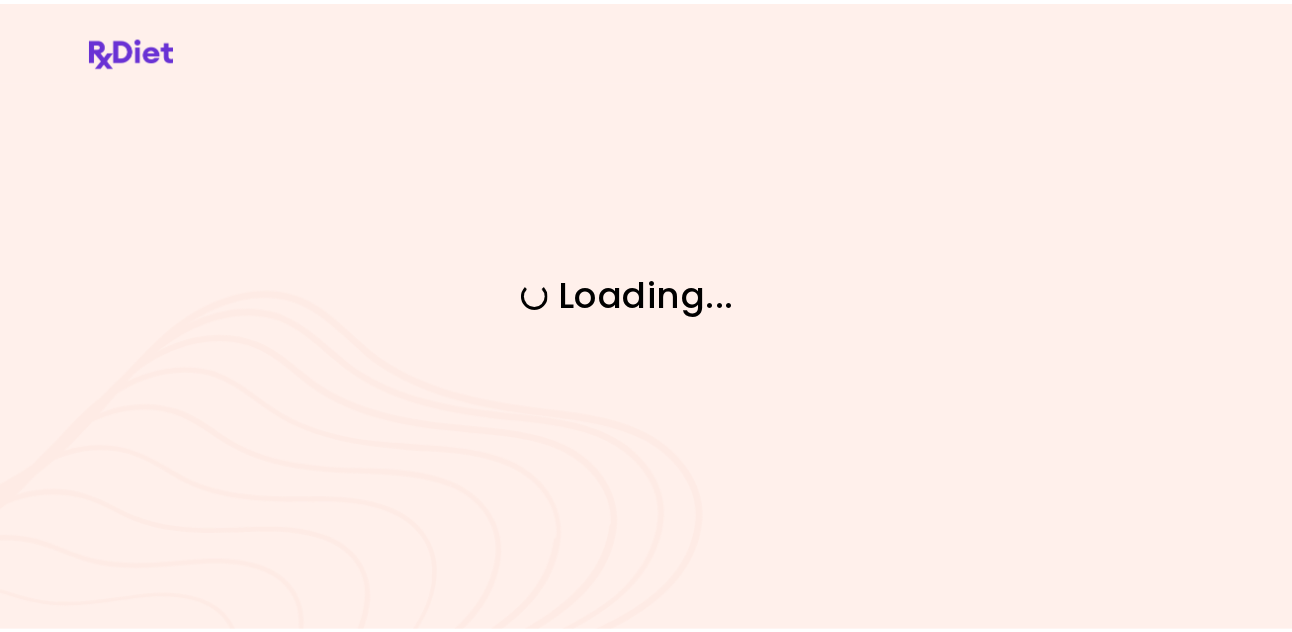 scroll, scrollTop: 0, scrollLeft: 0, axis: both 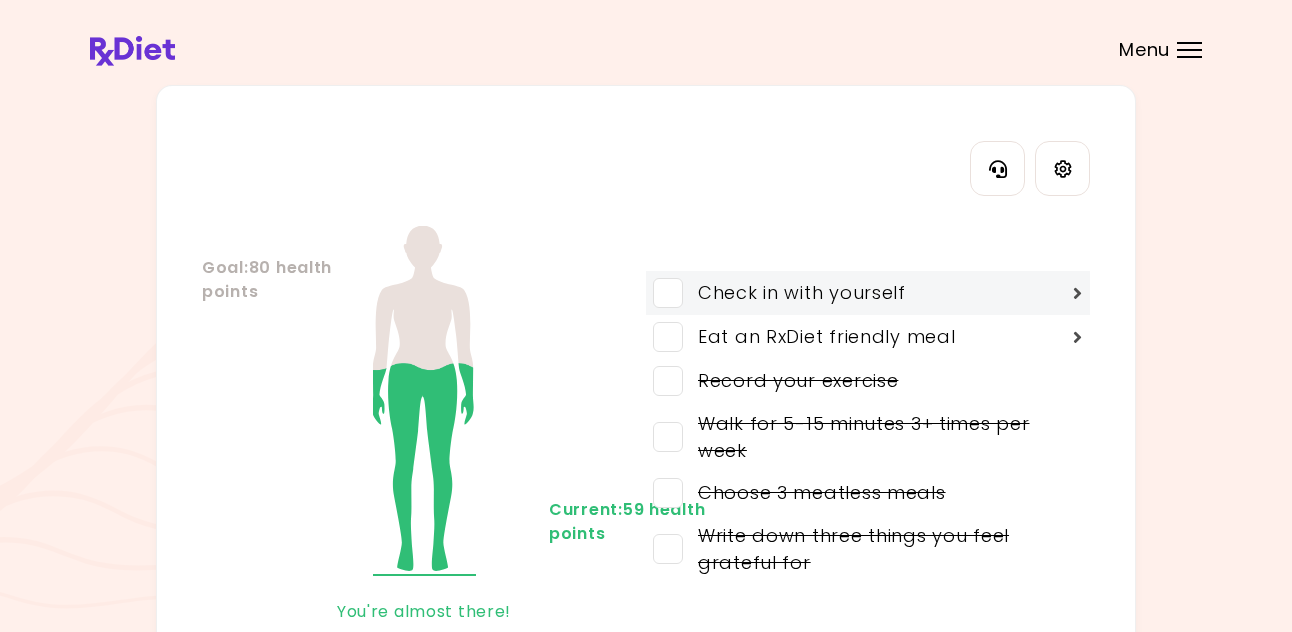 click at bounding box center [668, 293] 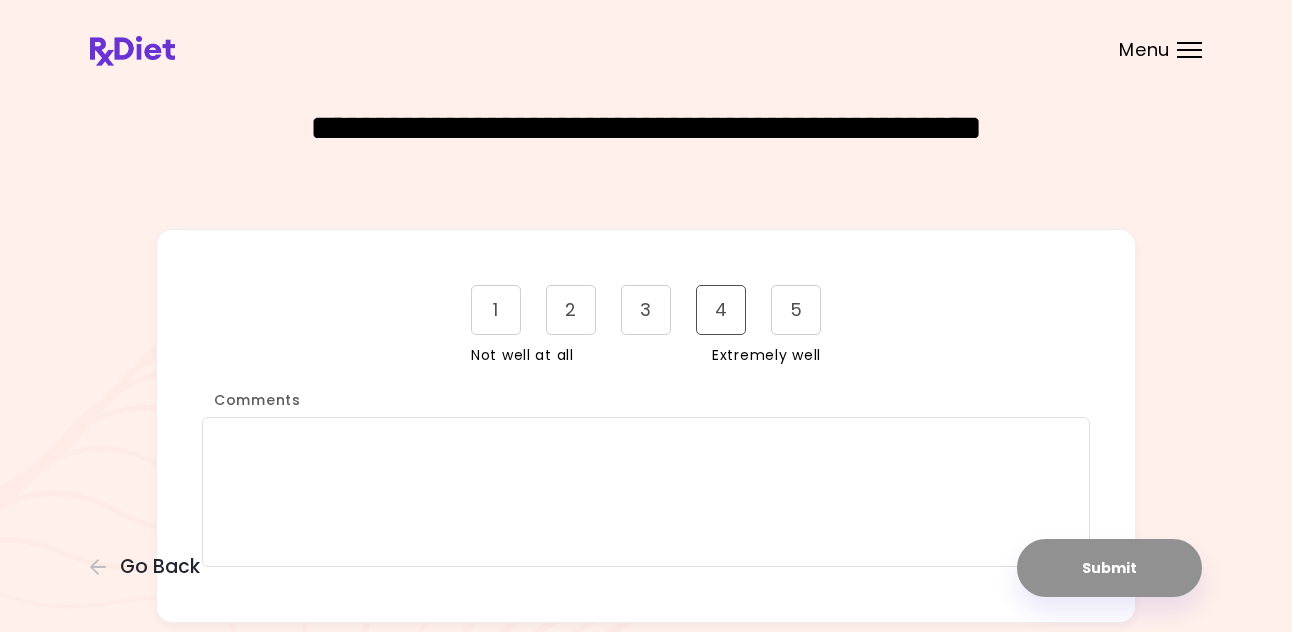 click on "4" at bounding box center (721, 310) 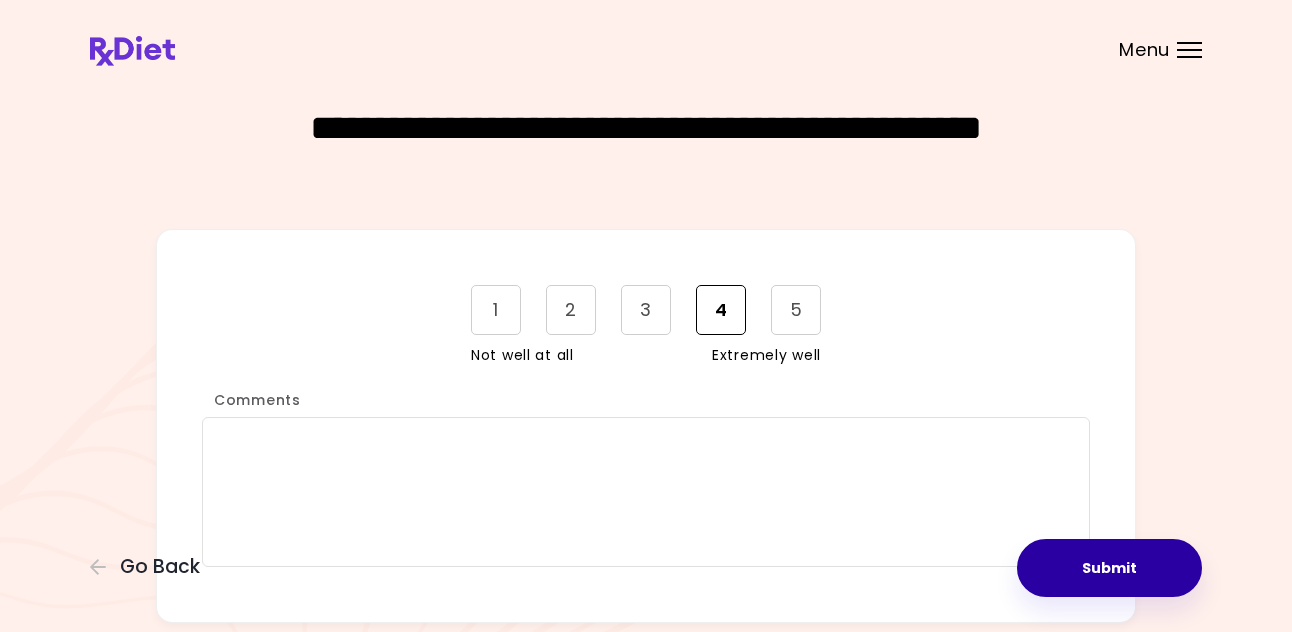 click on "Submit" at bounding box center [1109, 568] 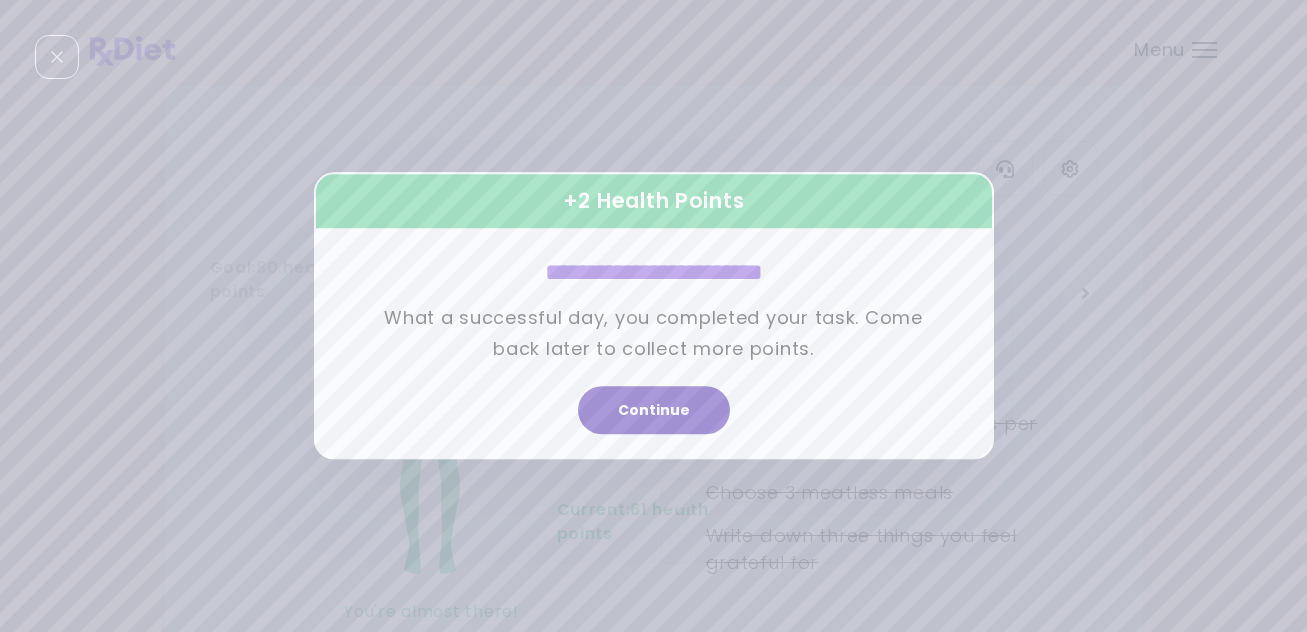 click on "Continue" at bounding box center [654, 411] 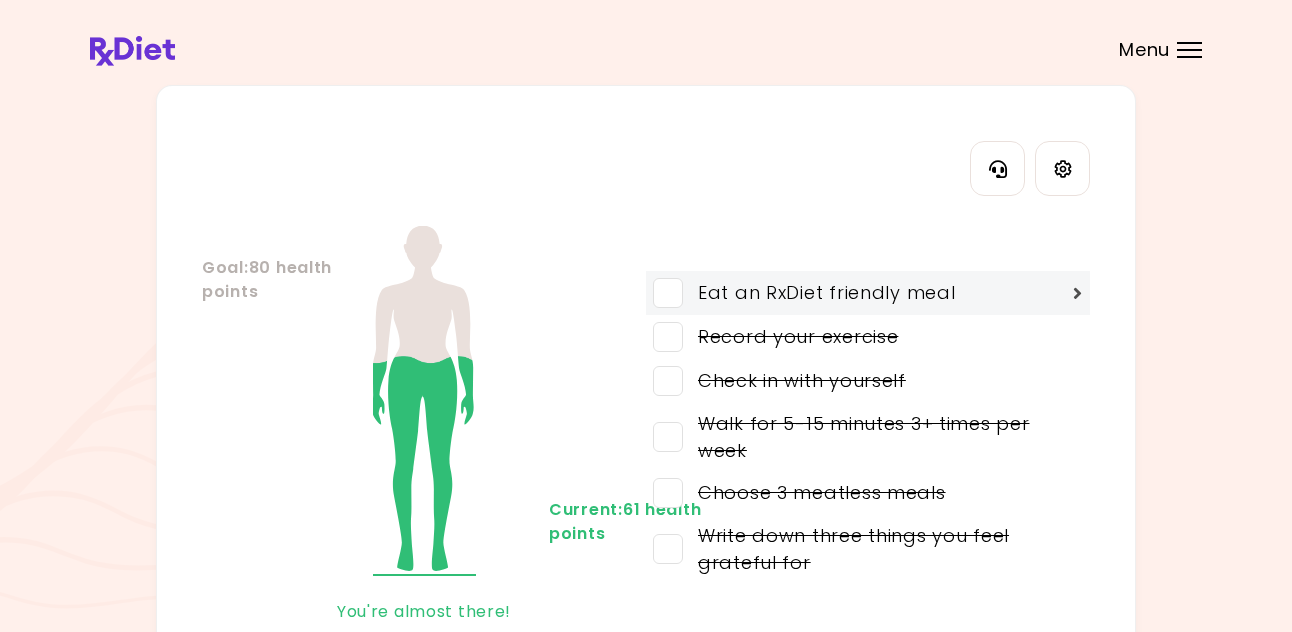 click at bounding box center [668, 293] 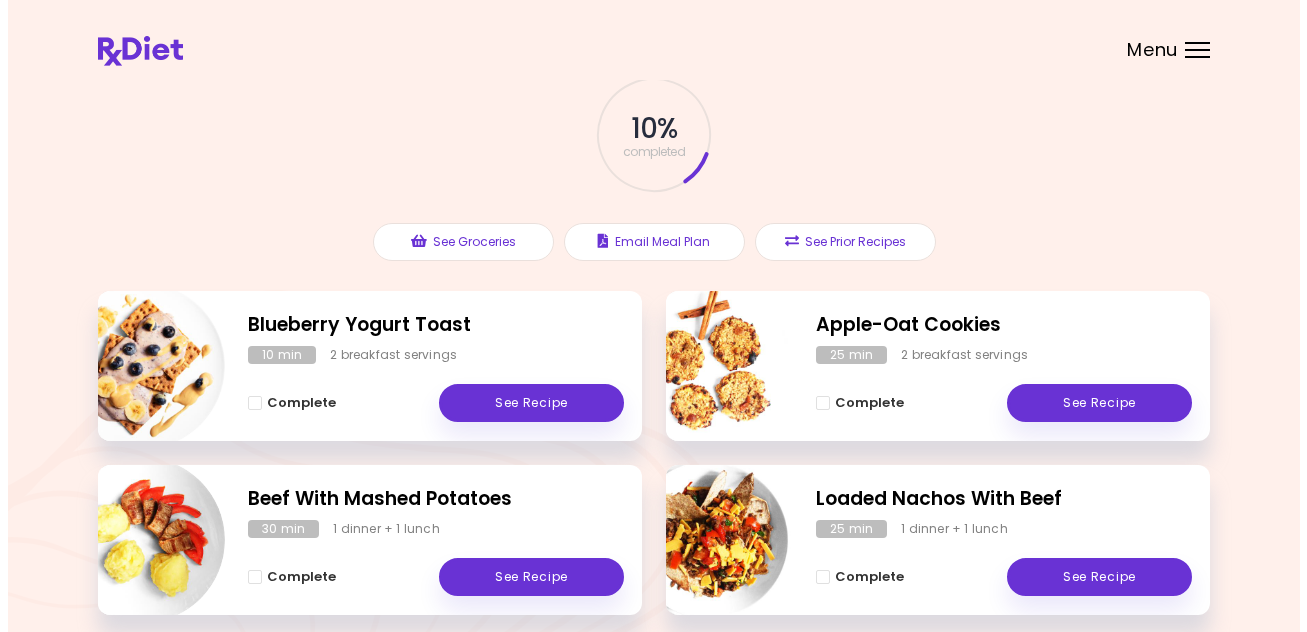 scroll, scrollTop: 400, scrollLeft: 0, axis: vertical 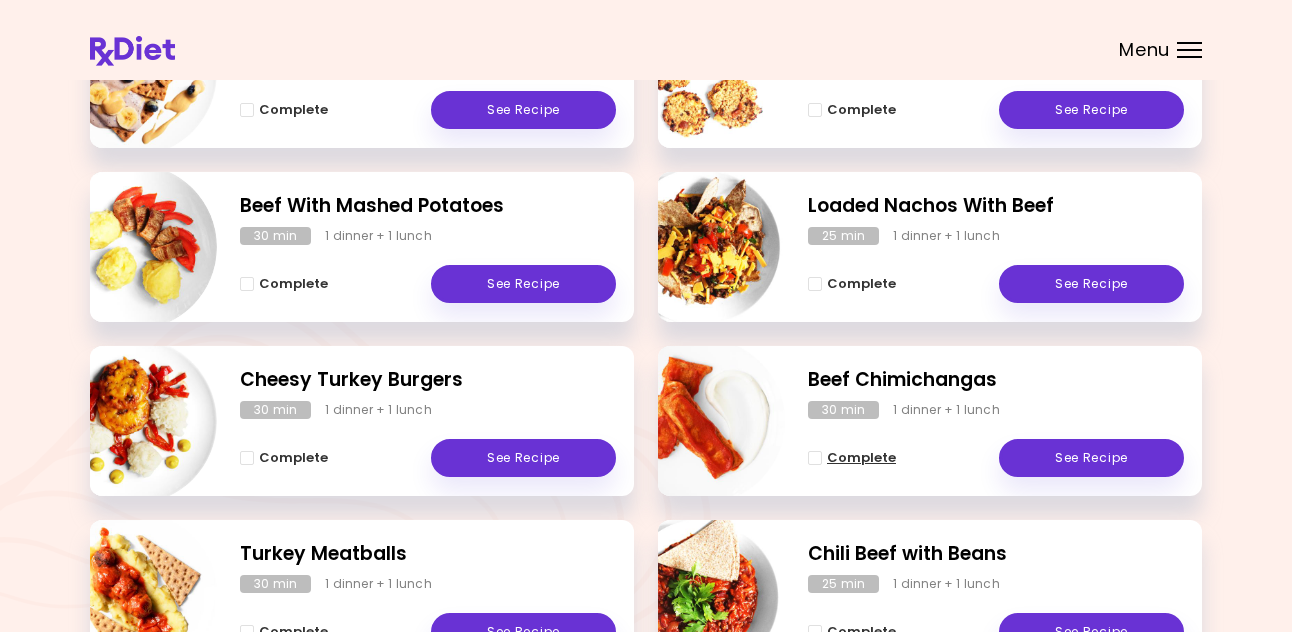 click at bounding box center [815, 458] 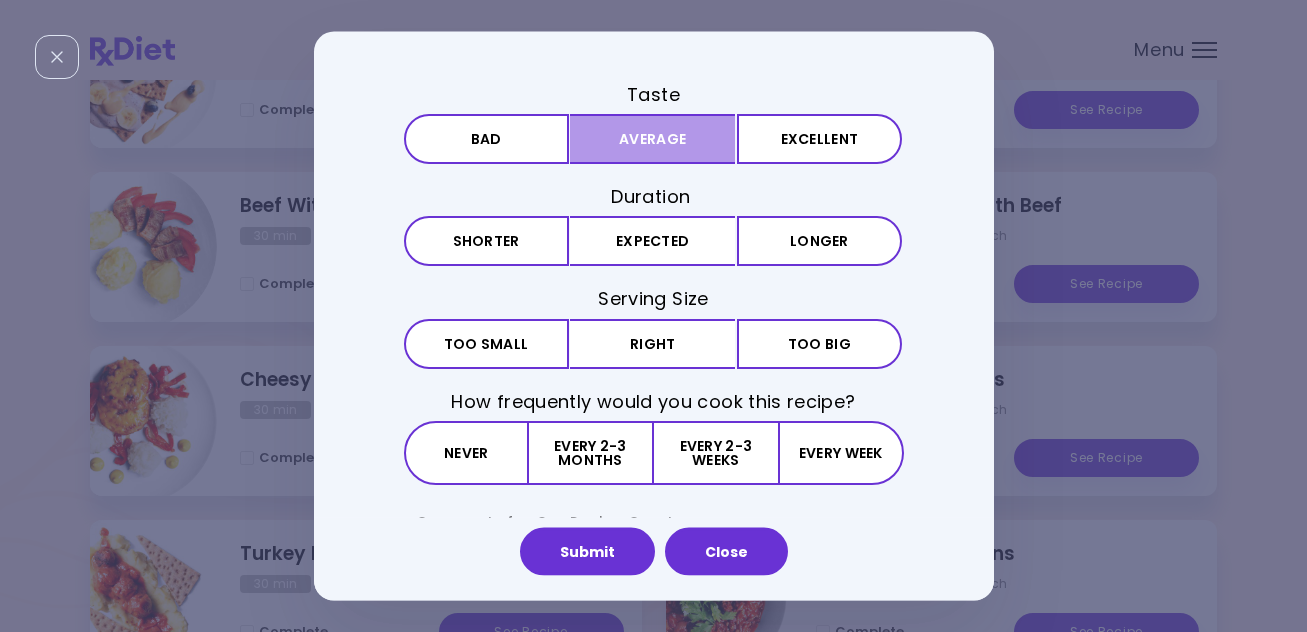 click on "Average" at bounding box center (652, 139) 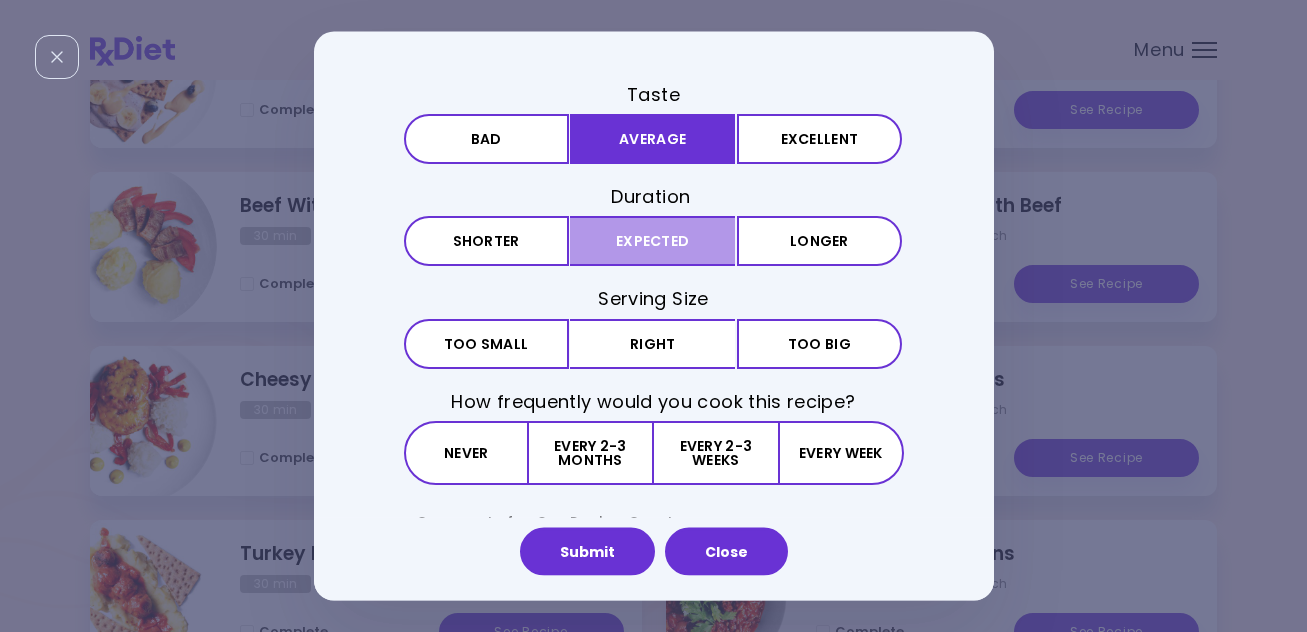 click on "Expected" at bounding box center (652, 241) 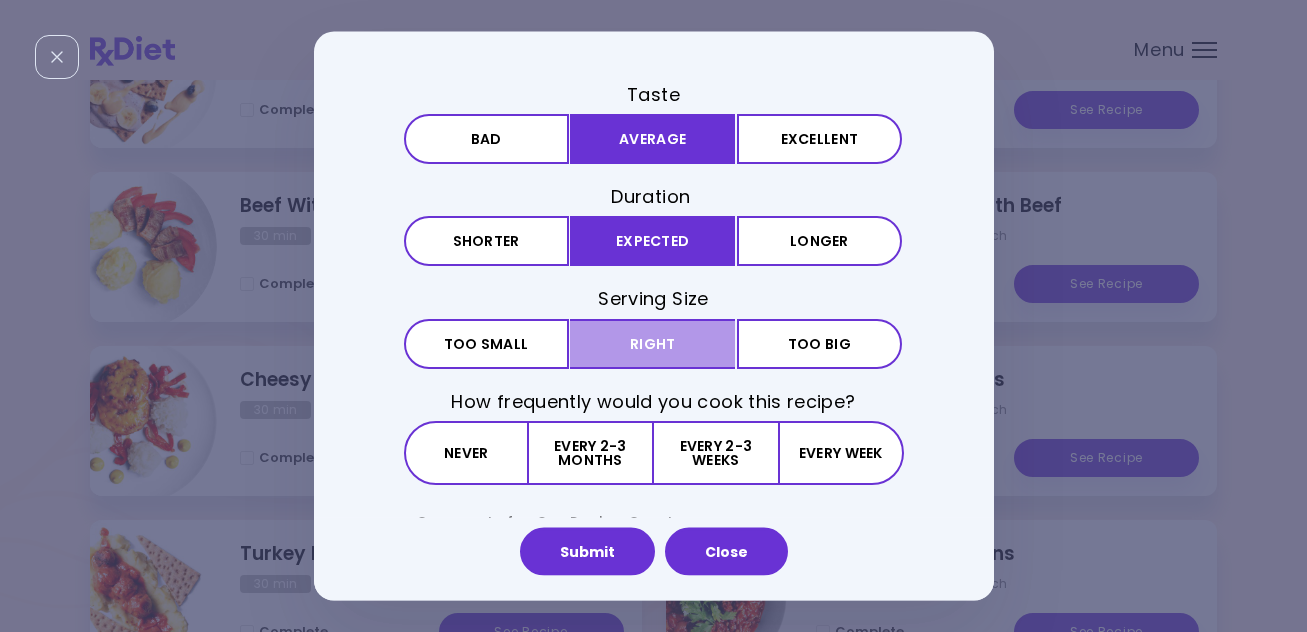 click on "Right" at bounding box center (652, 343) 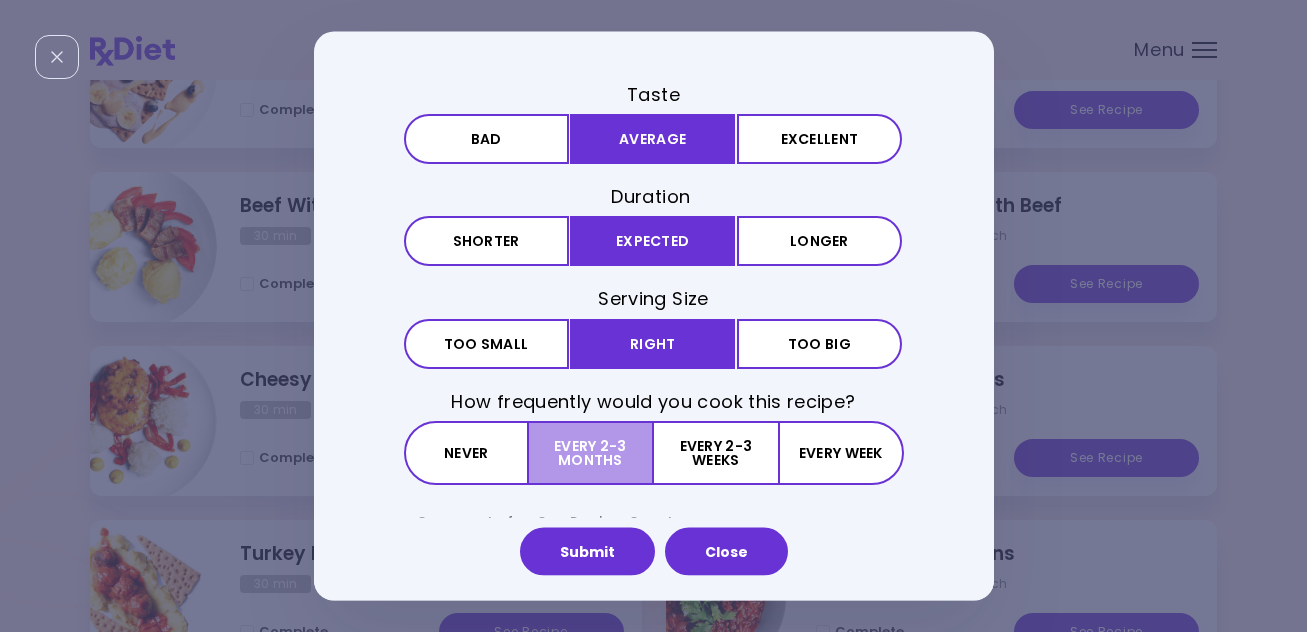 click on "Every 2-3 months" at bounding box center (591, 452) 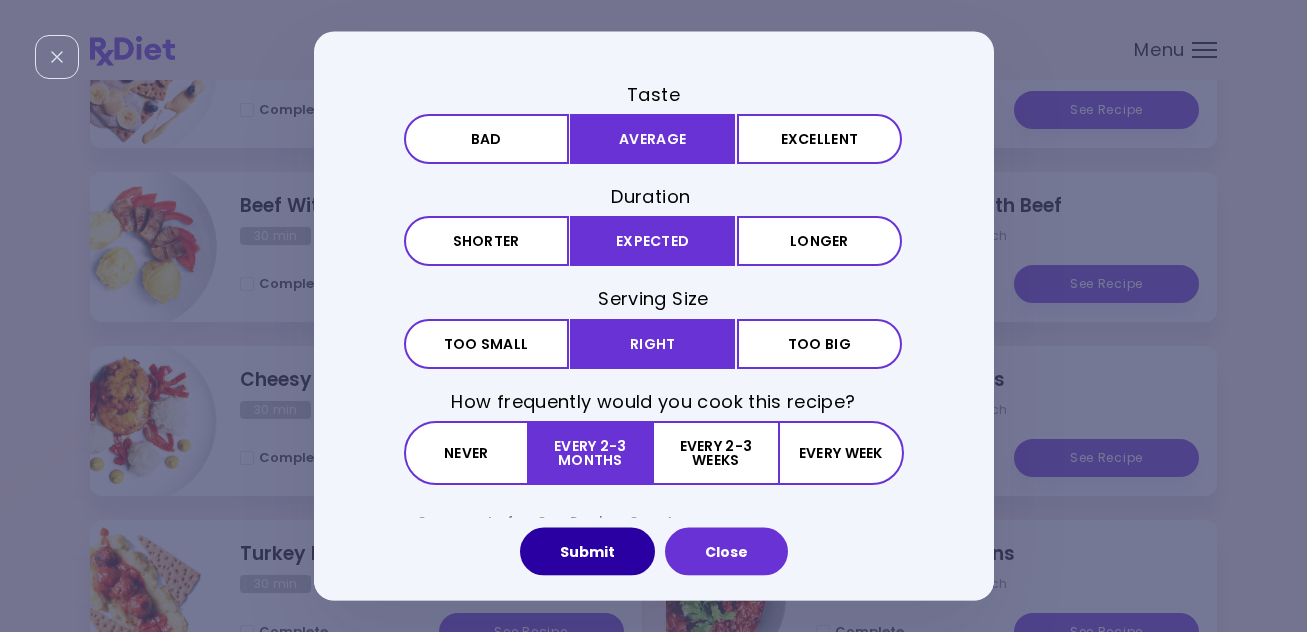 click on "Submit" at bounding box center (587, 551) 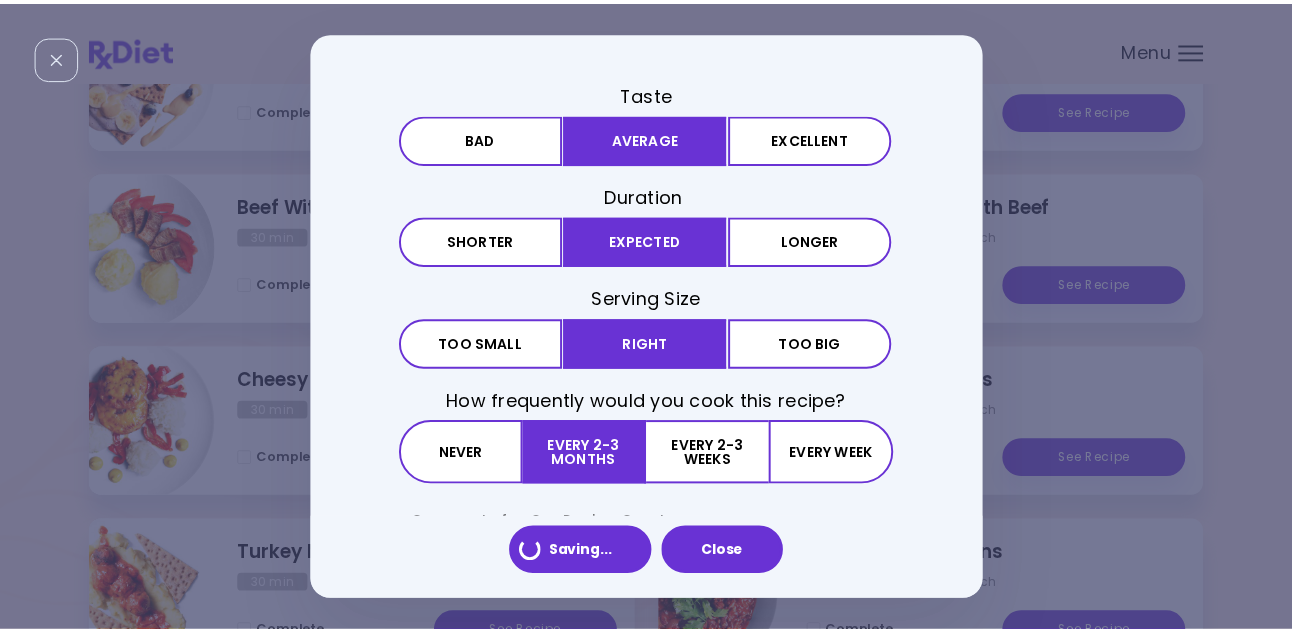 scroll, scrollTop: 0, scrollLeft: 0, axis: both 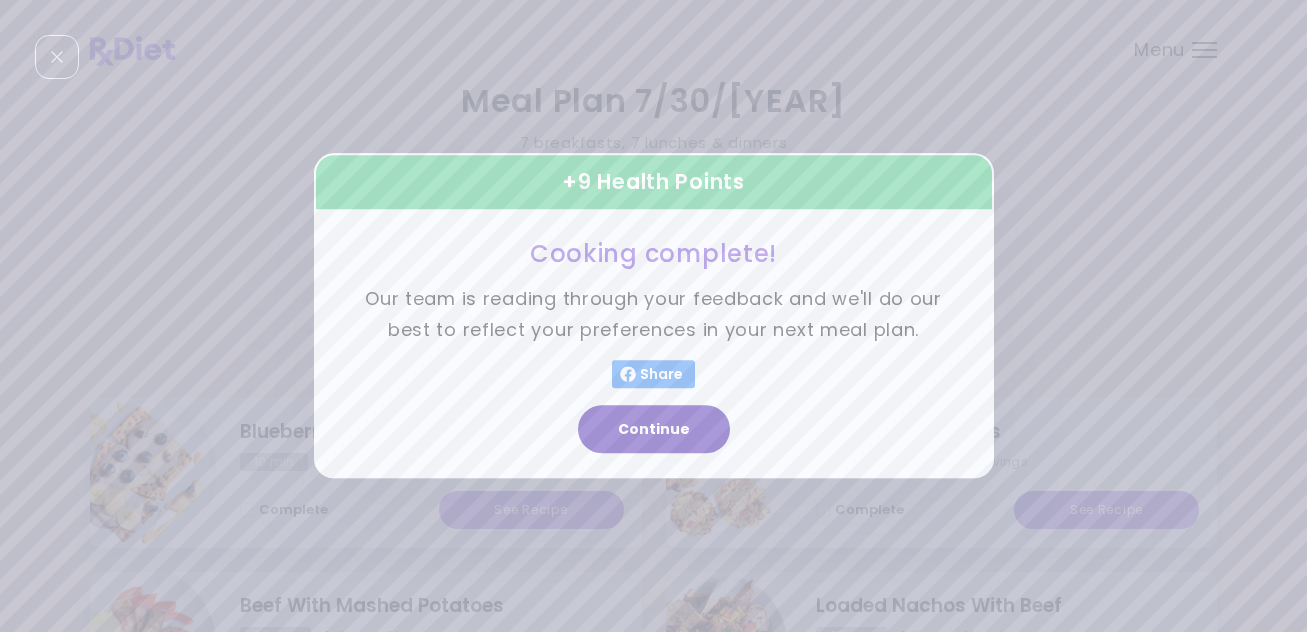 click on "Continue" at bounding box center (654, 430) 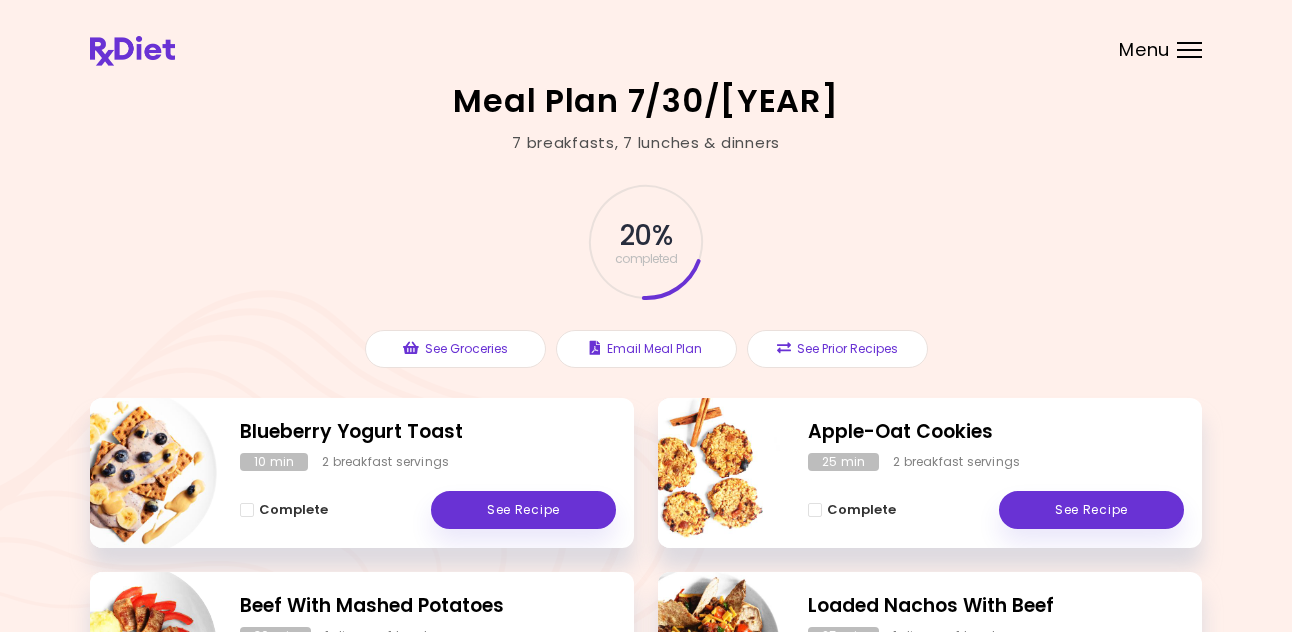 click on "Menu" at bounding box center (1144, 50) 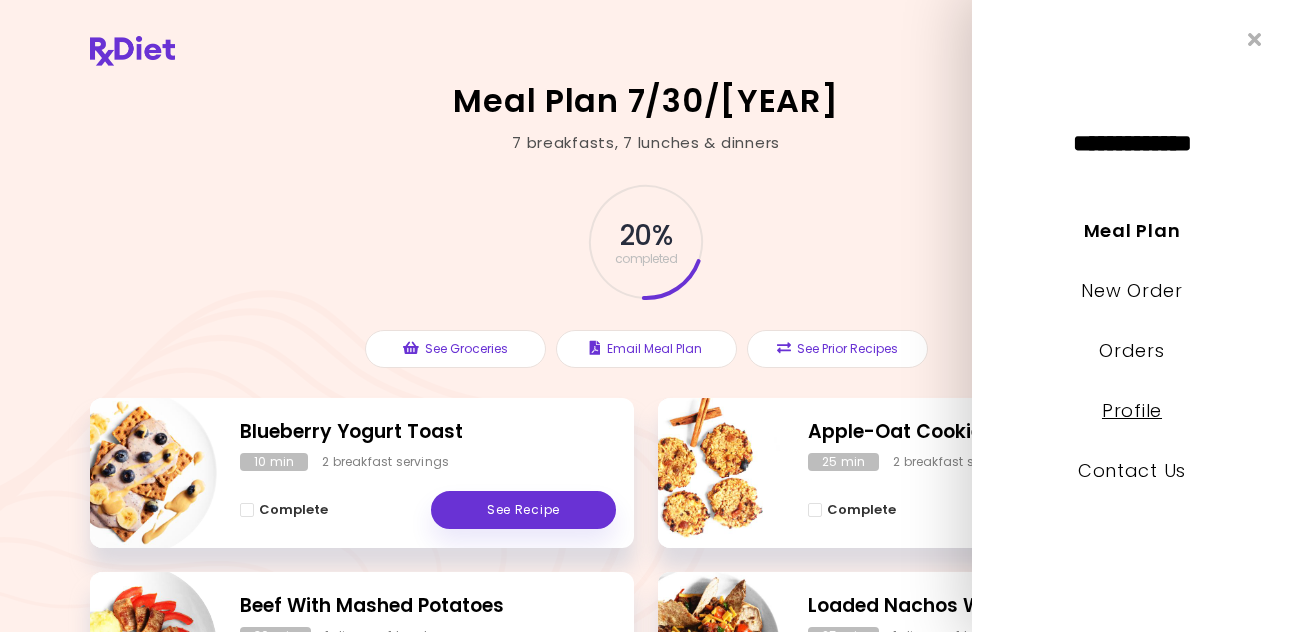 click on "Profile" at bounding box center (1132, 410) 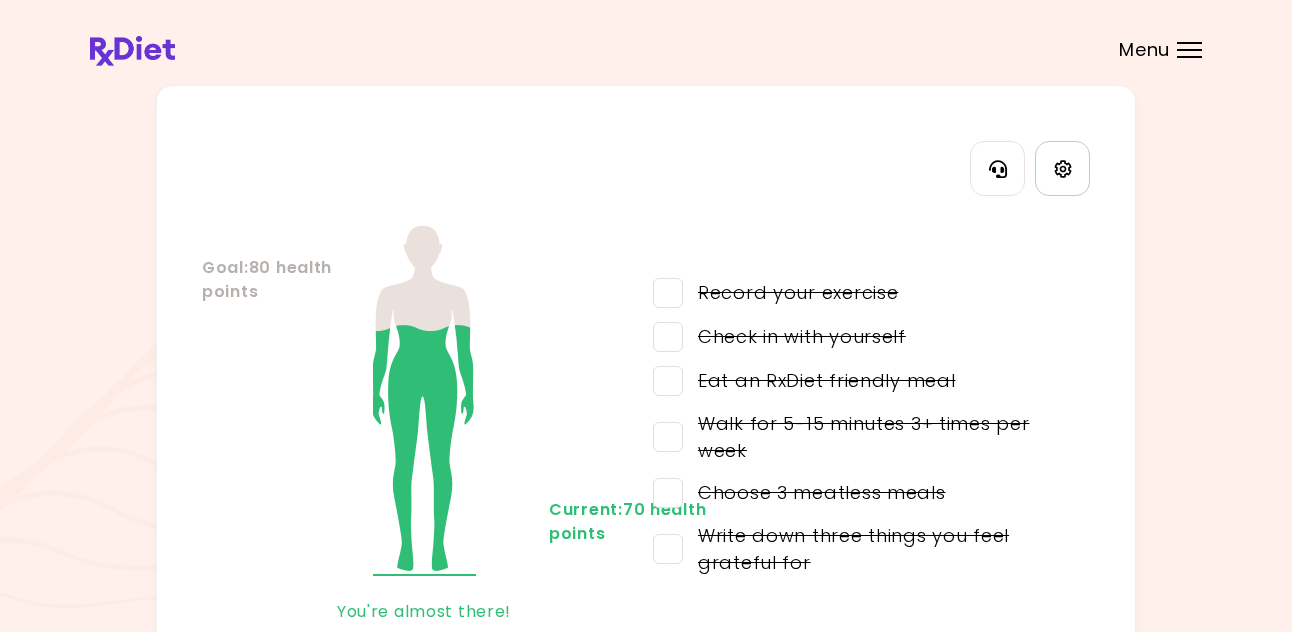 click 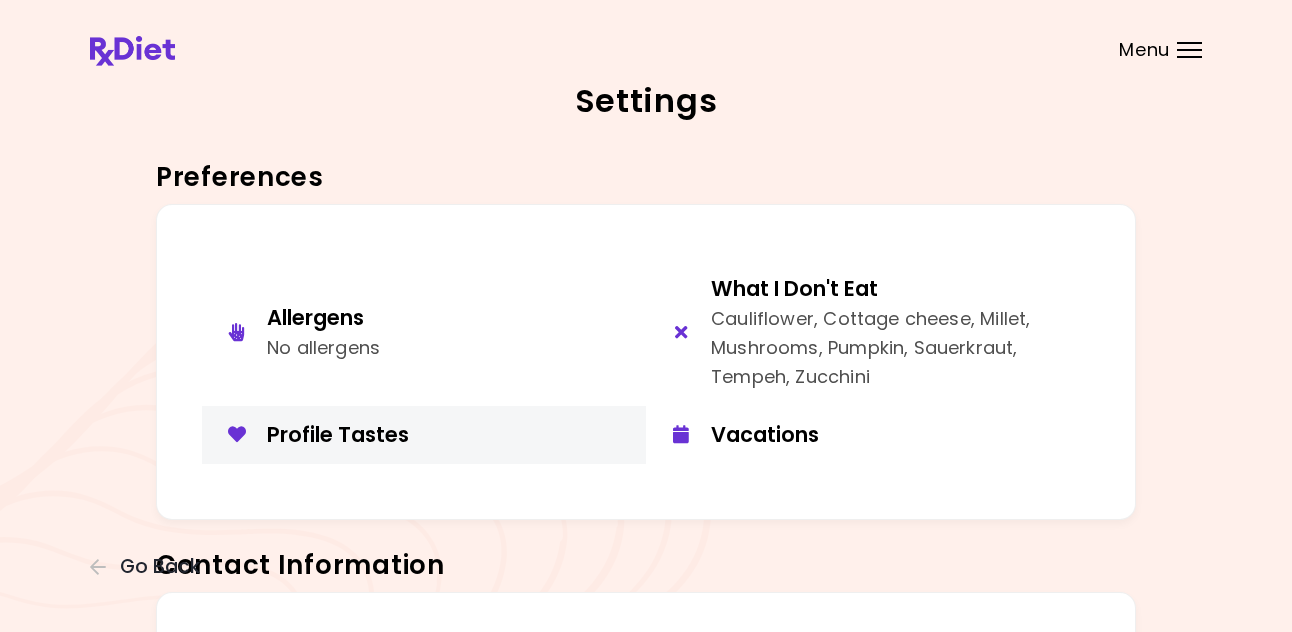 click on "Profile Tastes" at bounding box center (449, 434) 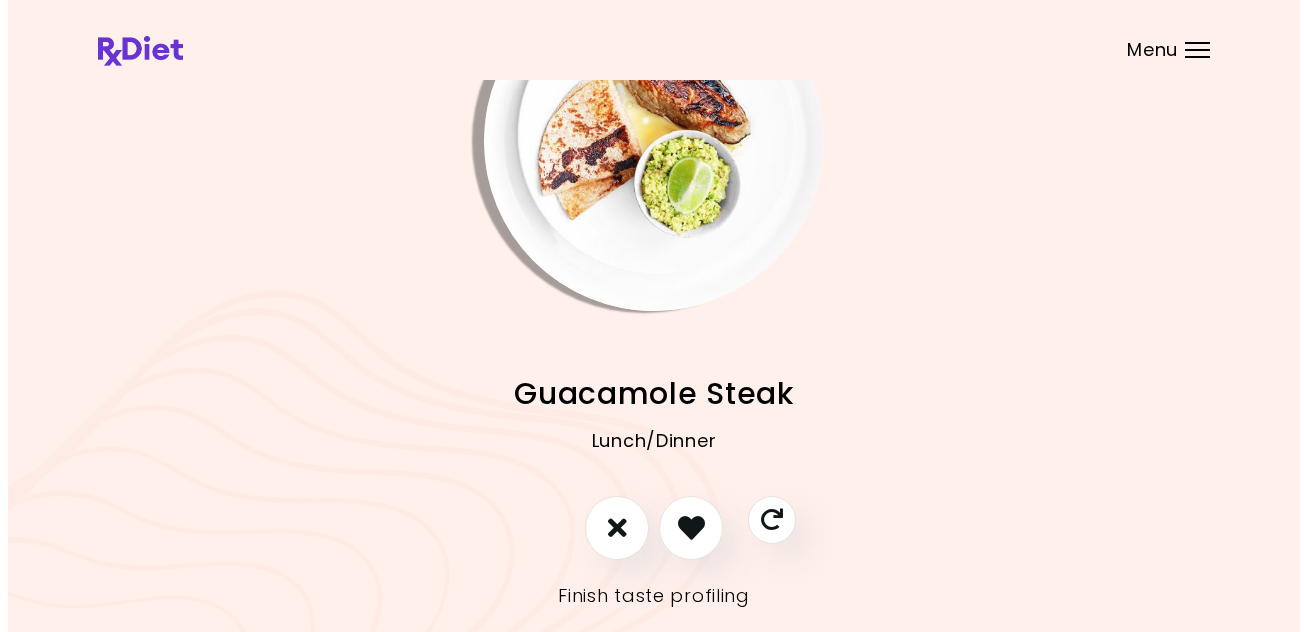 scroll, scrollTop: 79, scrollLeft: 0, axis: vertical 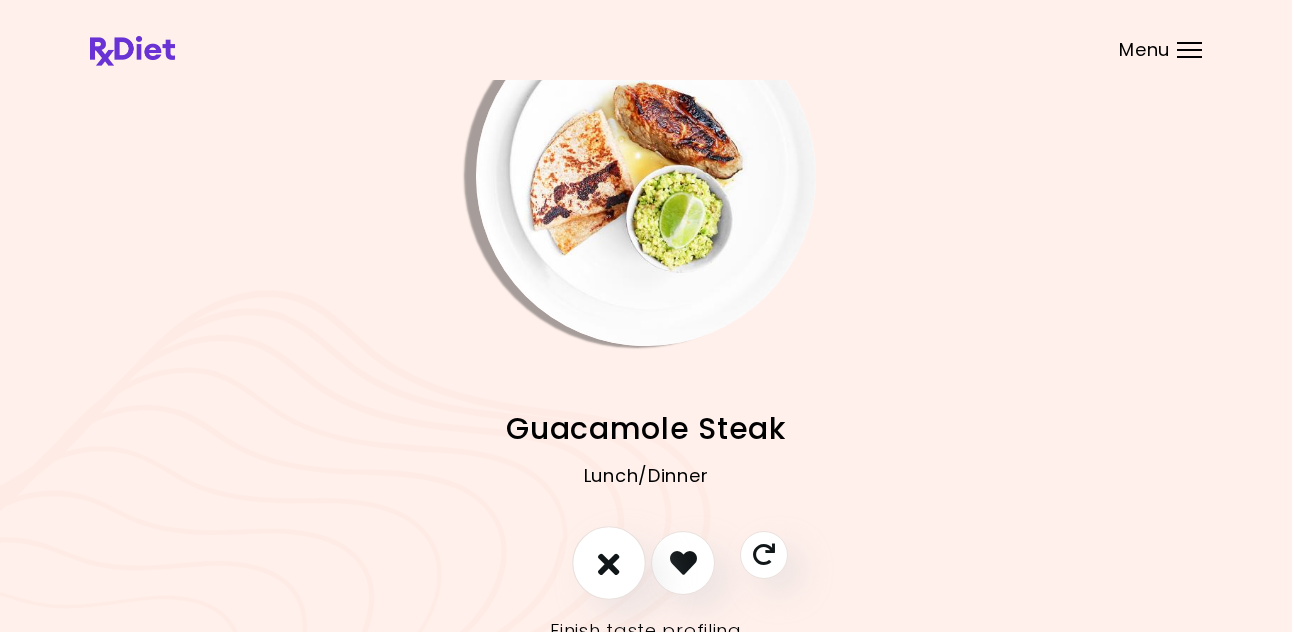 click at bounding box center [609, 562] 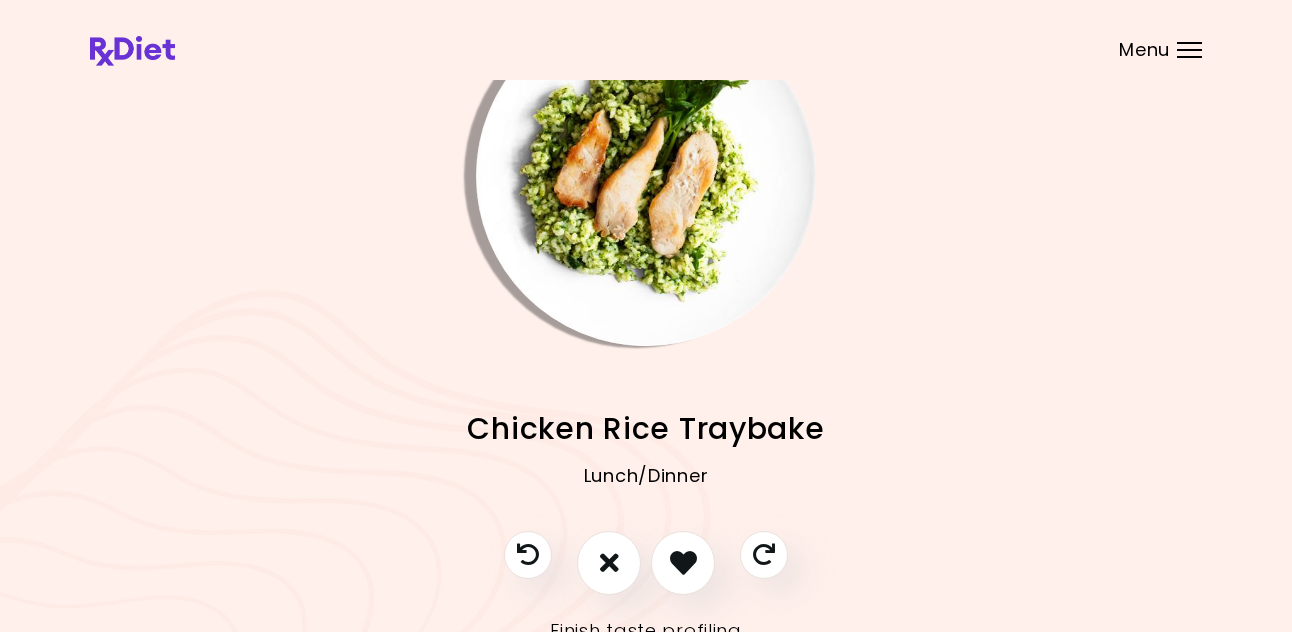 click at bounding box center [646, 176] 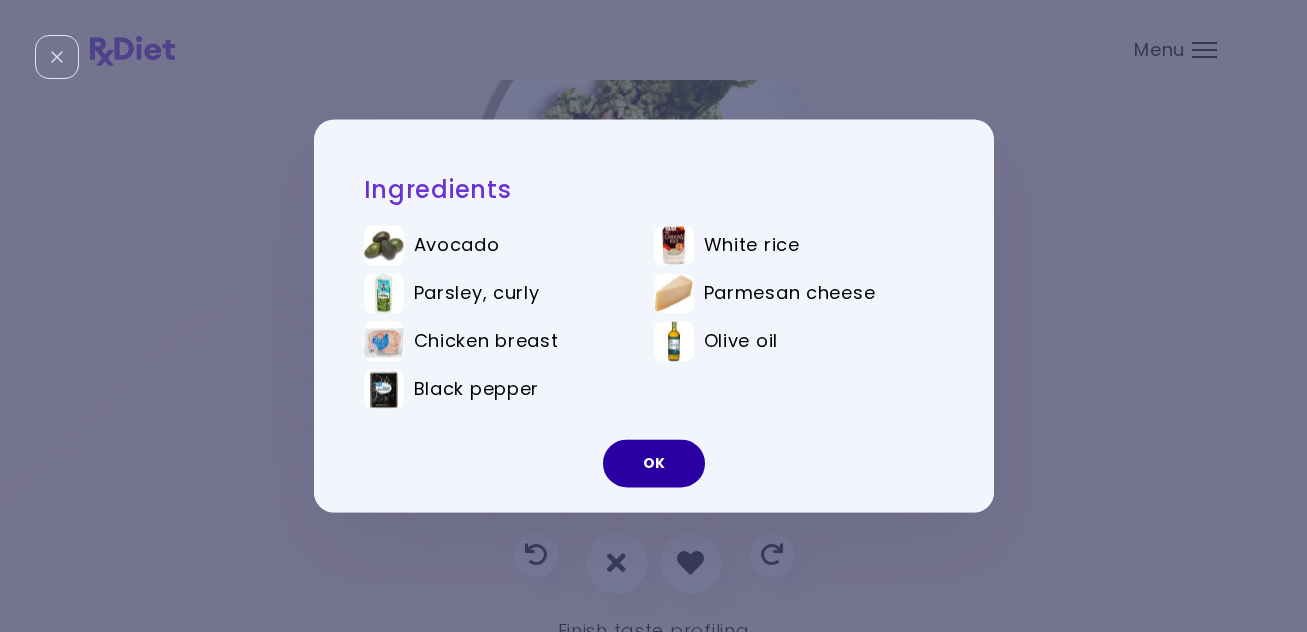 click on "OK" at bounding box center [654, 464] 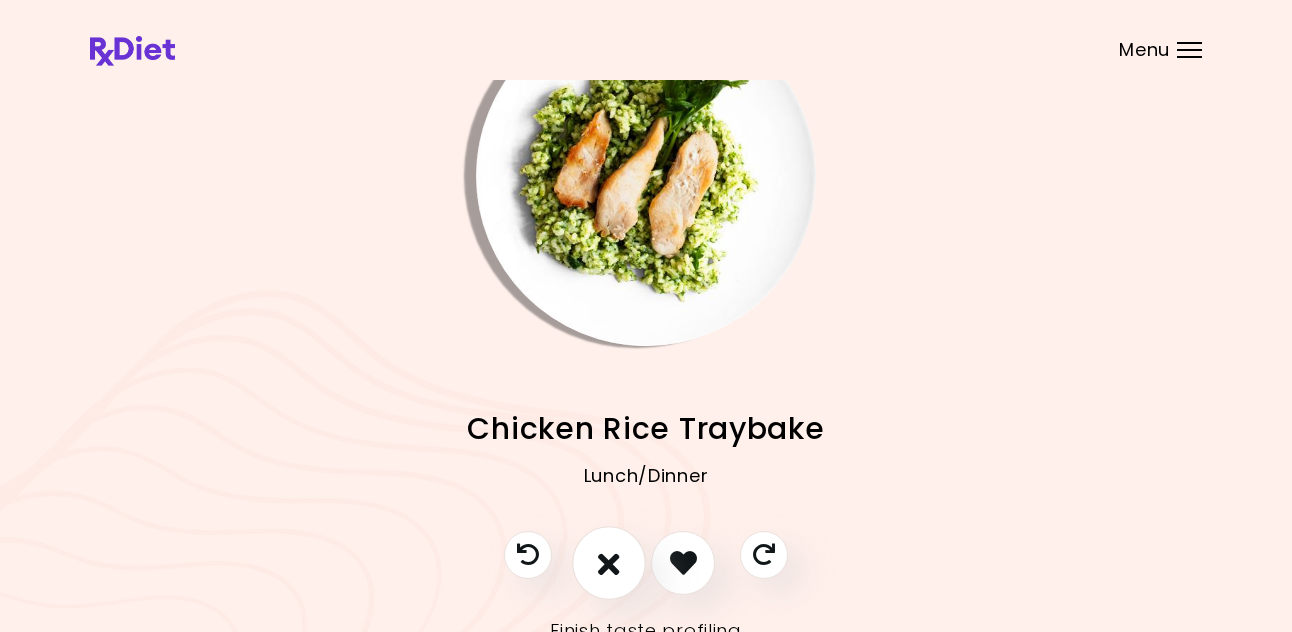 click at bounding box center (609, 562) 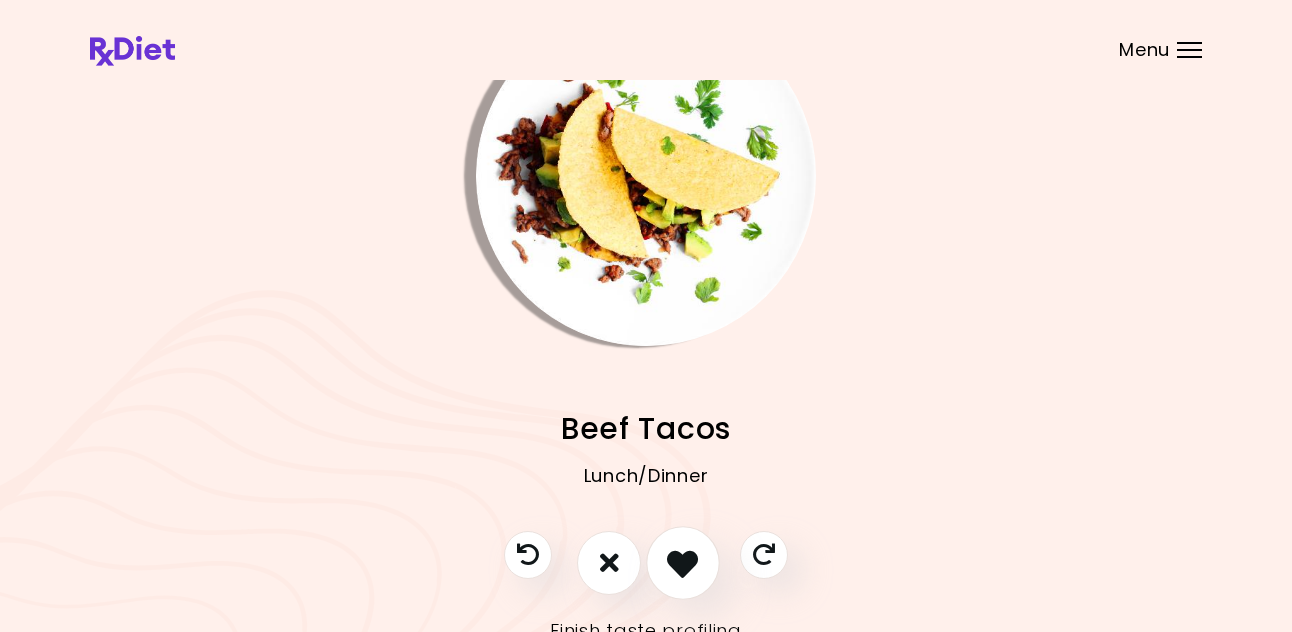 click at bounding box center [682, 562] 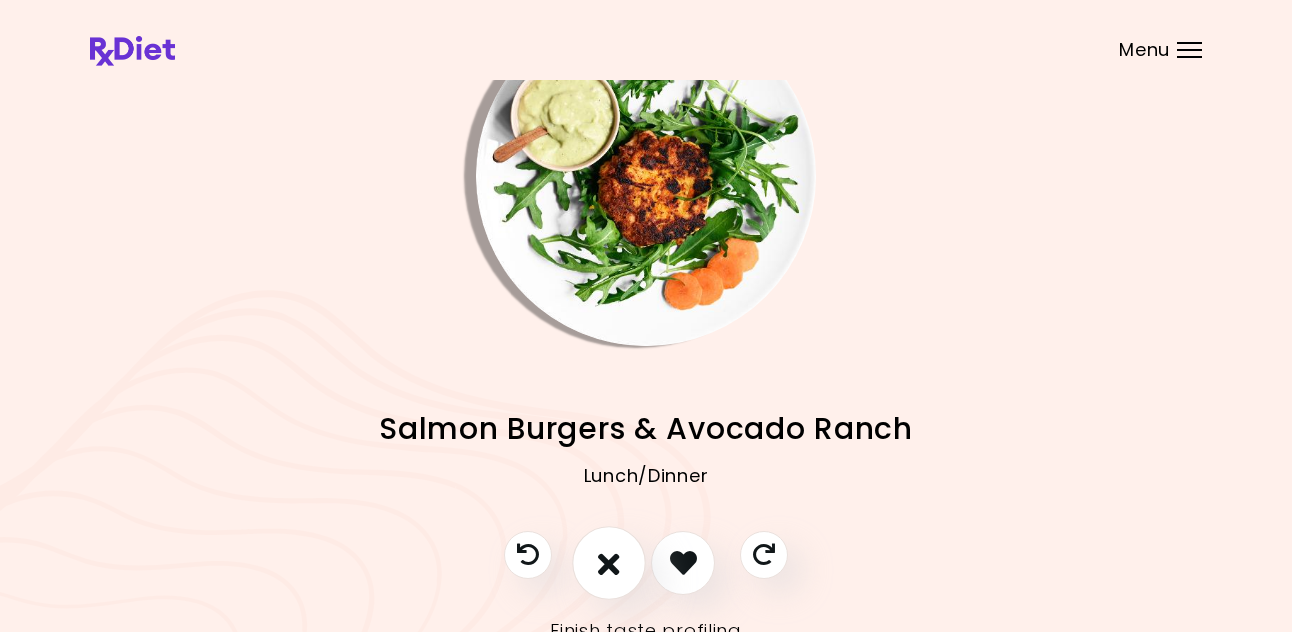 click at bounding box center [609, 562] 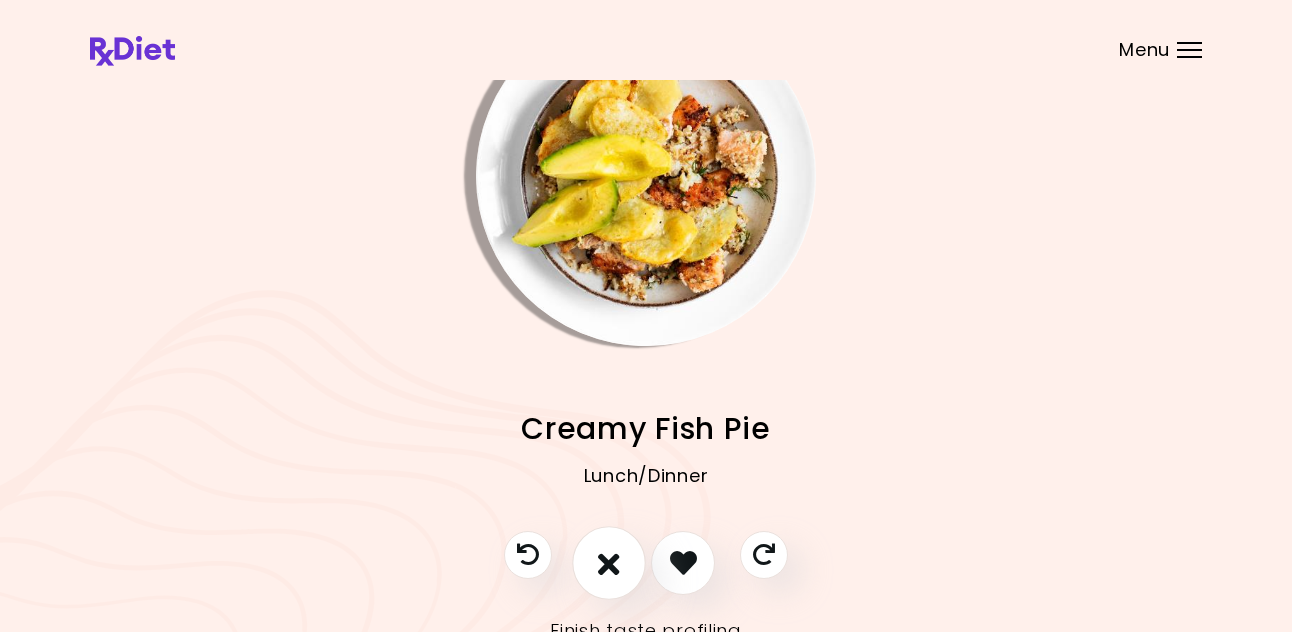 click at bounding box center [609, 562] 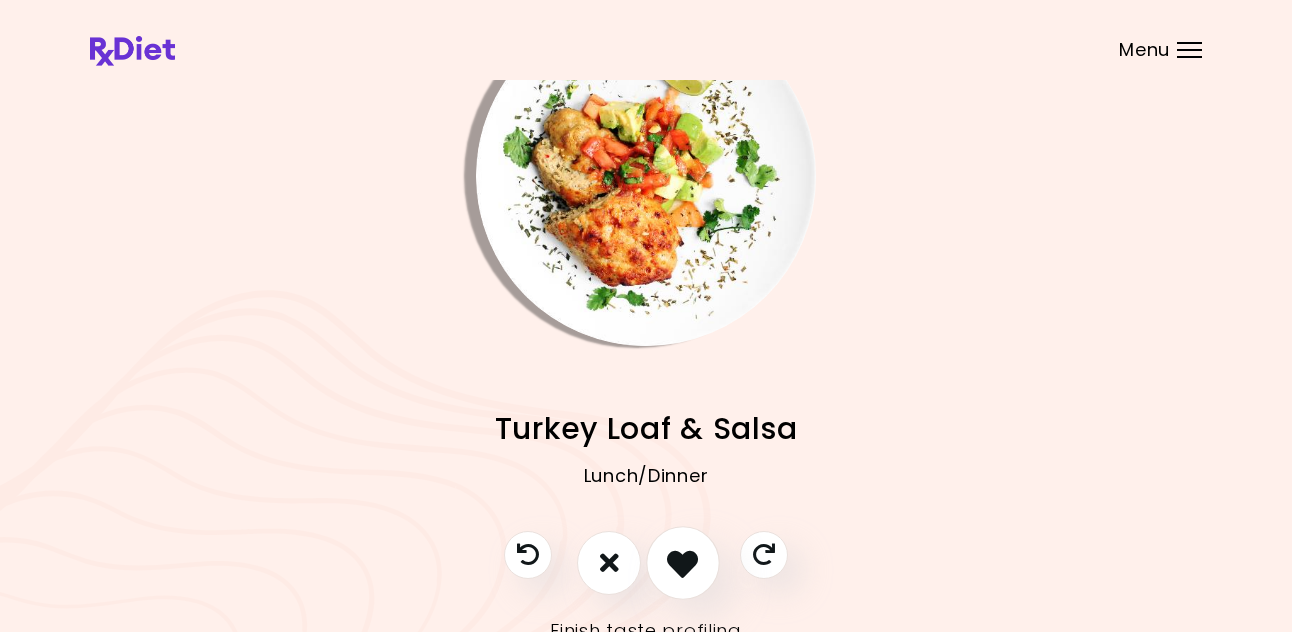 click at bounding box center (682, 562) 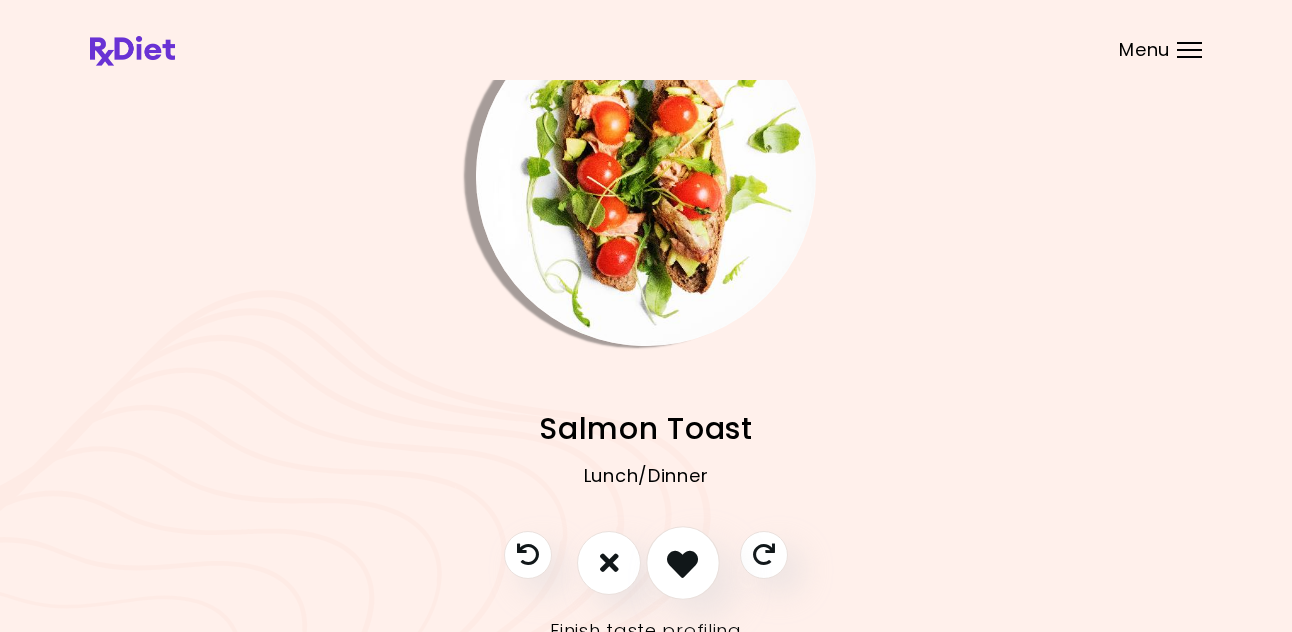 click at bounding box center (682, 562) 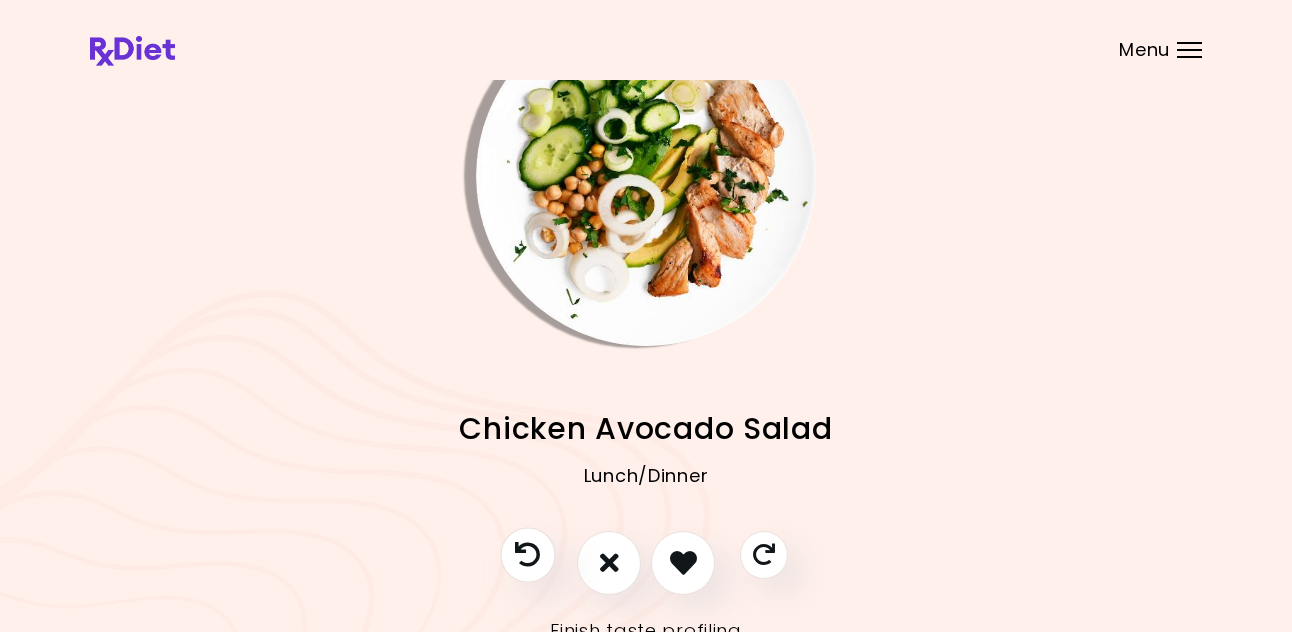 click at bounding box center (527, 554) 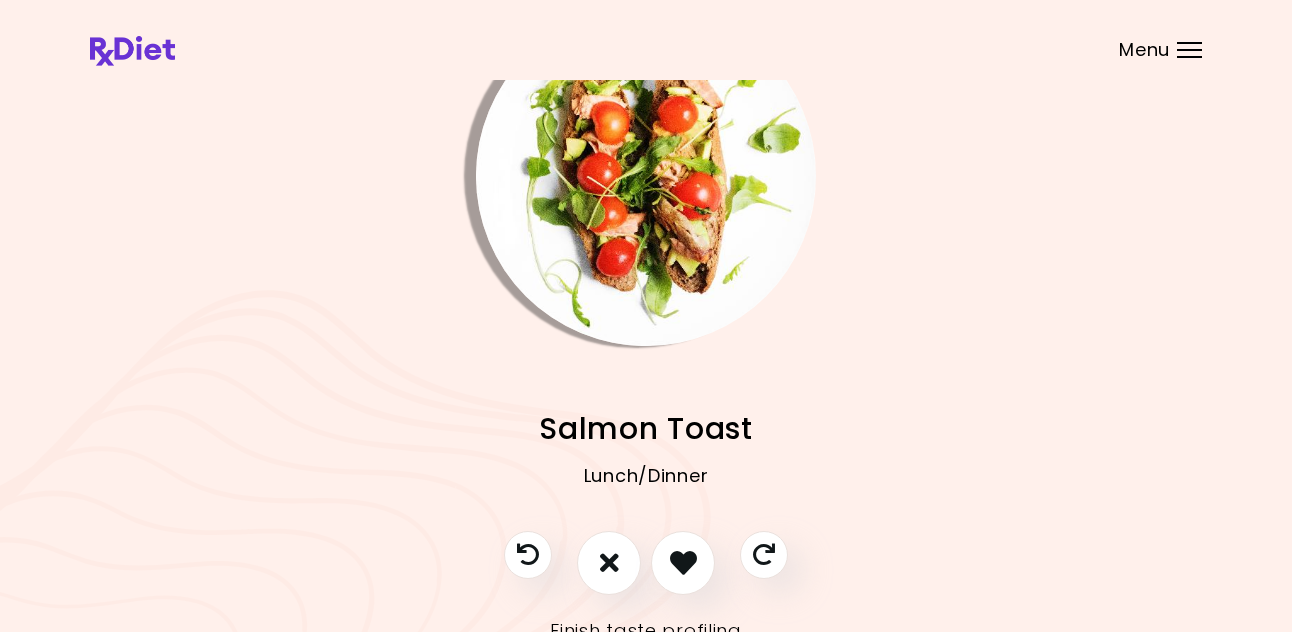 click at bounding box center (646, 176) 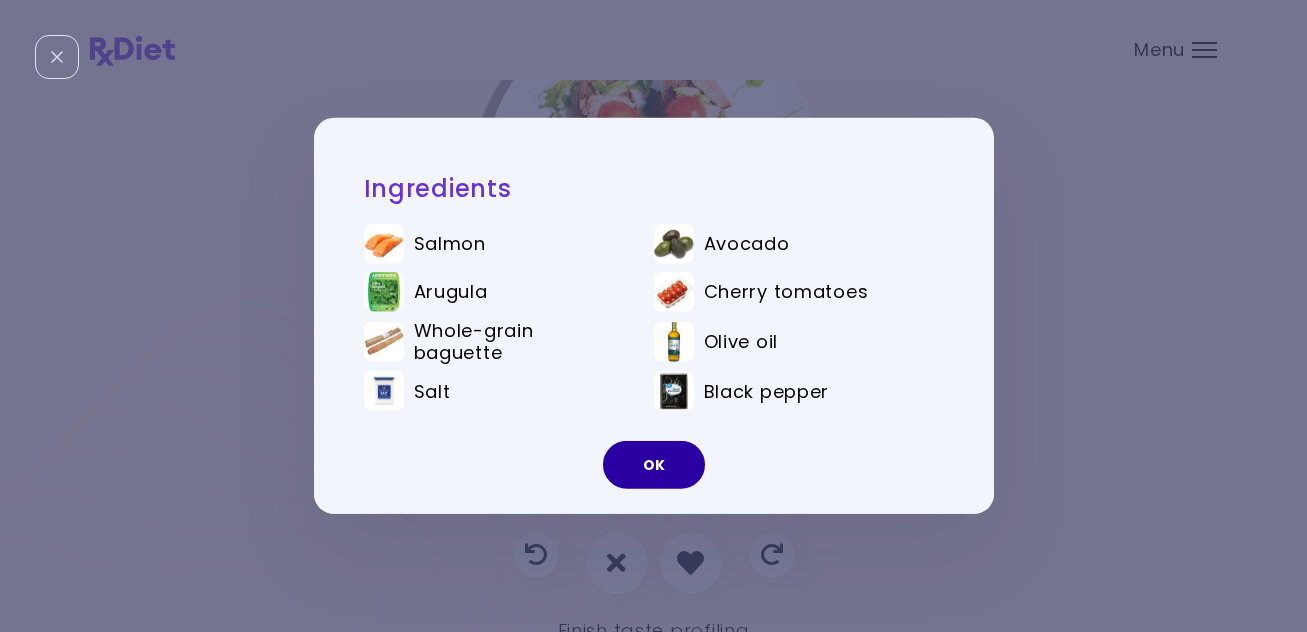 click on "OK" at bounding box center (654, 465) 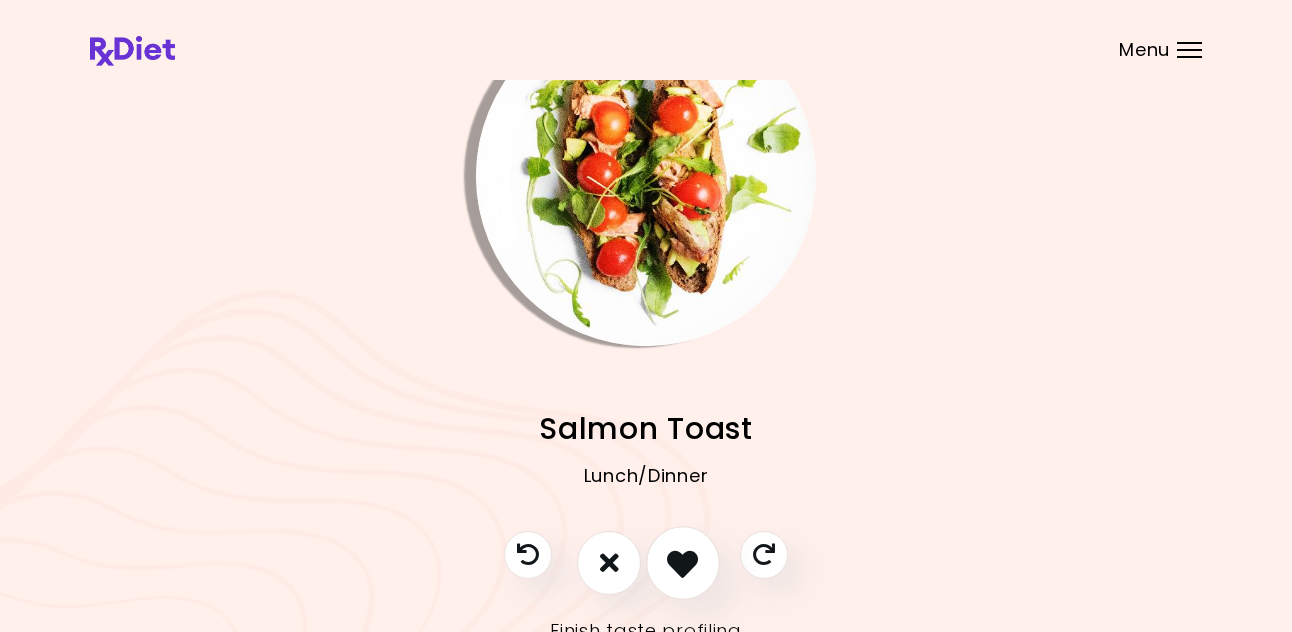 click at bounding box center (682, 562) 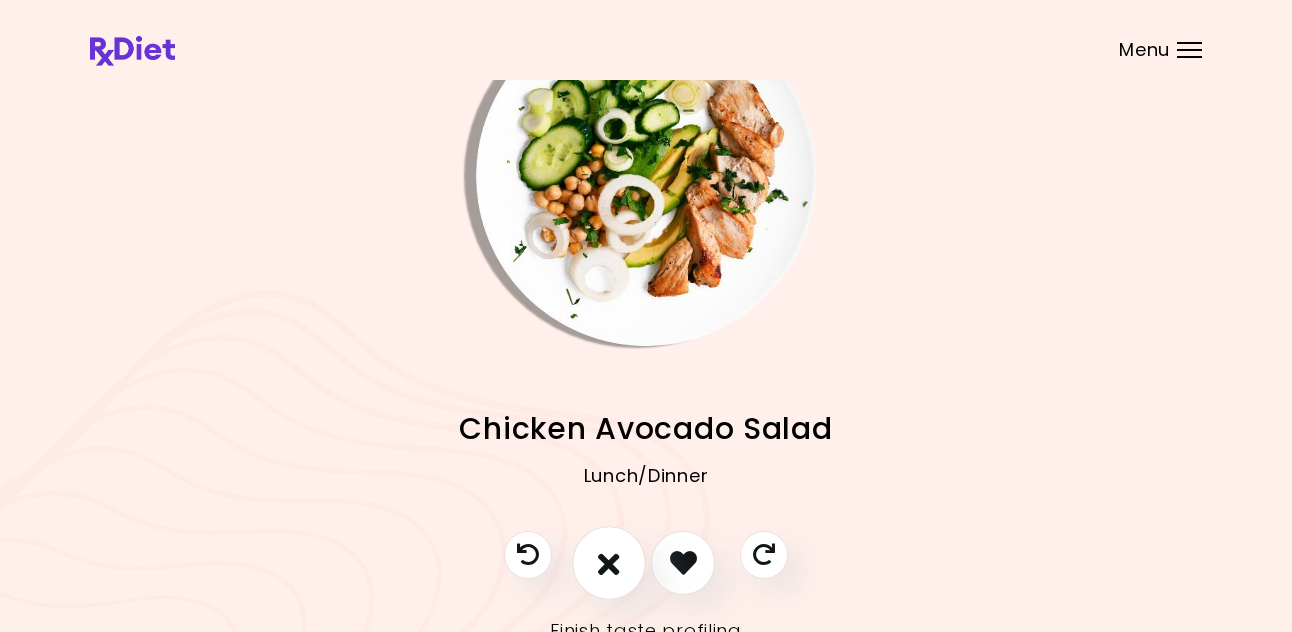 click at bounding box center [609, 562] 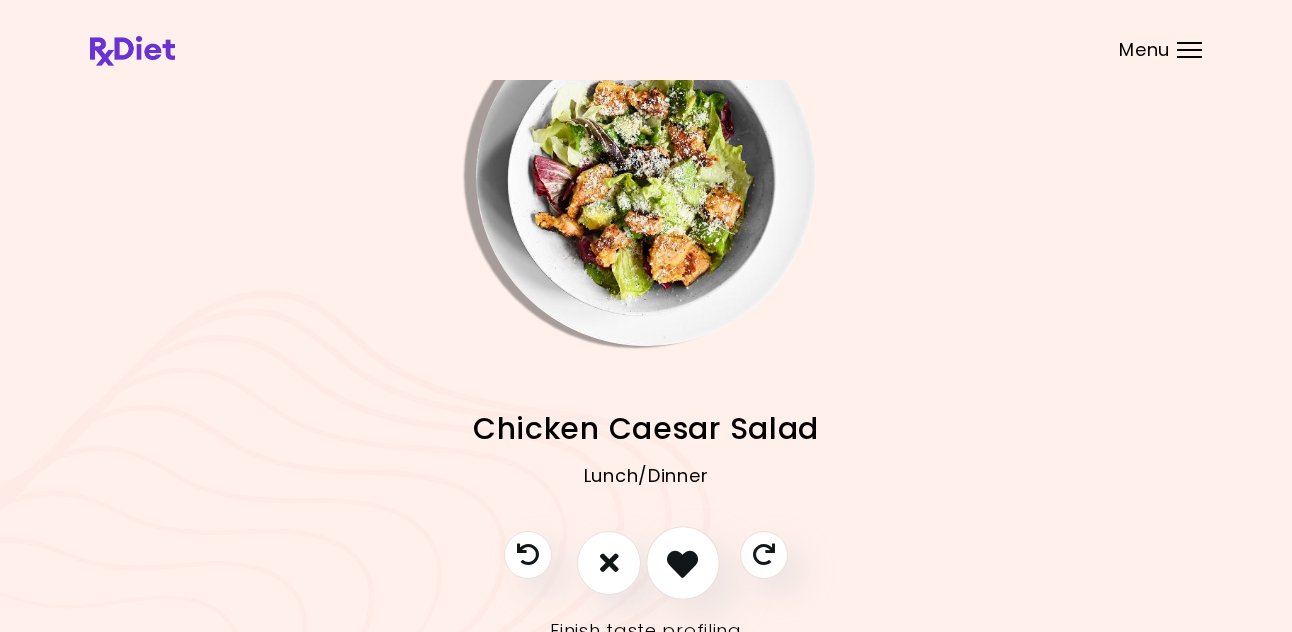 click at bounding box center [682, 562] 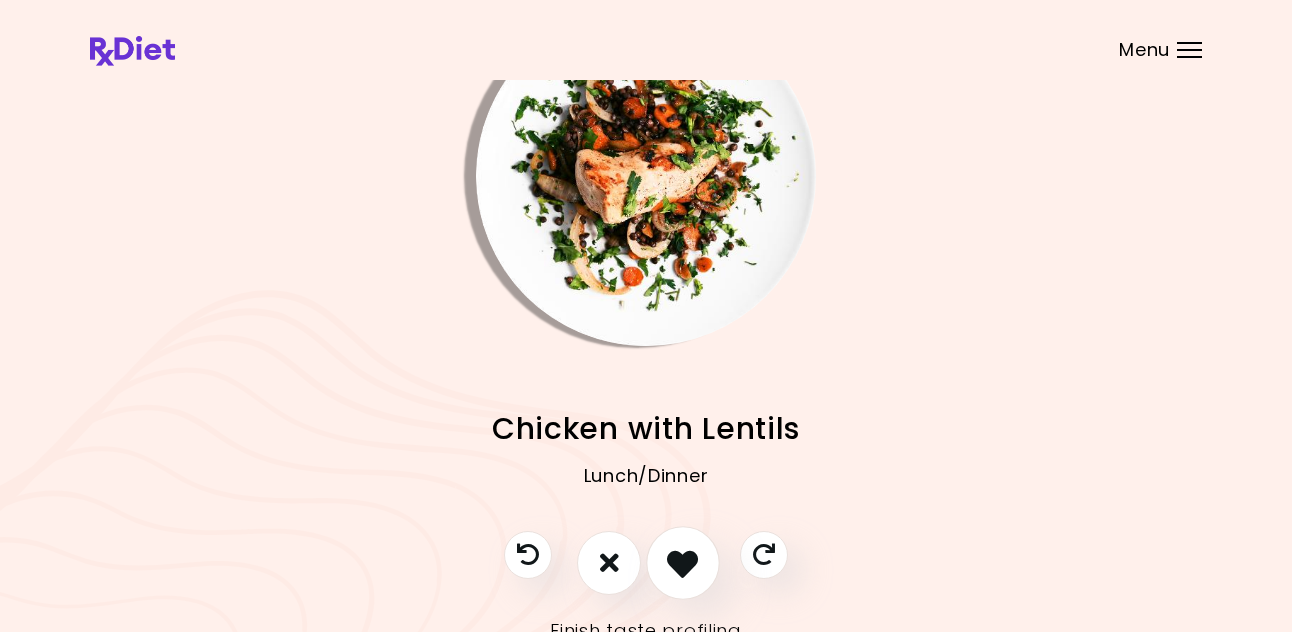 click at bounding box center (682, 562) 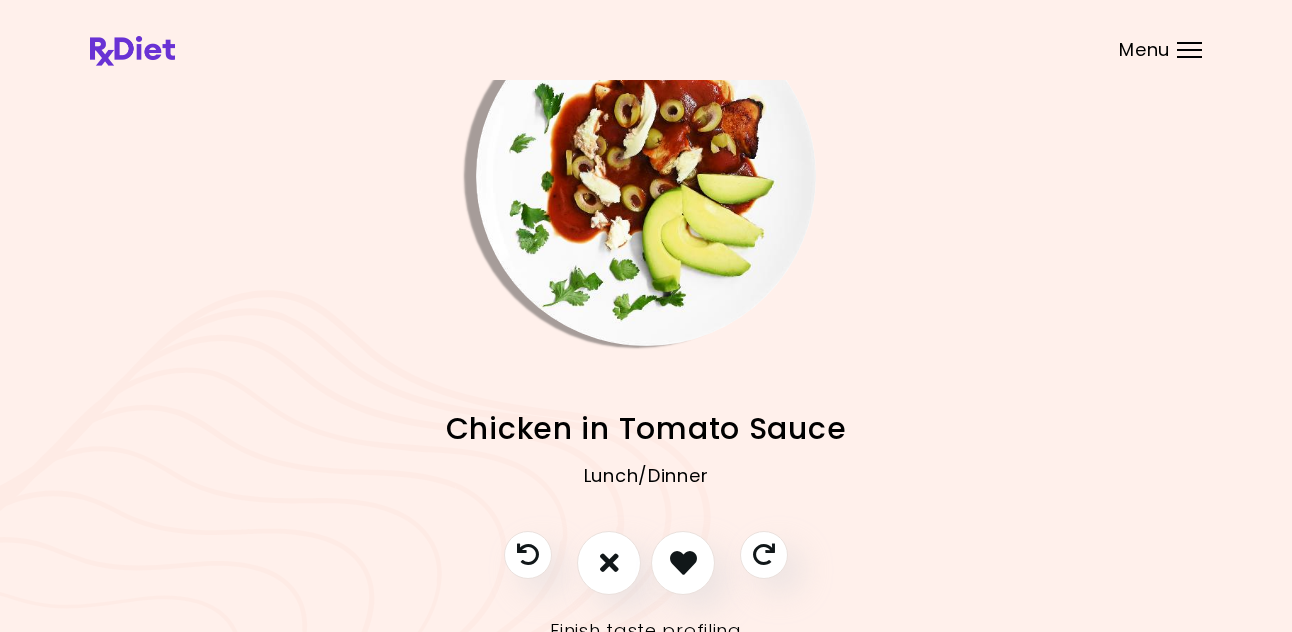 click at bounding box center [646, 176] 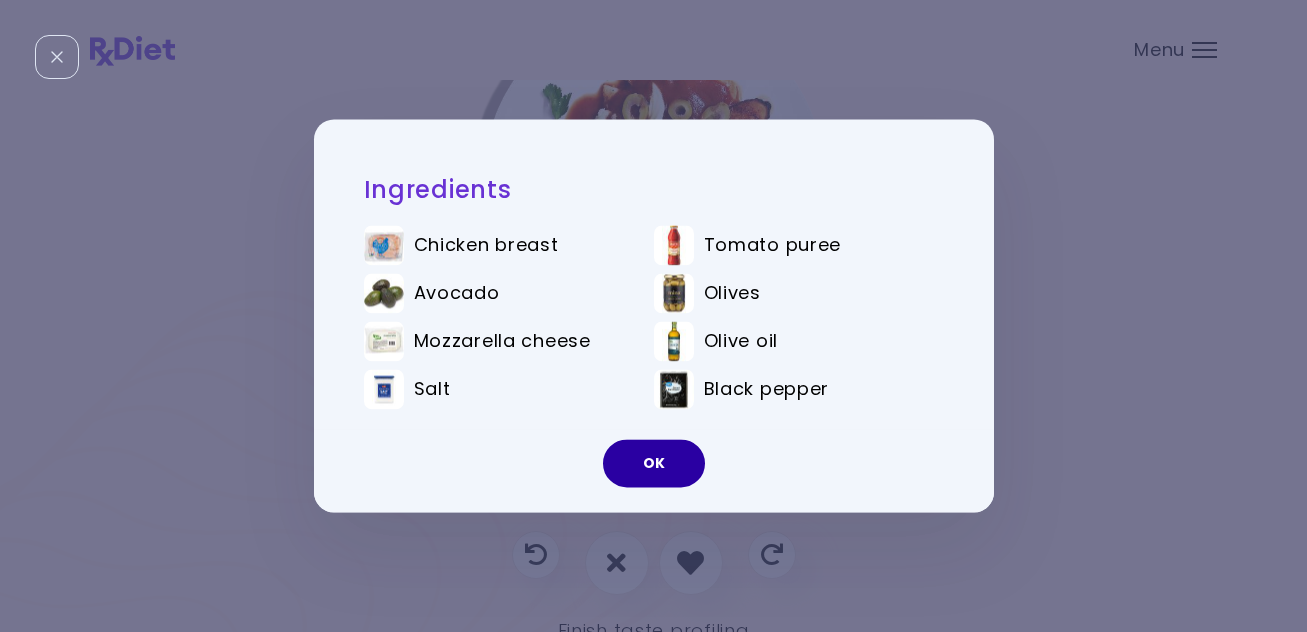 click on "OK" at bounding box center [654, 464] 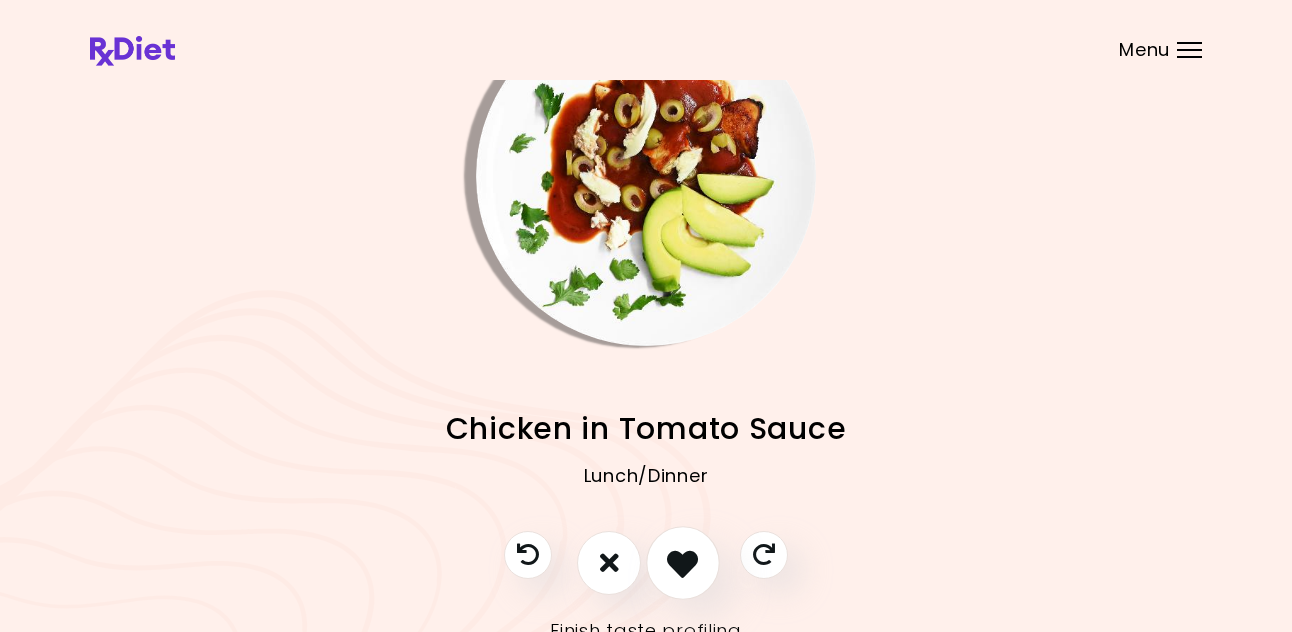 click at bounding box center [683, 563] 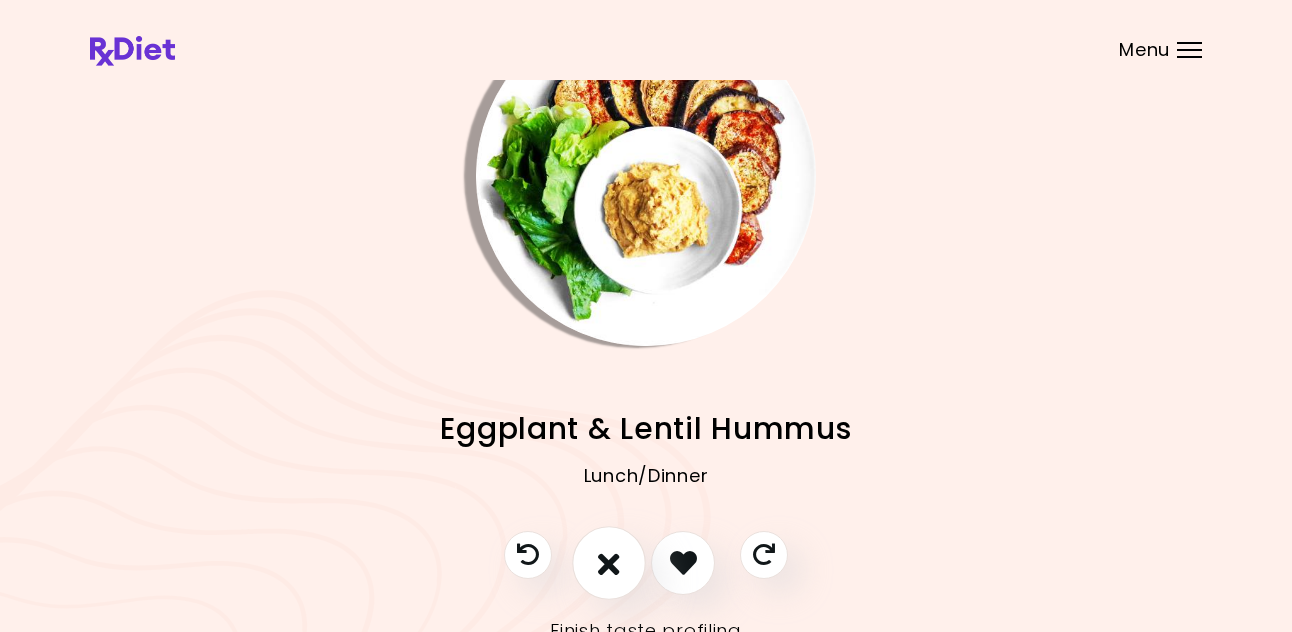 click at bounding box center [609, 562] 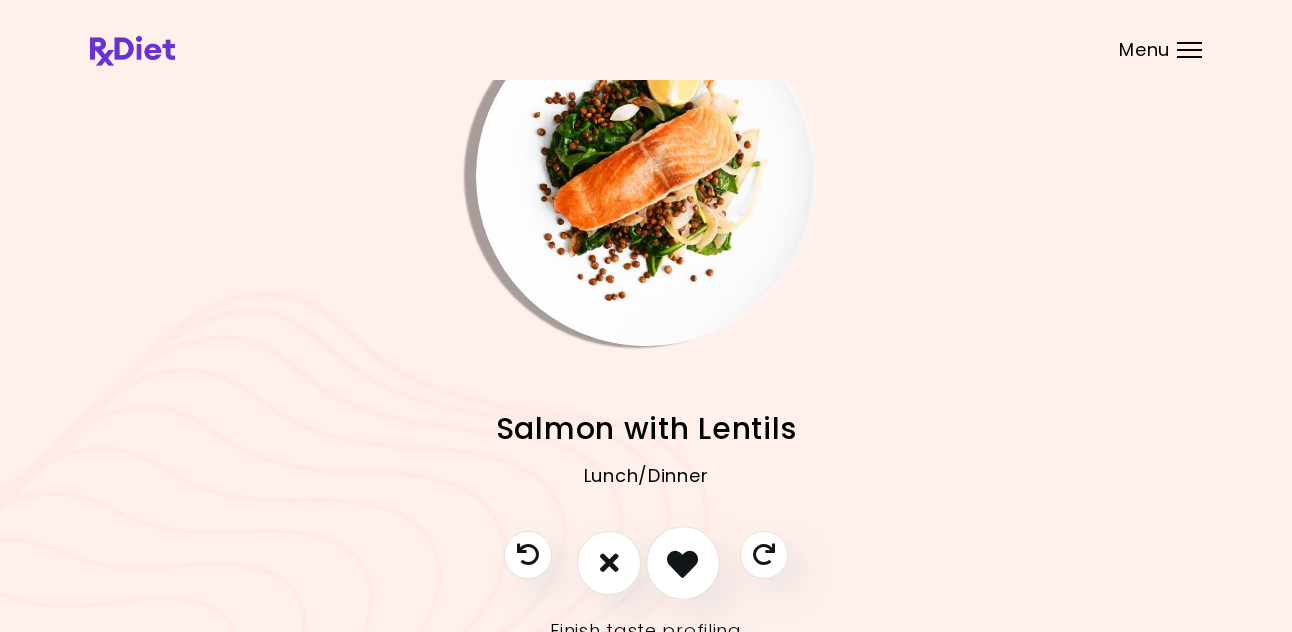 click at bounding box center [682, 562] 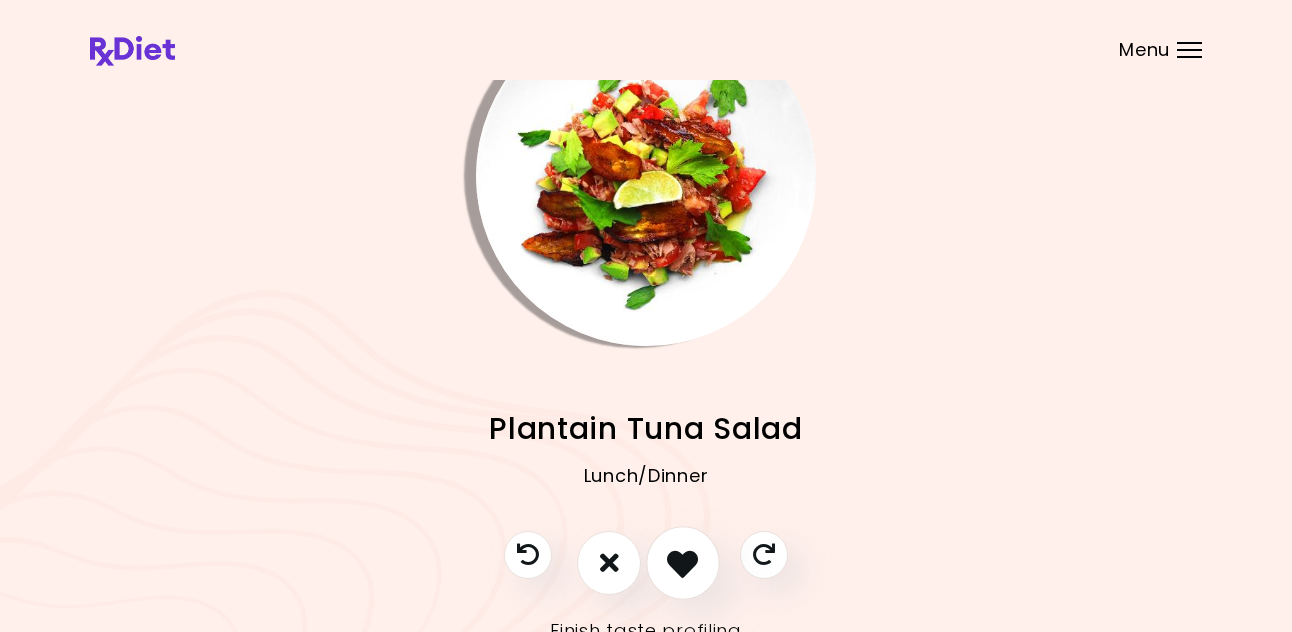 click at bounding box center [682, 562] 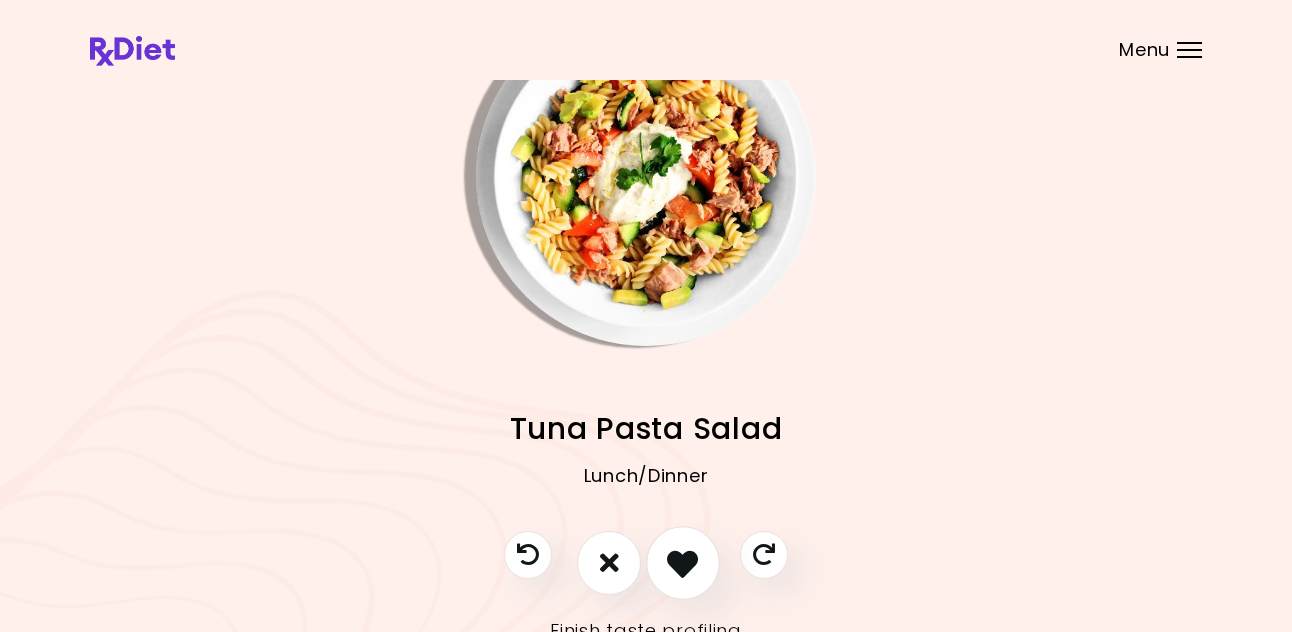 click at bounding box center [682, 562] 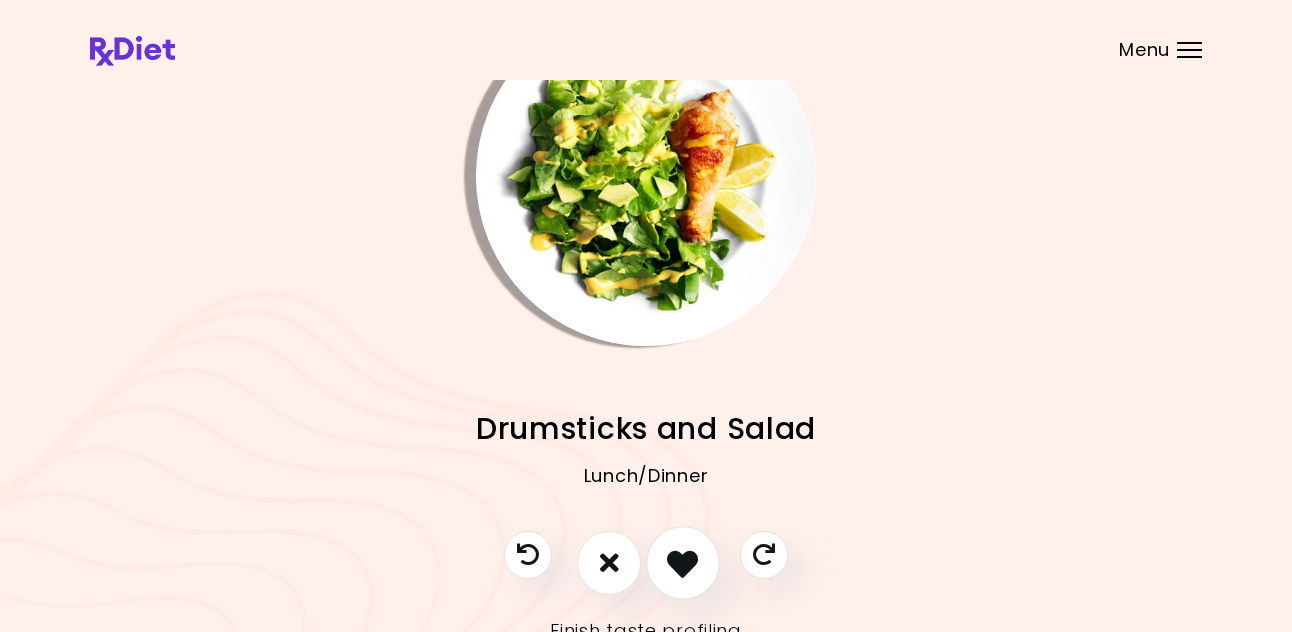 click at bounding box center (682, 562) 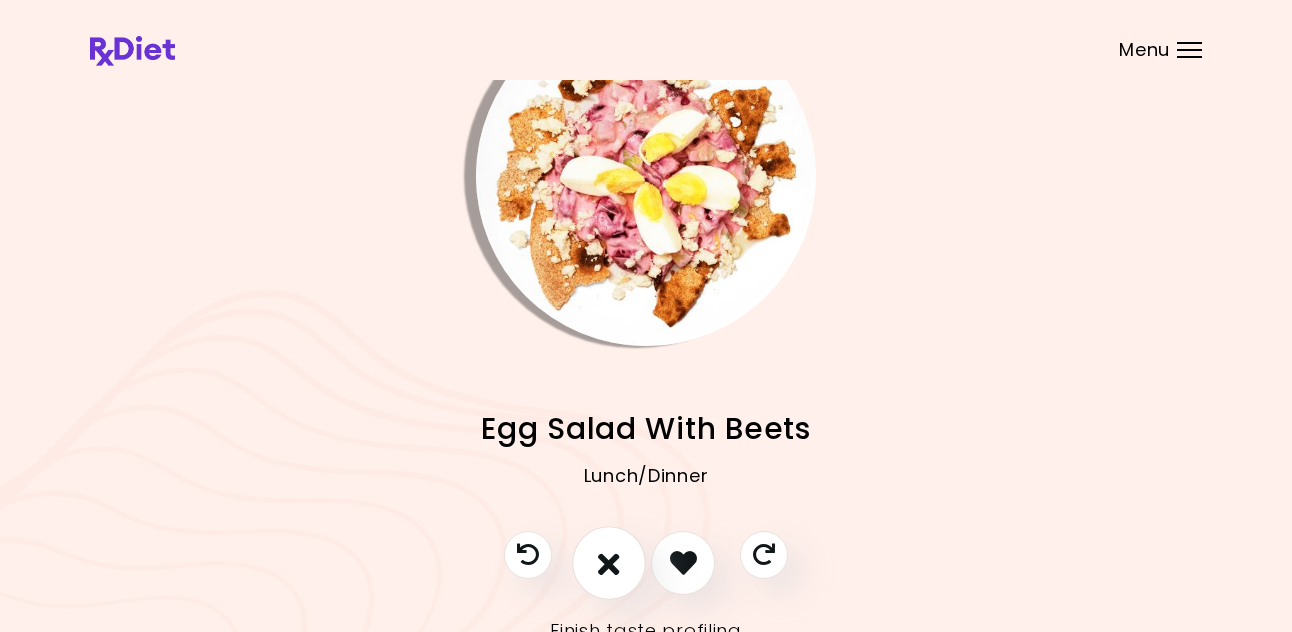 click at bounding box center [609, 562] 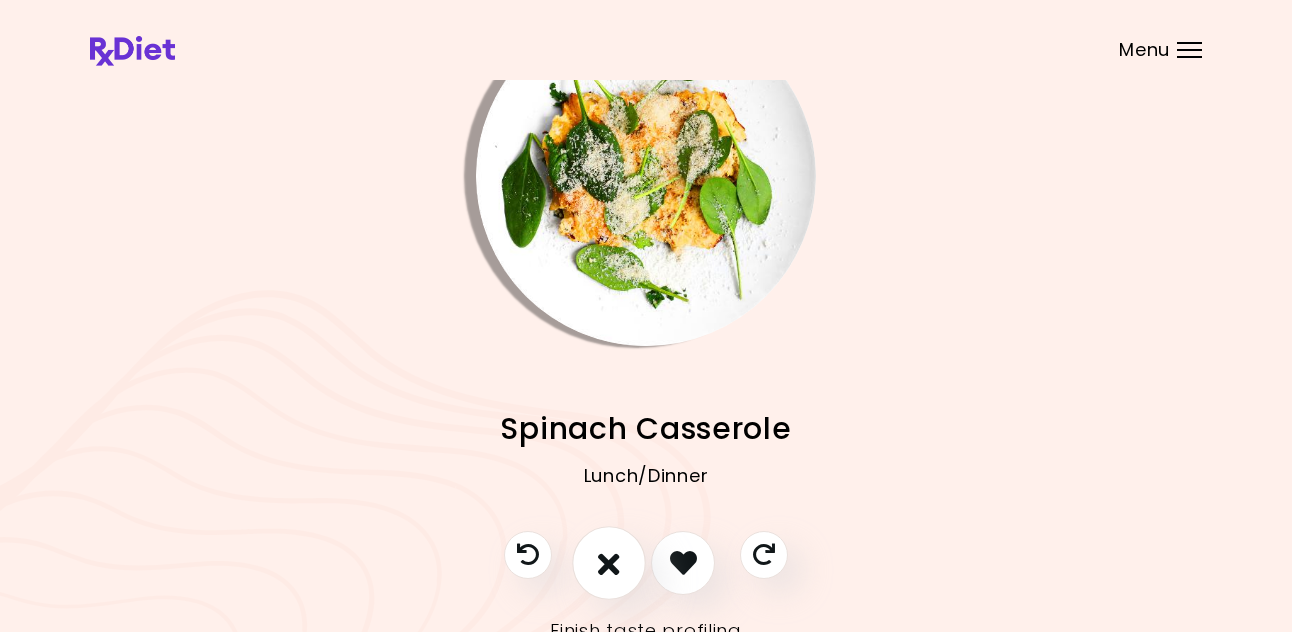 click at bounding box center (609, 562) 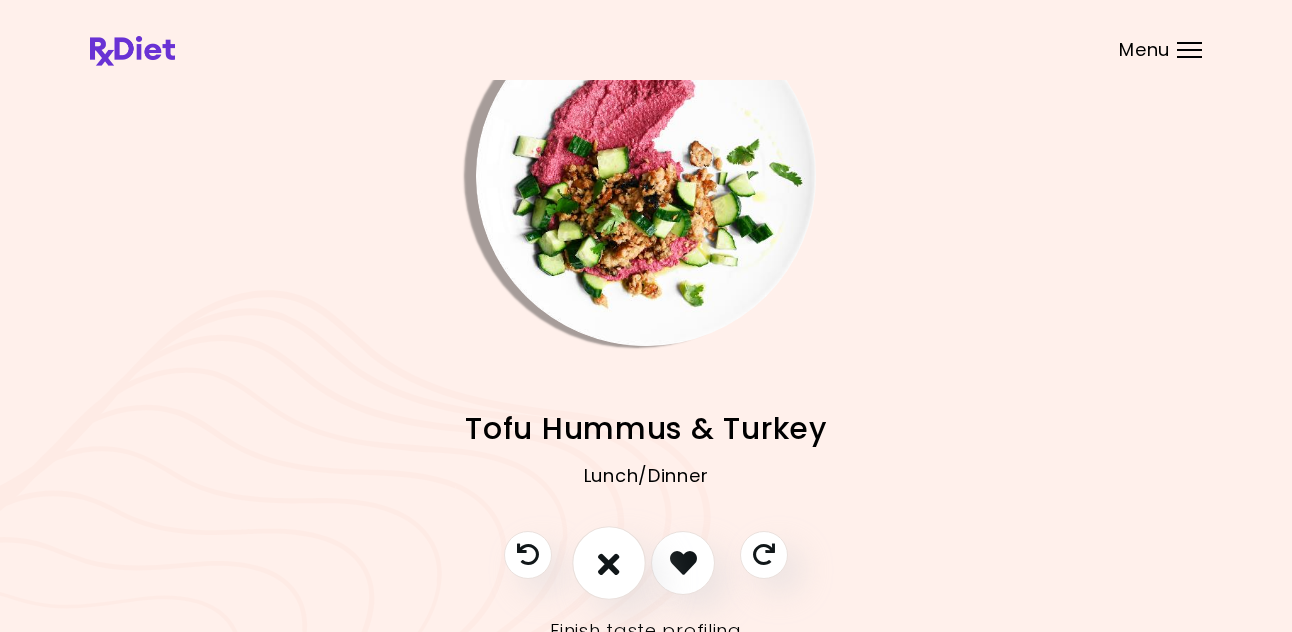 click at bounding box center (609, 562) 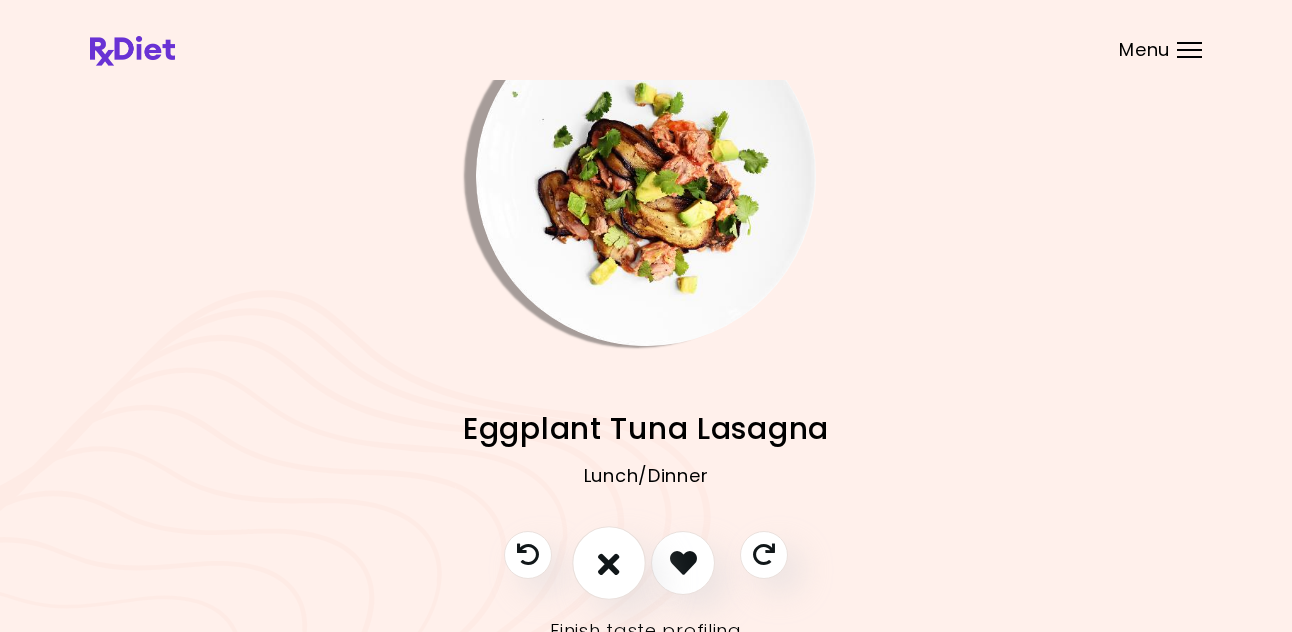 click at bounding box center [609, 562] 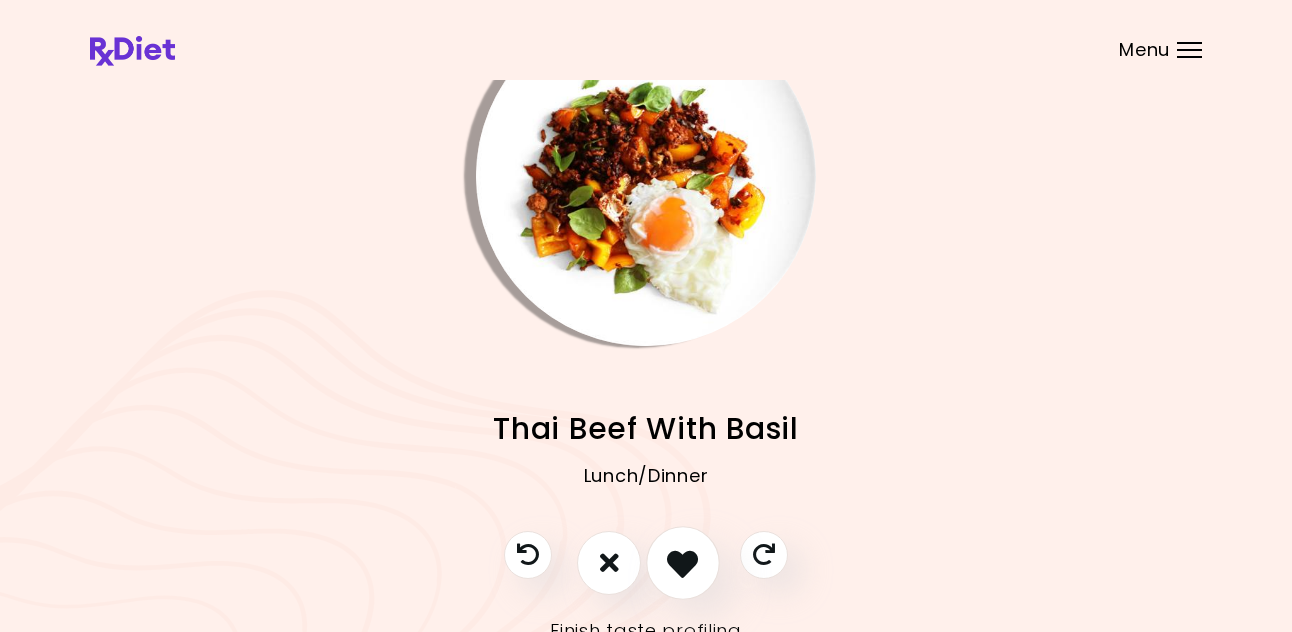 click at bounding box center [682, 562] 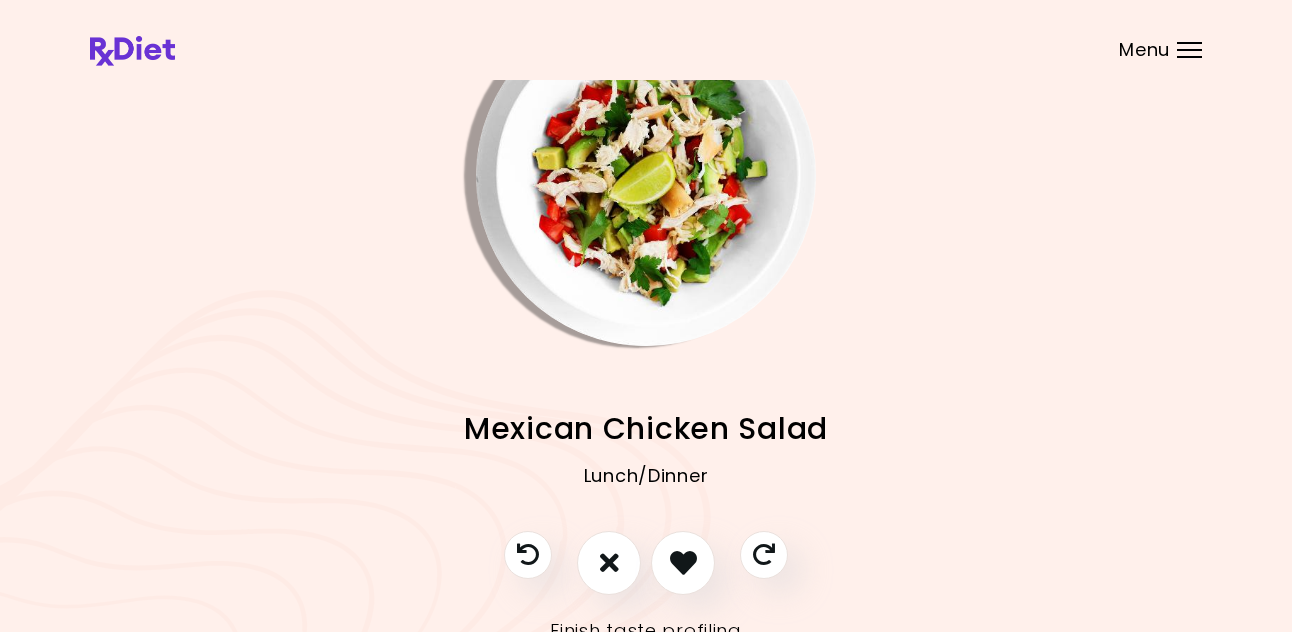 click at bounding box center [646, 176] 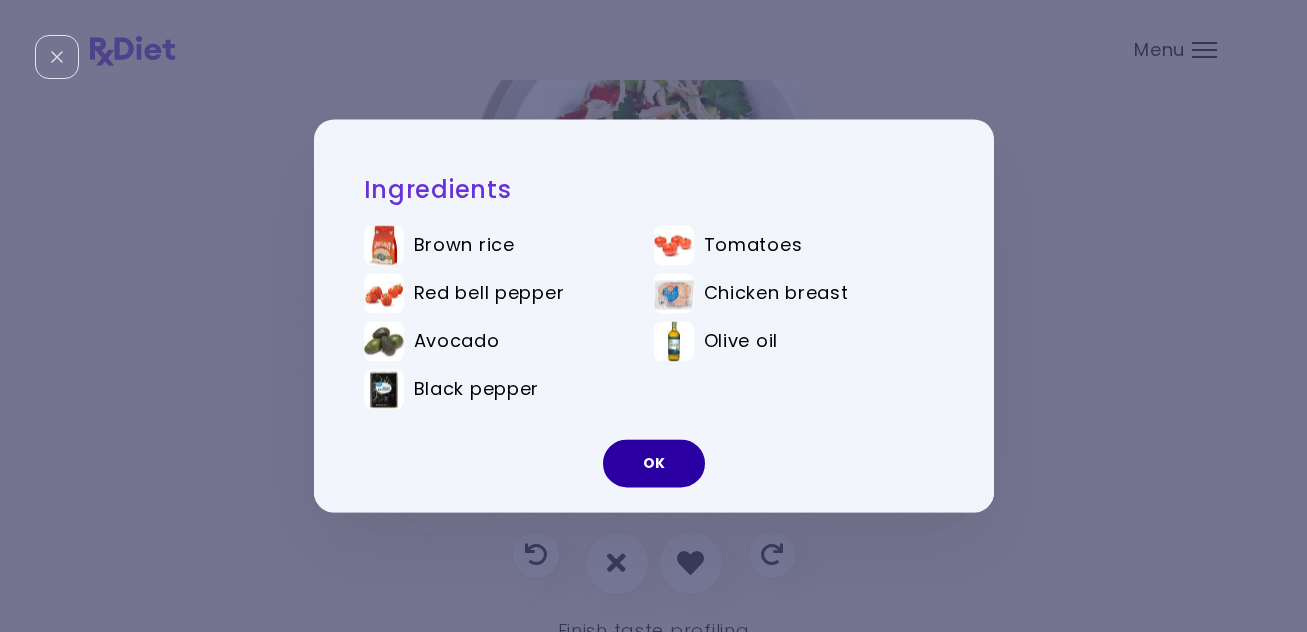 click on "OK" at bounding box center (654, 464) 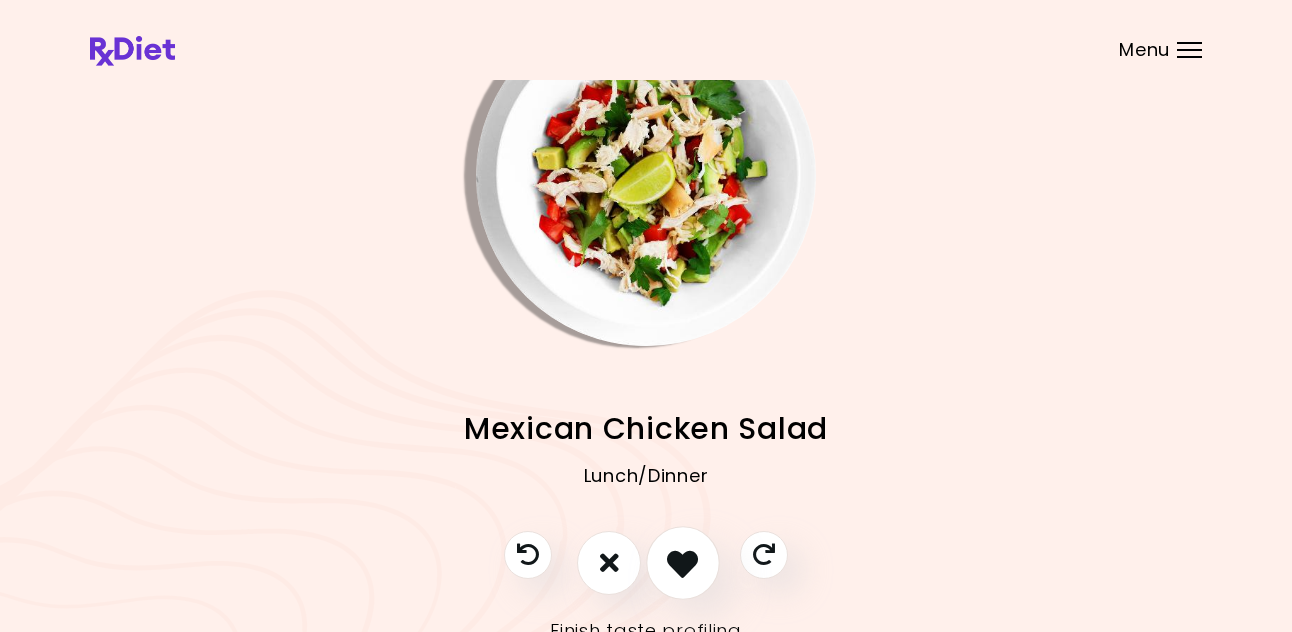 click at bounding box center [682, 562] 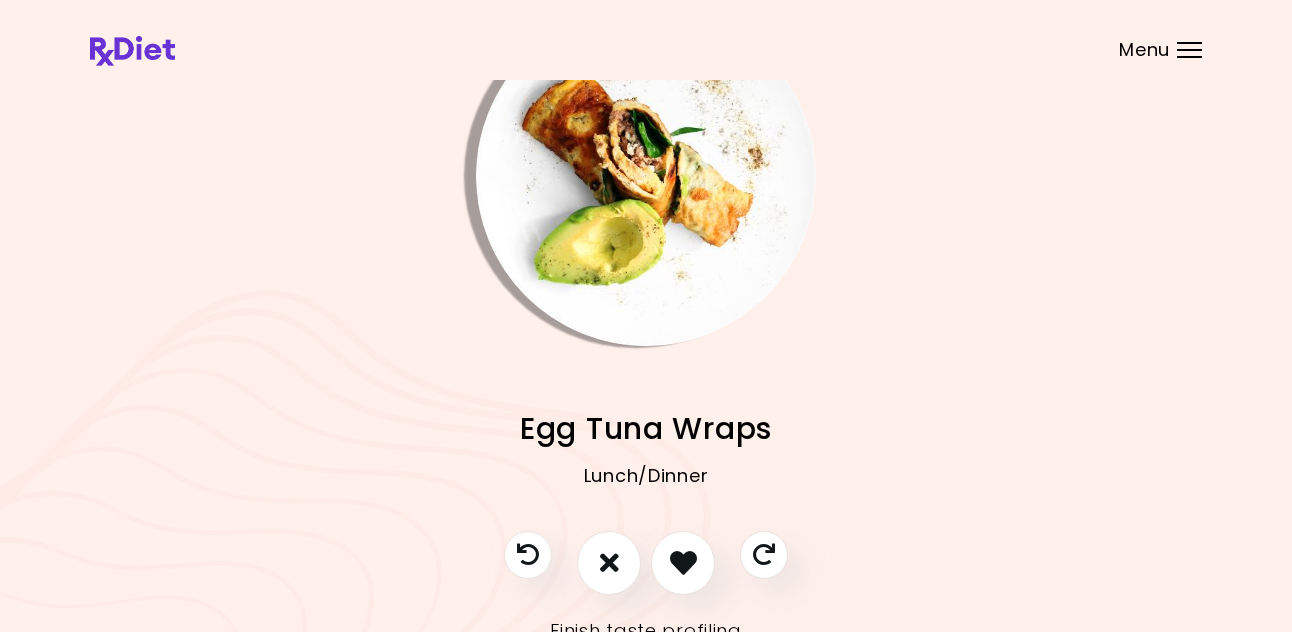 click at bounding box center [646, 176] 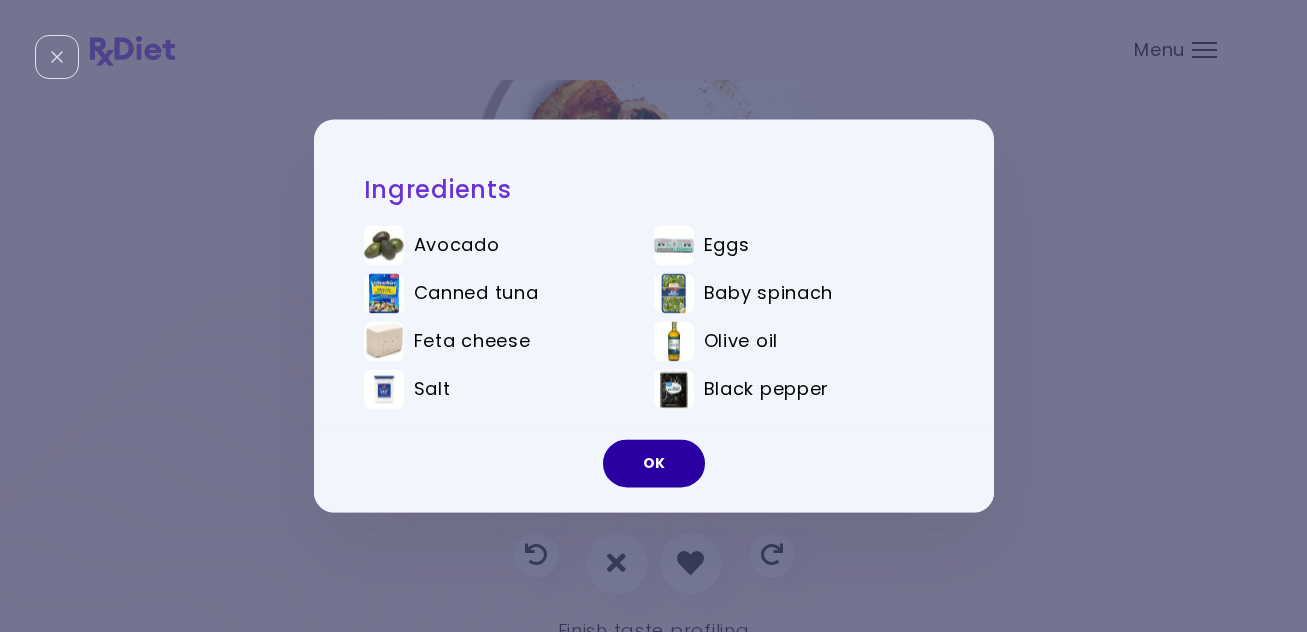 click on "OK" at bounding box center (654, 464) 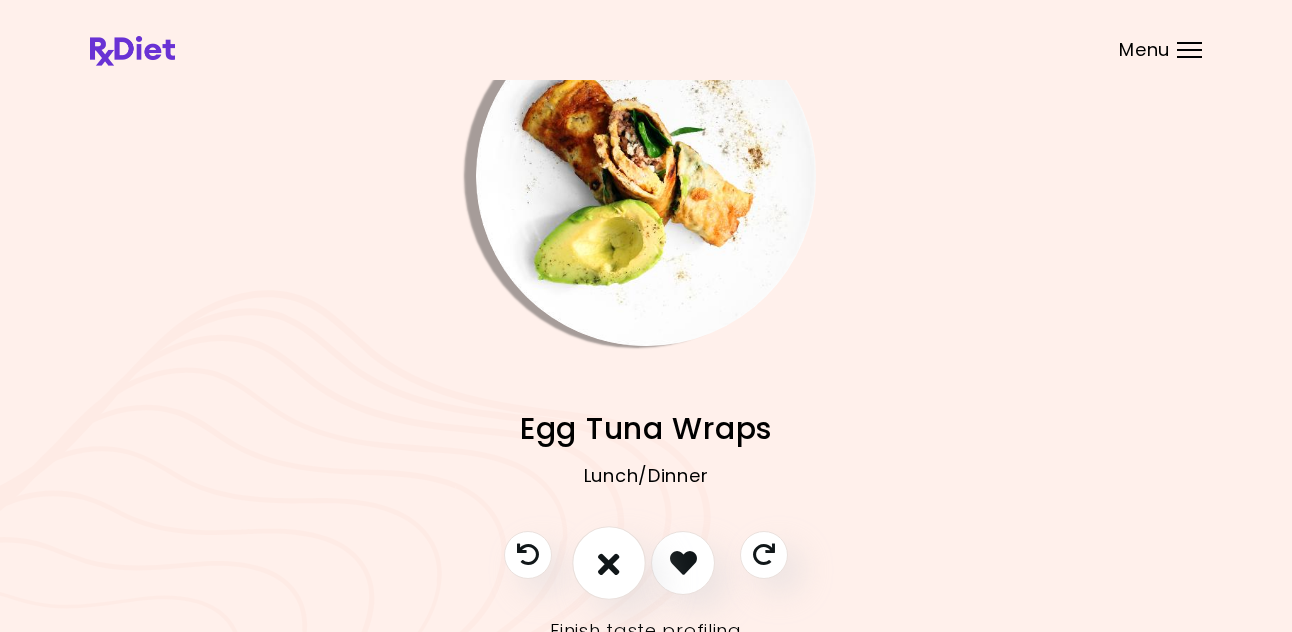 click at bounding box center (609, 562) 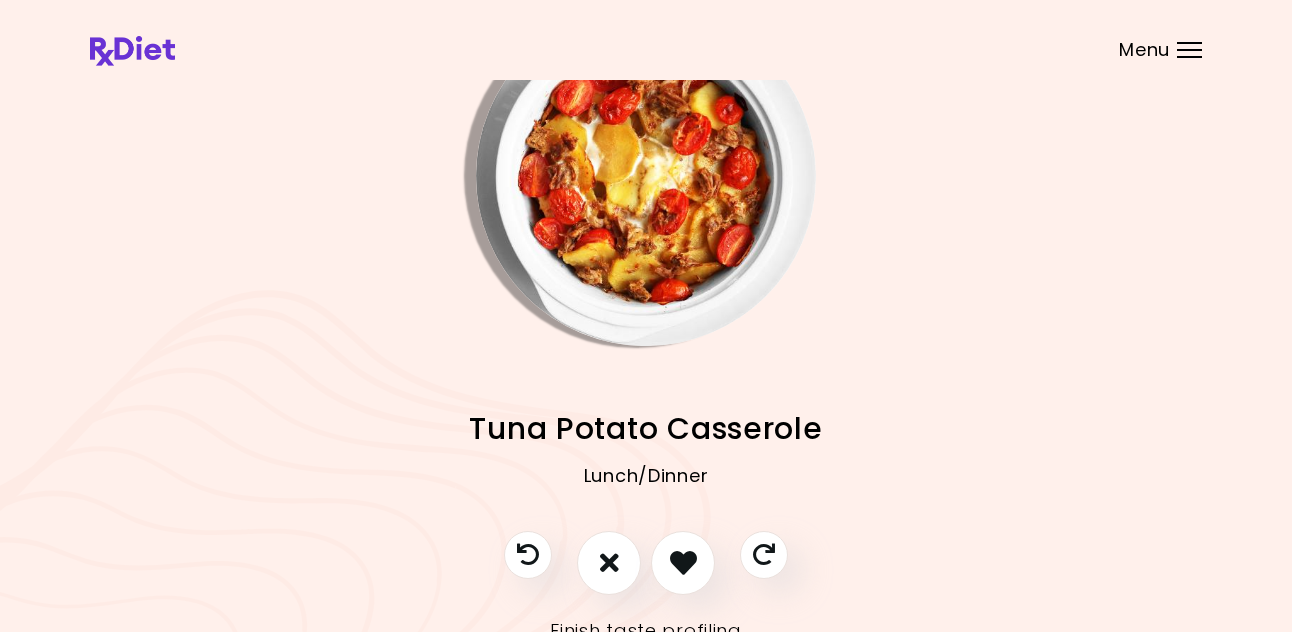 click at bounding box center [683, 563] 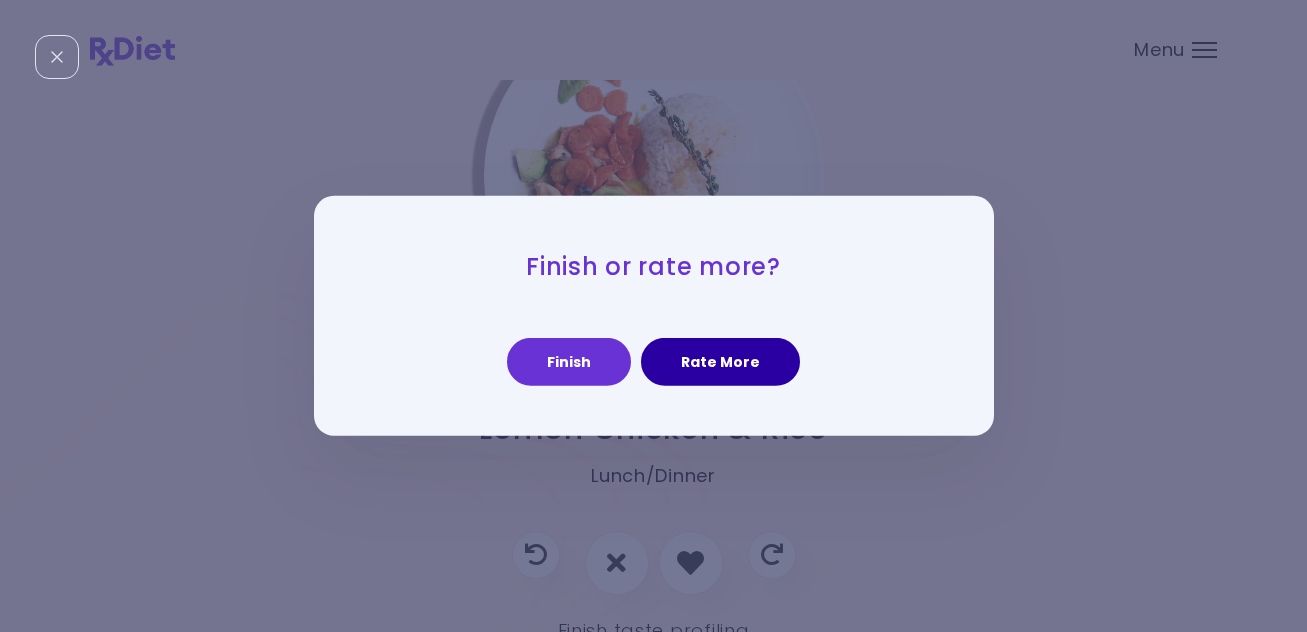click on "Rate More" at bounding box center [720, 362] 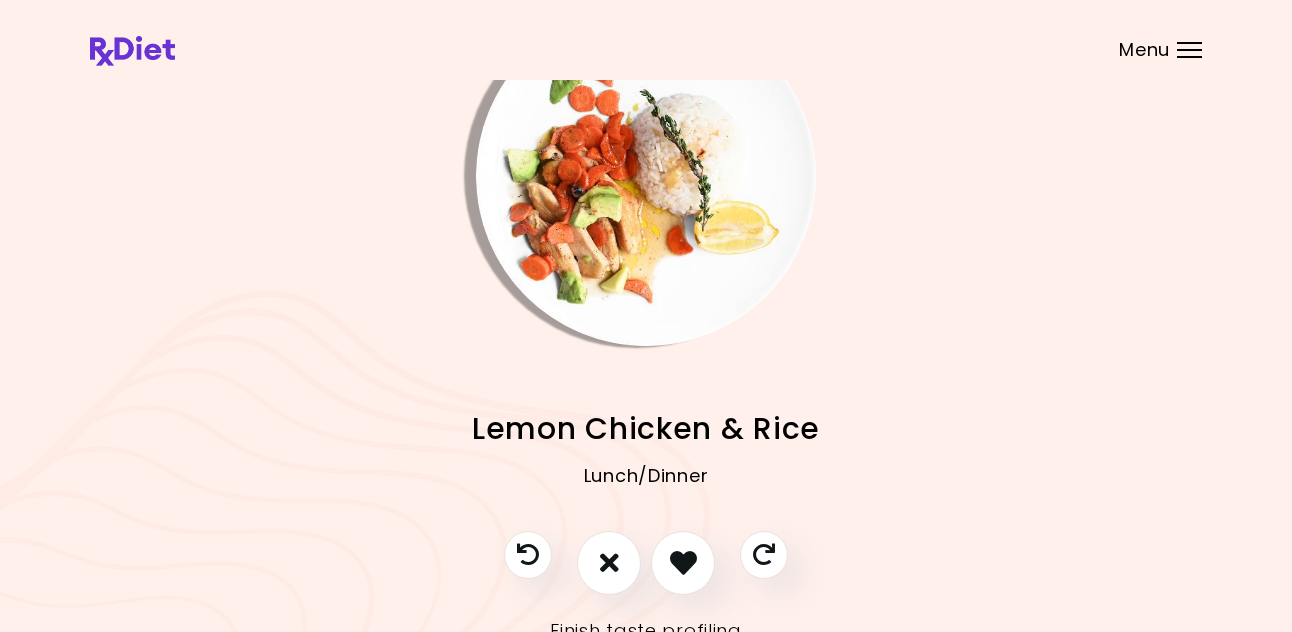 click at bounding box center [646, 176] 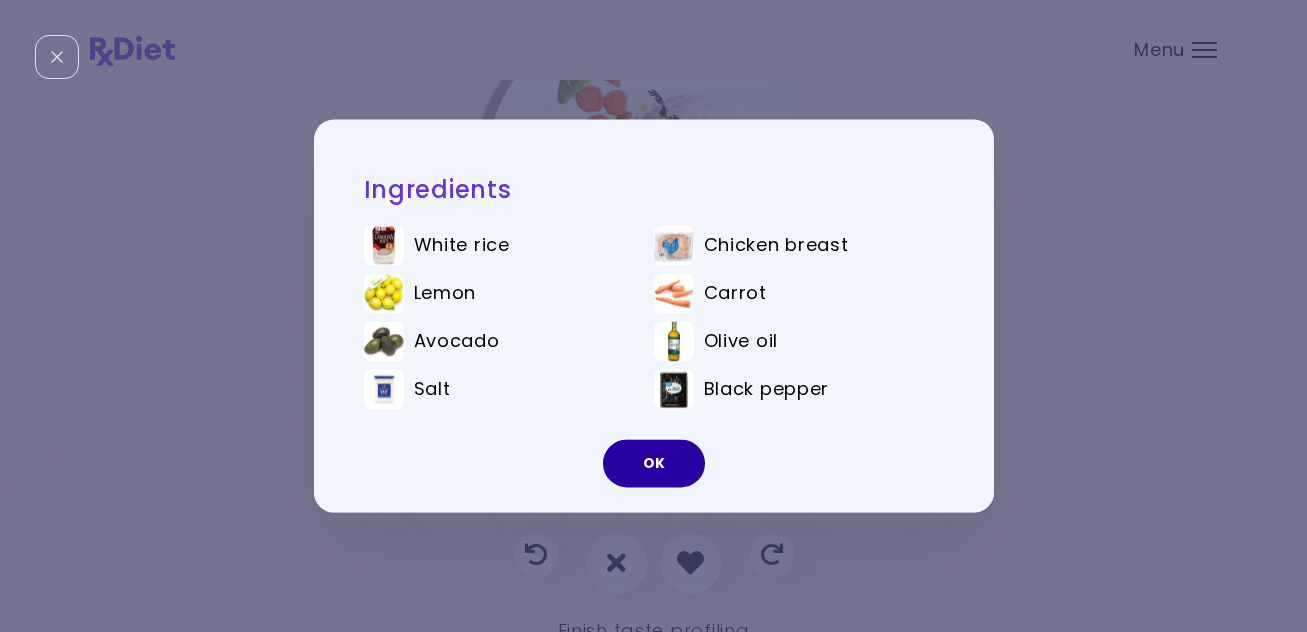 click on "OK" at bounding box center (654, 464) 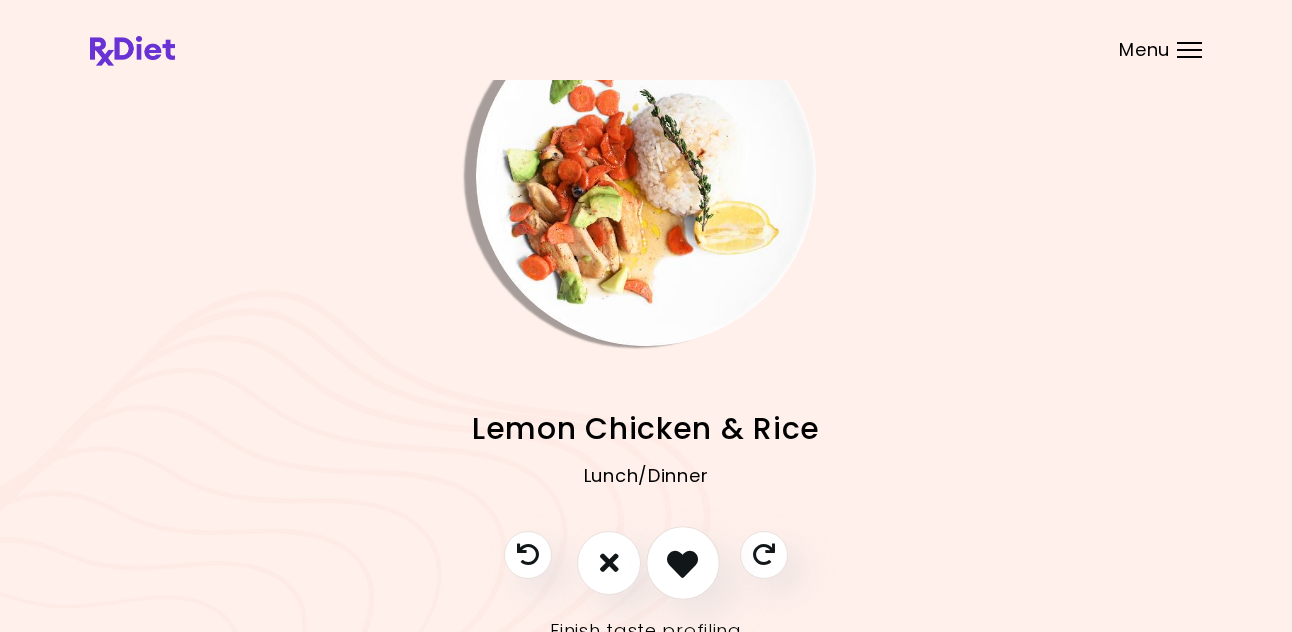 click at bounding box center (682, 562) 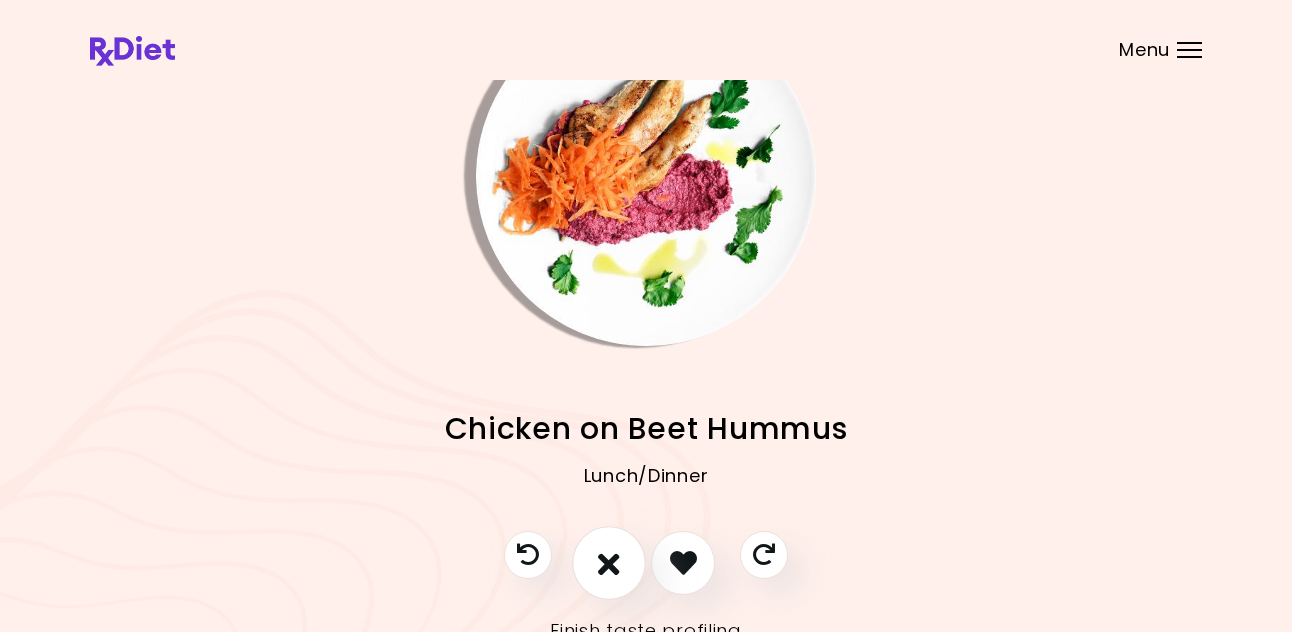 click at bounding box center [609, 562] 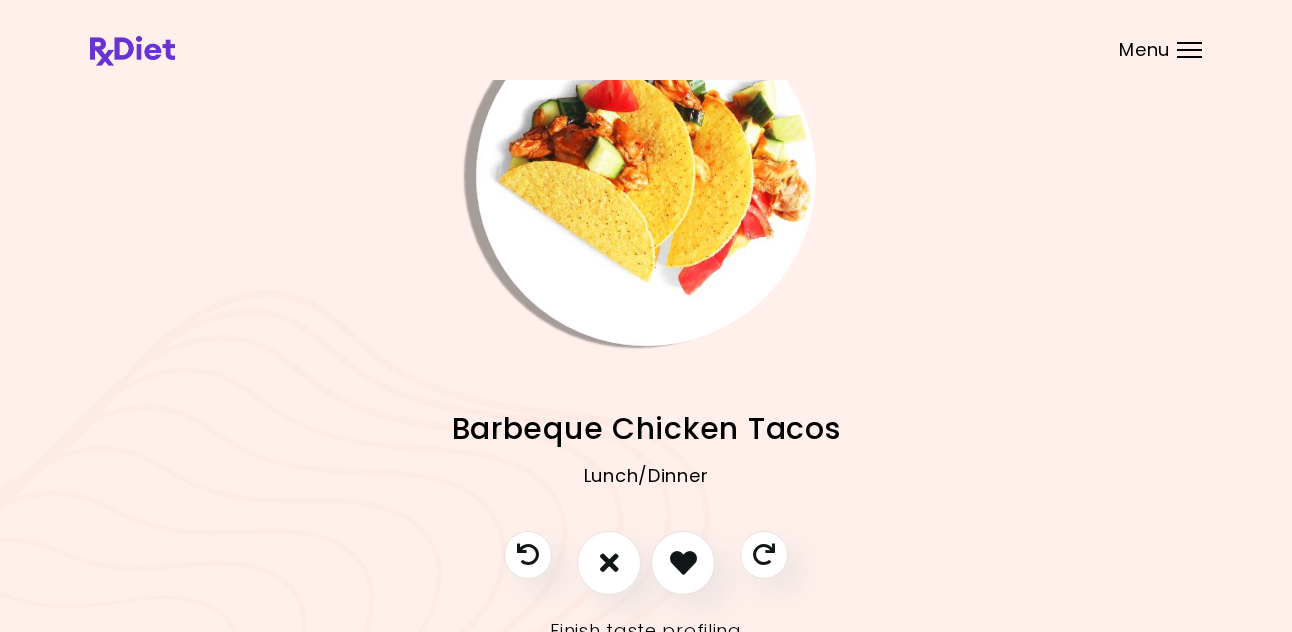 click at bounding box center (646, 176) 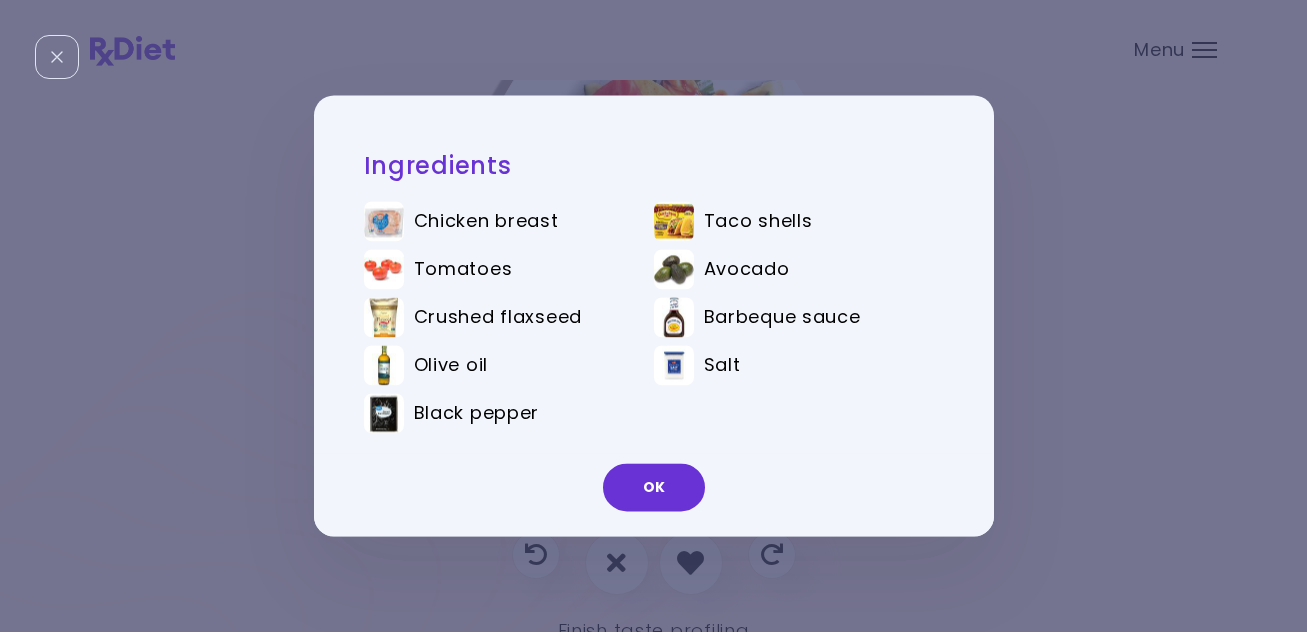 click on "OK" at bounding box center (654, 488) 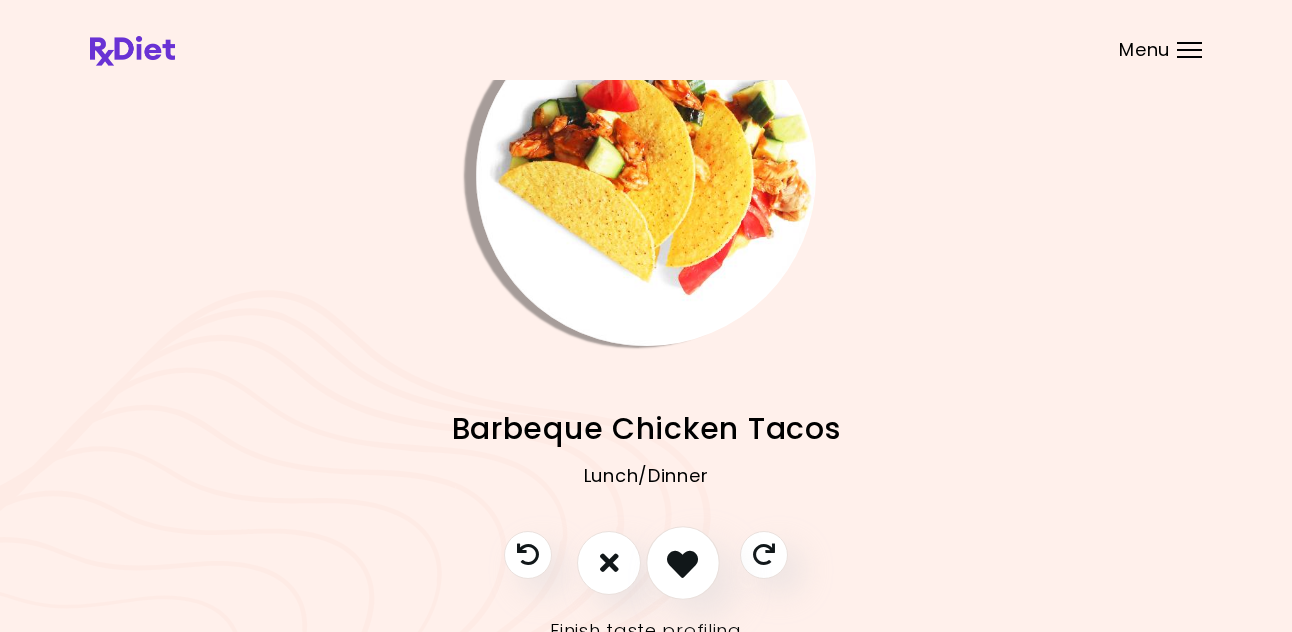 click at bounding box center (682, 562) 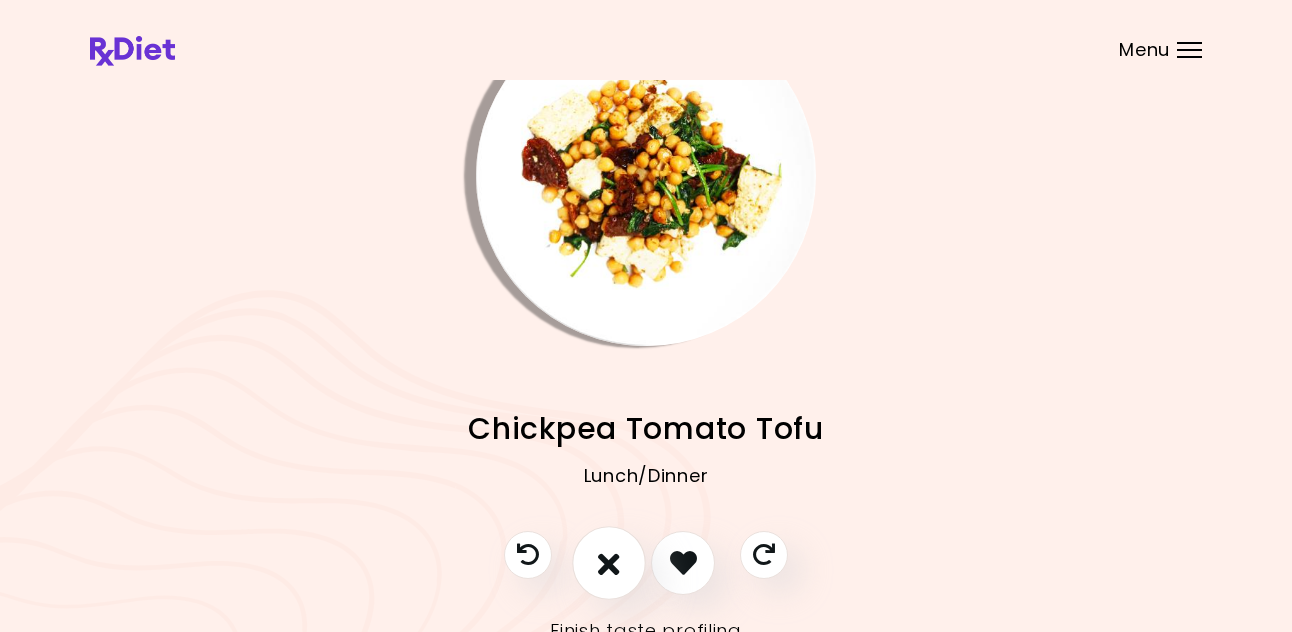 click at bounding box center (609, 562) 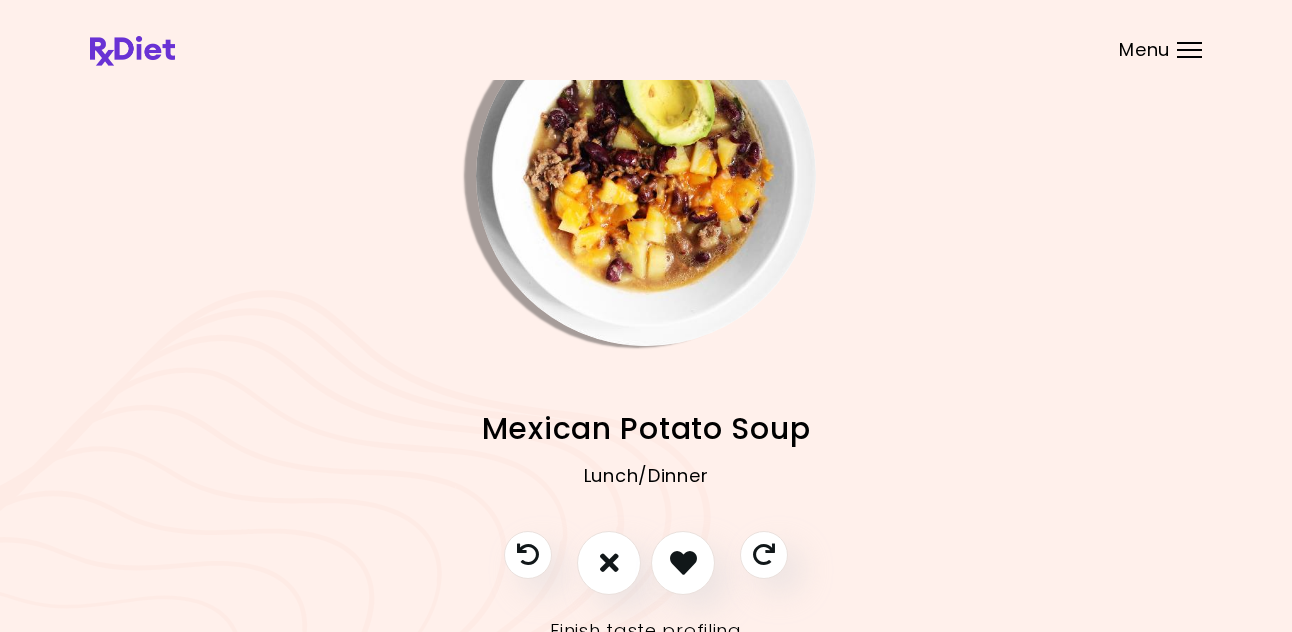 click at bounding box center (646, 176) 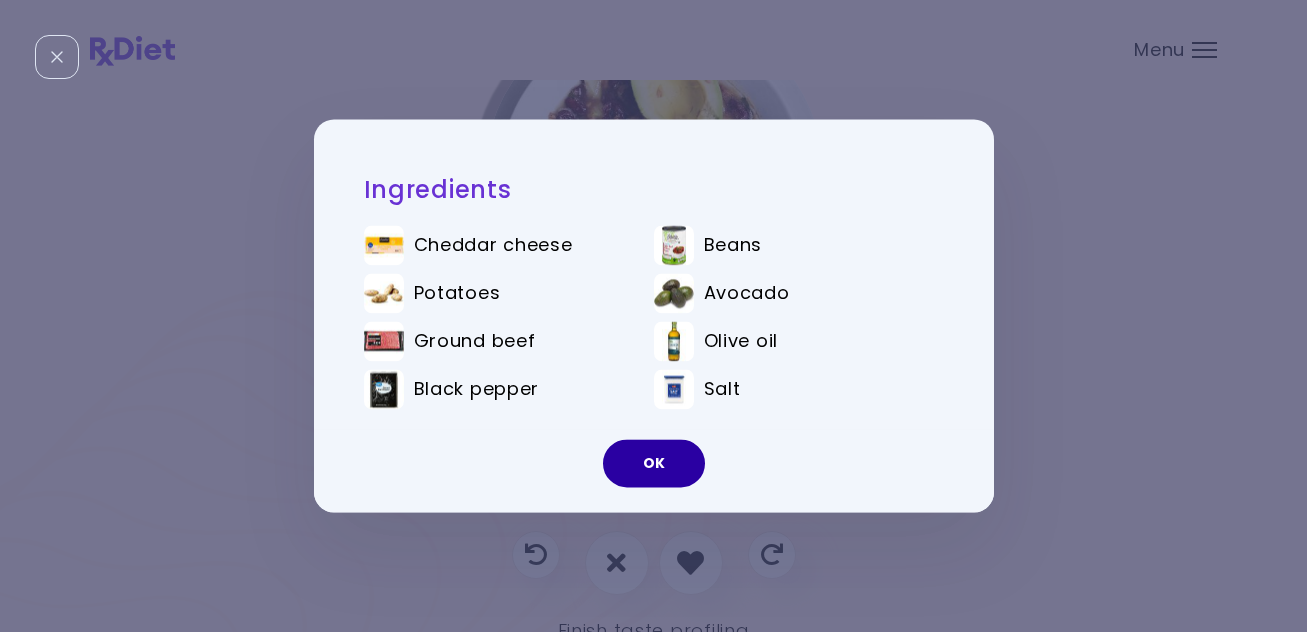 click on "OK" at bounding box center [654, 464] 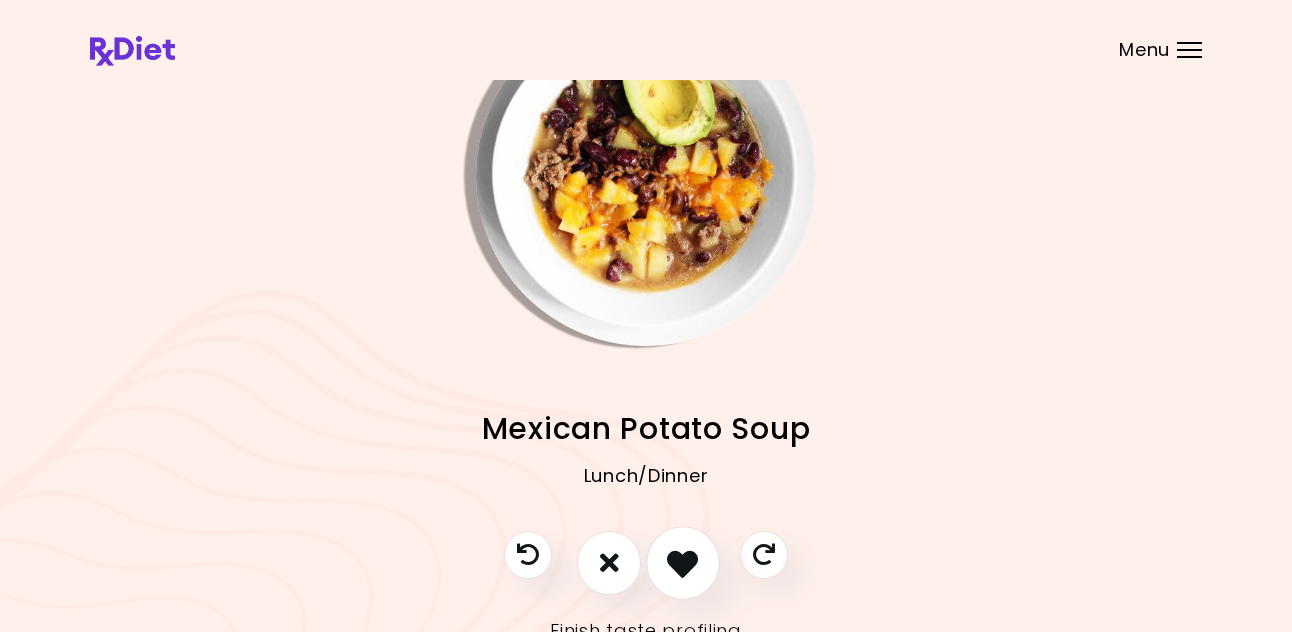 click at bounding box center (682, 562) 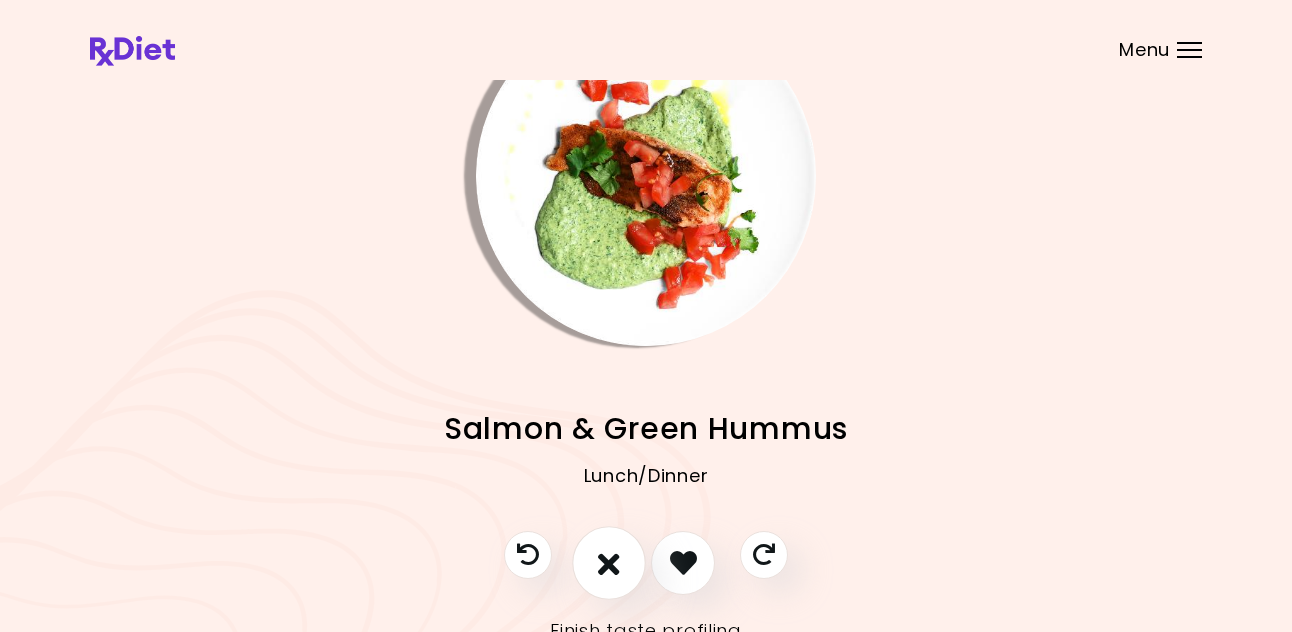 click at bounding box center (609, 562) 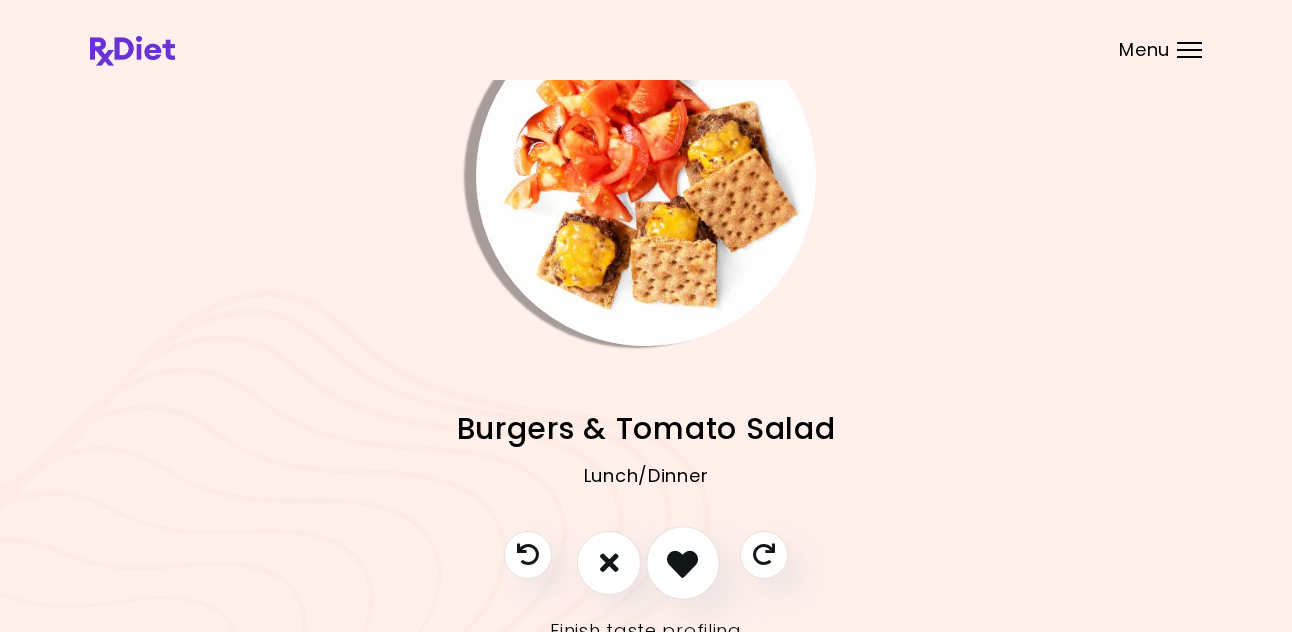 click at bounding box center (682, 562) 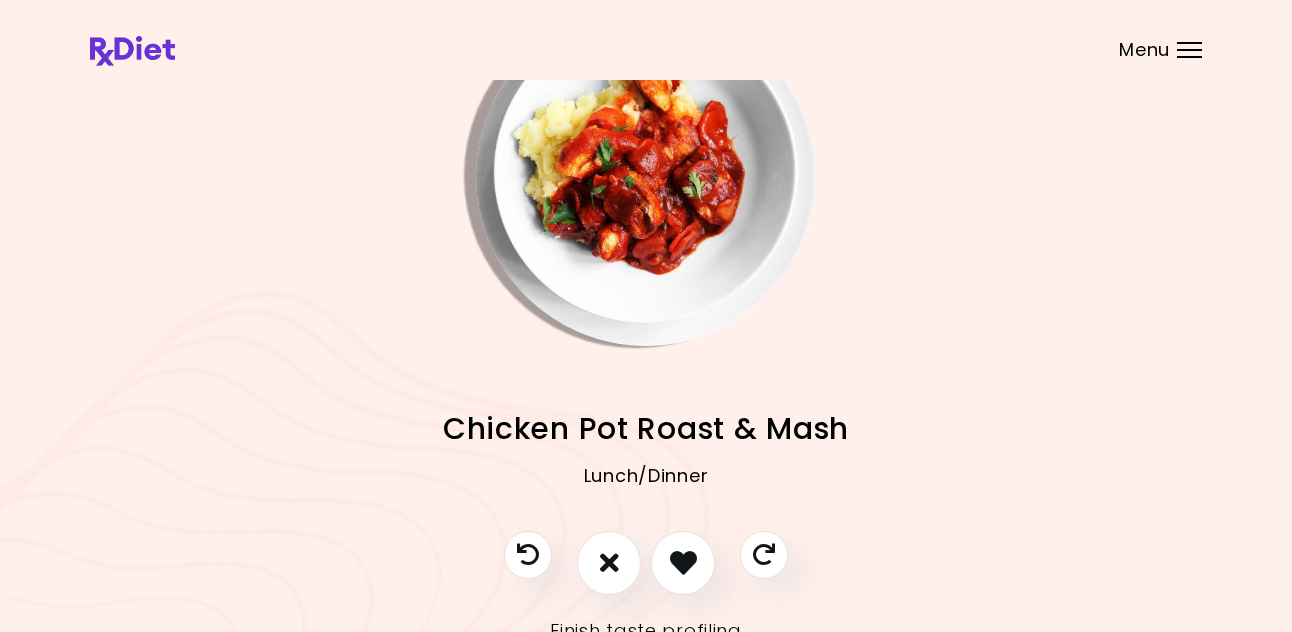 click at bounding box center [646, 176] 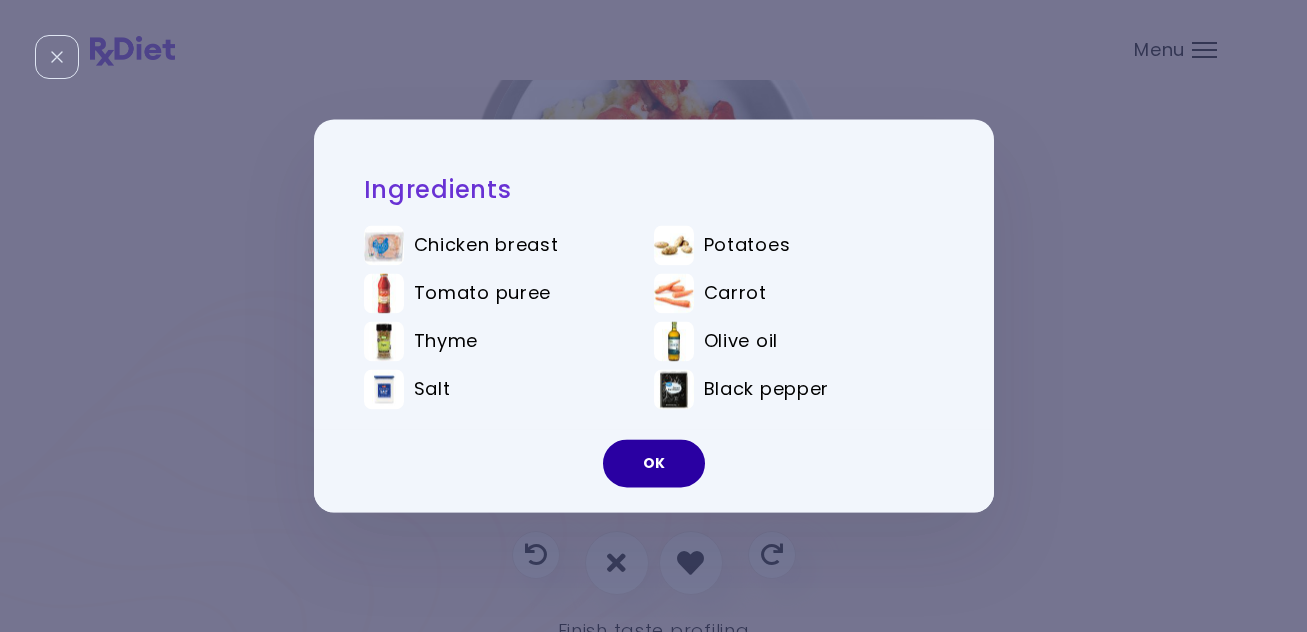 click on "OK" at bounding box center [654, 464] 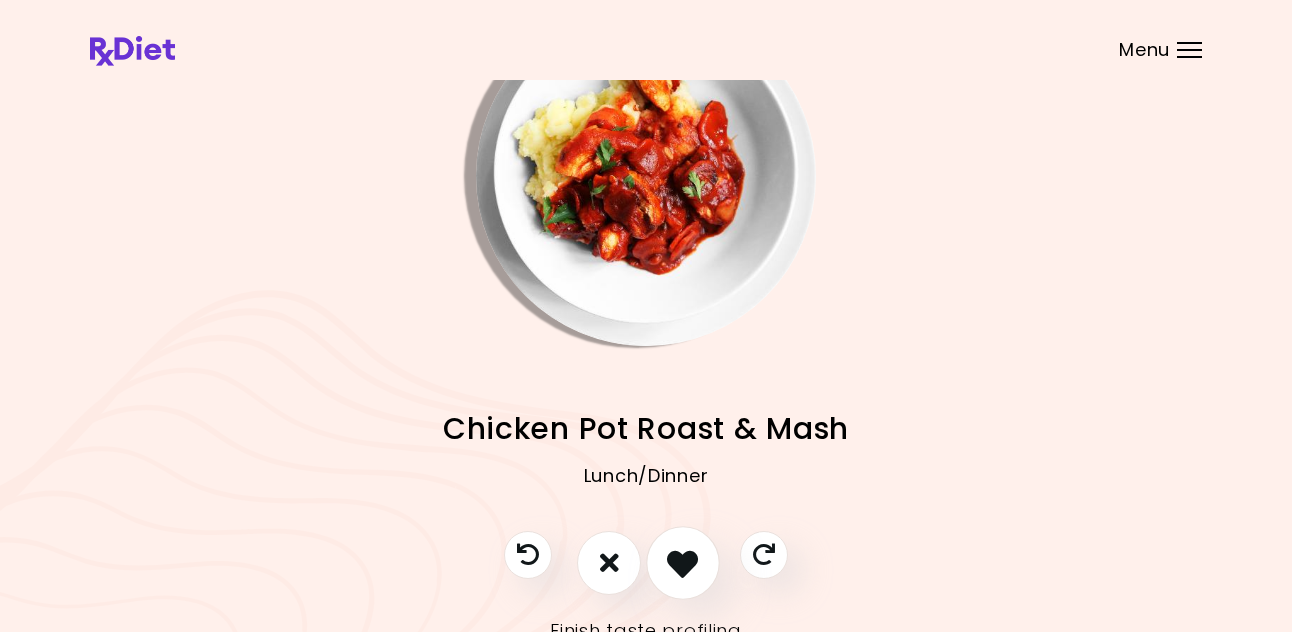 click at bounding box center [682, 562] 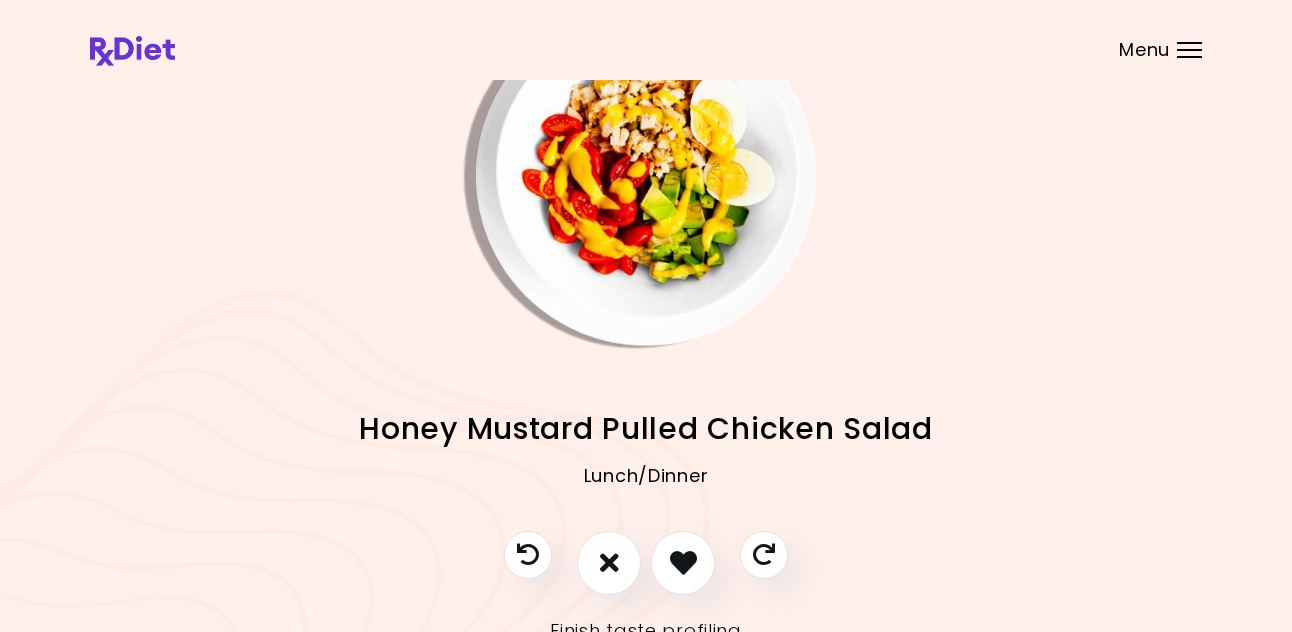 click at bounding box center [646, 176] 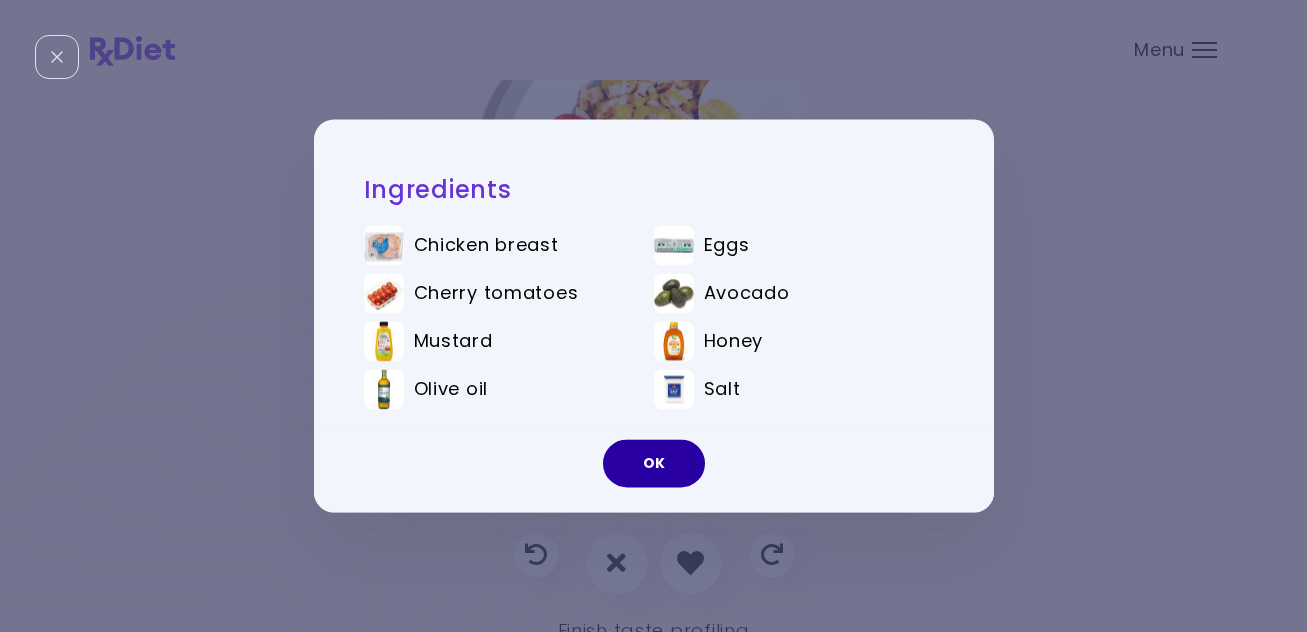 click on "OK" at bounding box center (654, 464) 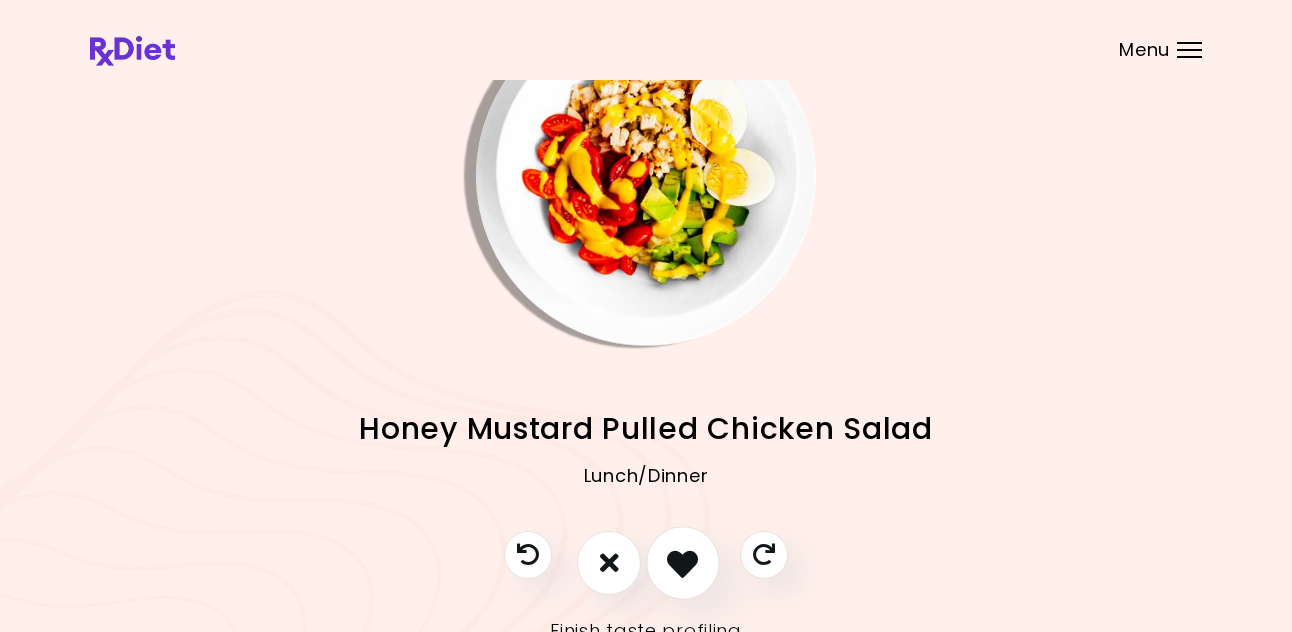 click at bounding box center [682, 562] 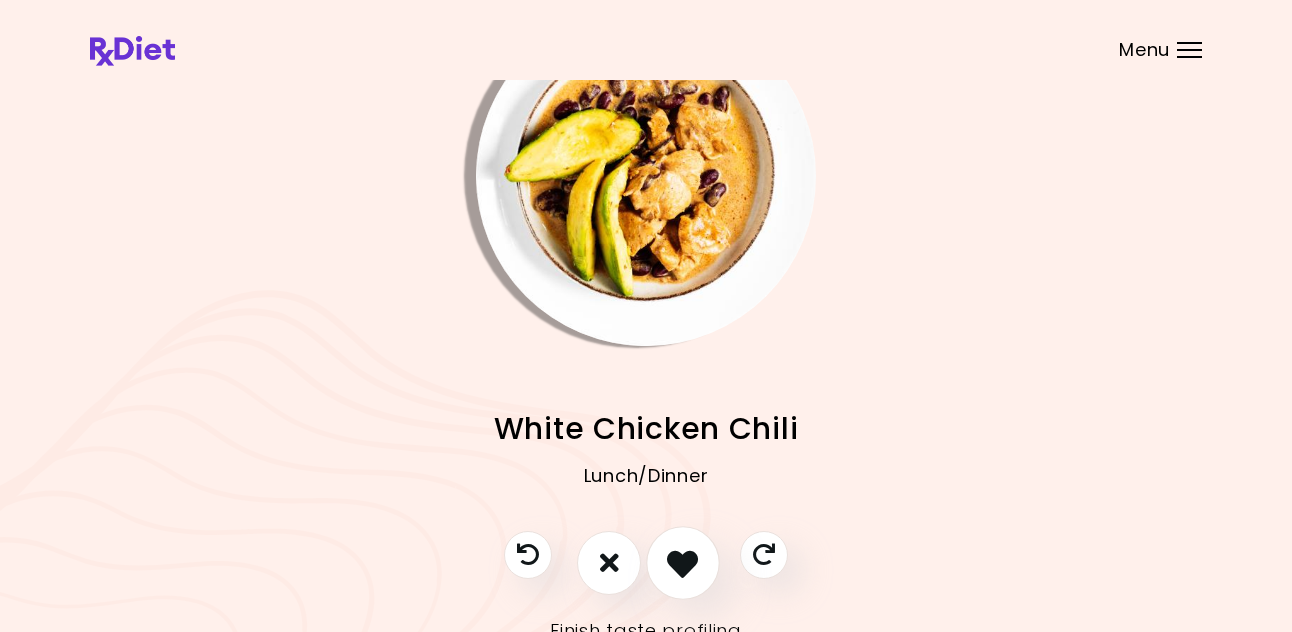 click at bounding box center (682, 562) 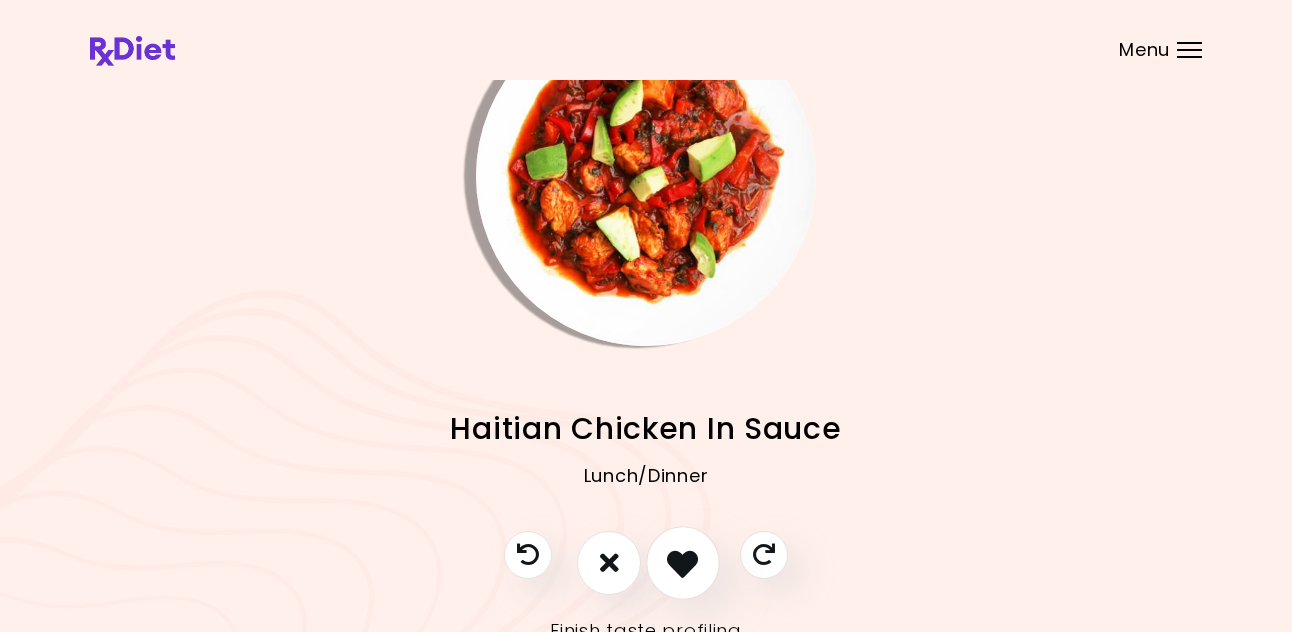 click at bounding box center [682, 562] 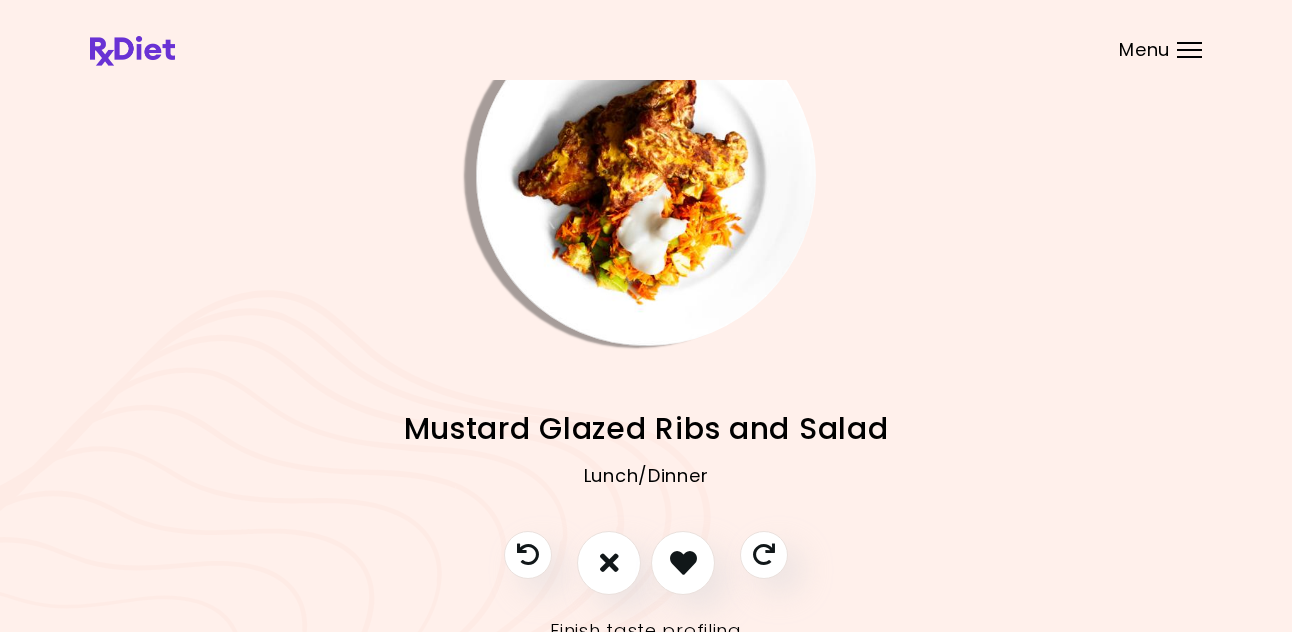click at bounding box center [646, 176] 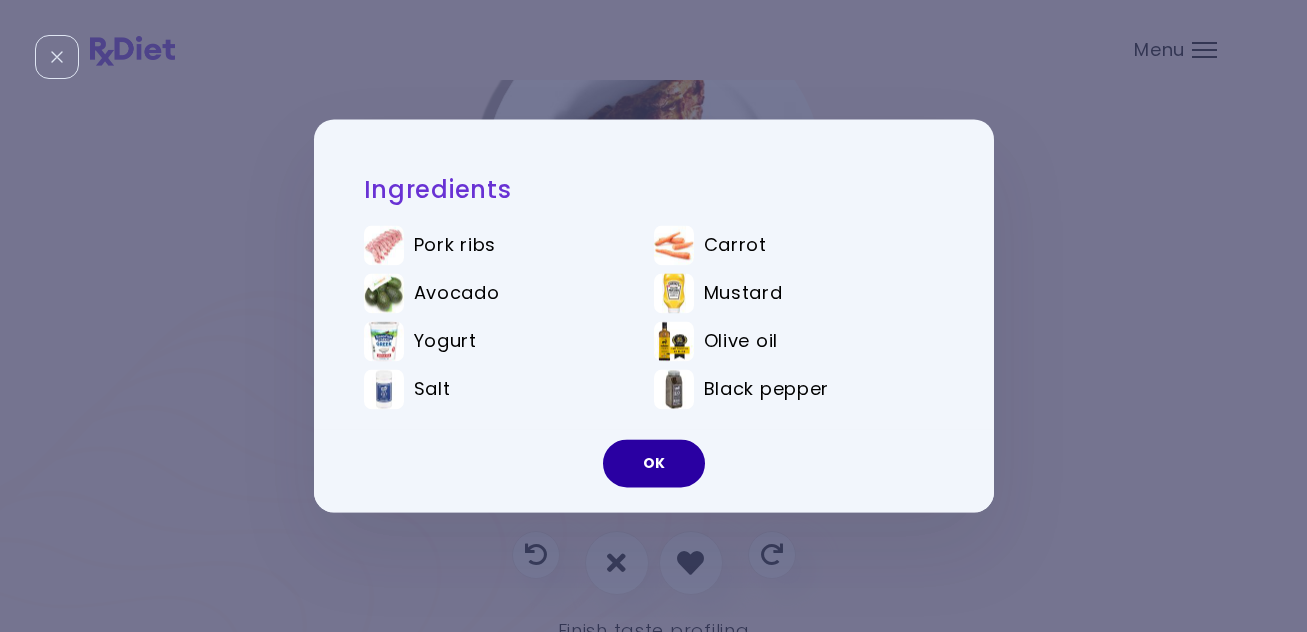 click on "OK" at bounding box center (654, 464) 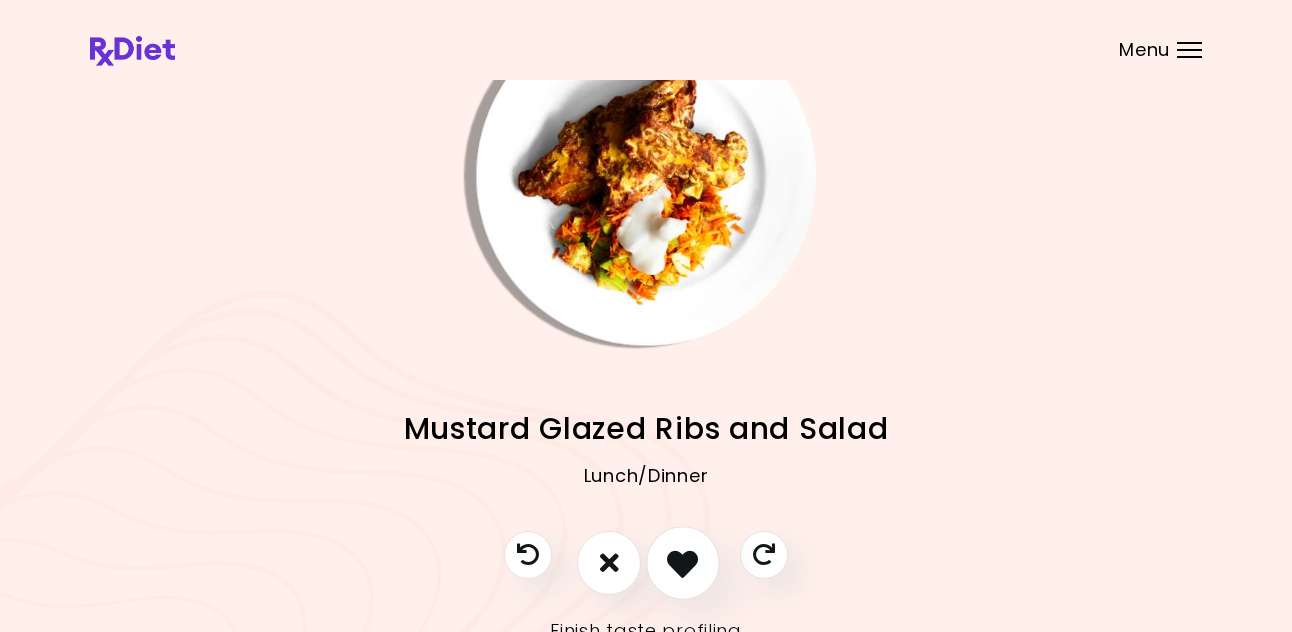 click at bounding box center [682, 562] 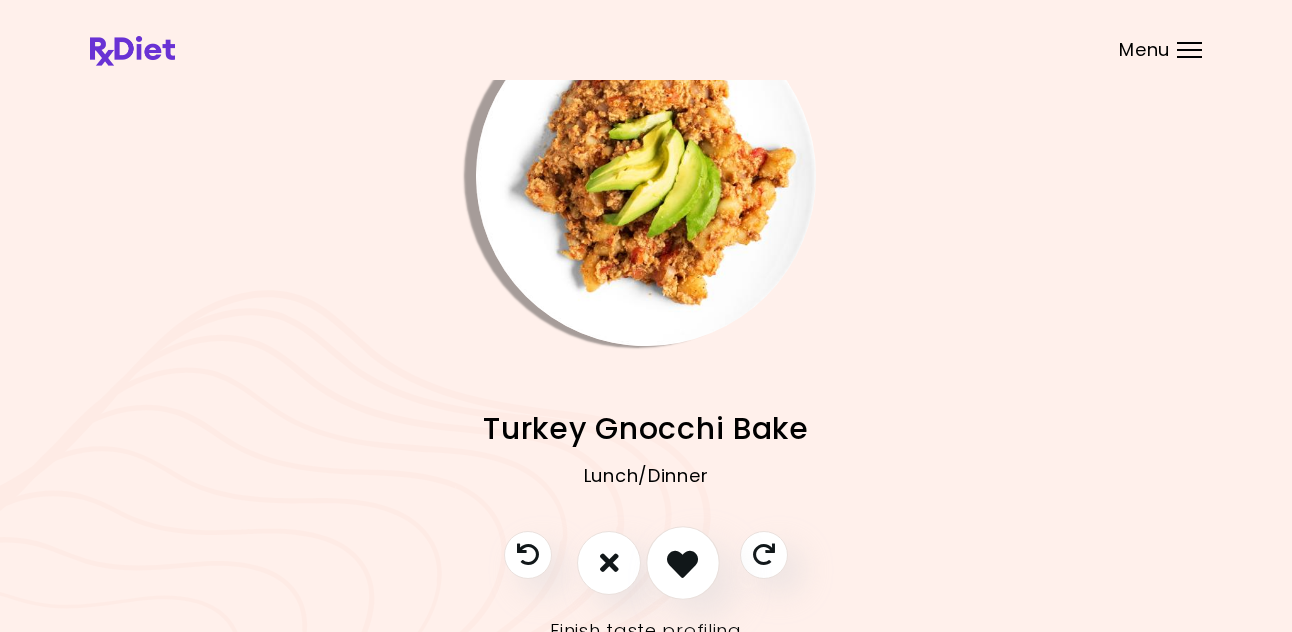click at bounding box center (682, 562) 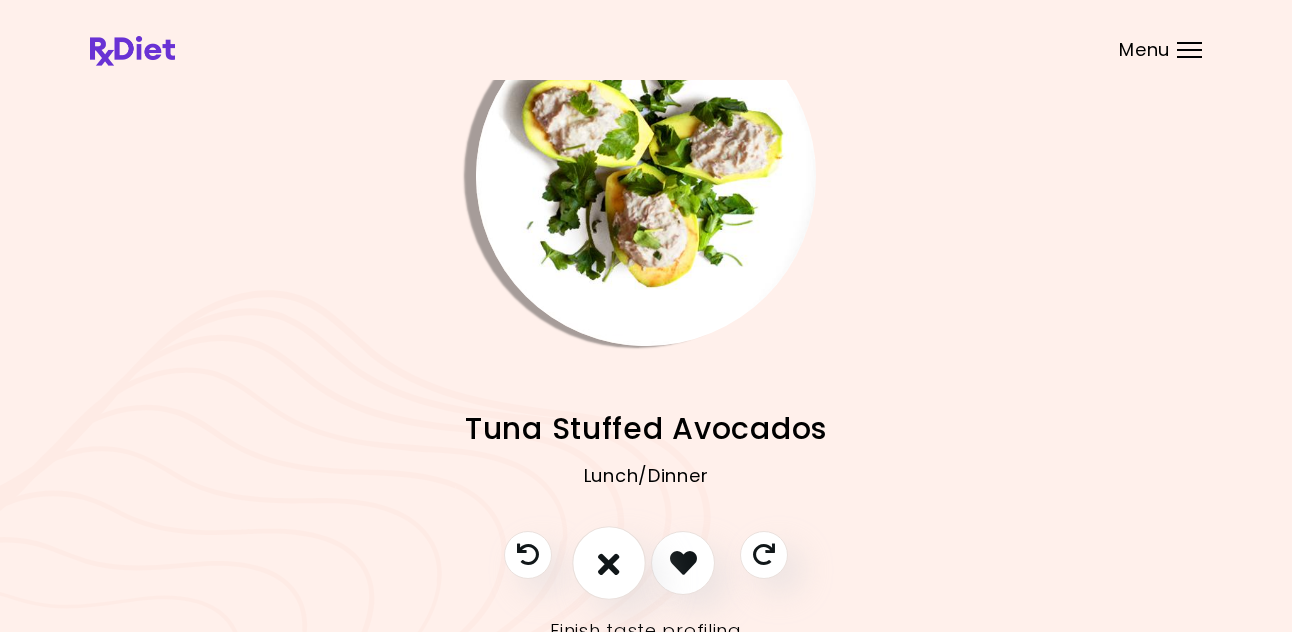 click at bounding box center [609, 562] 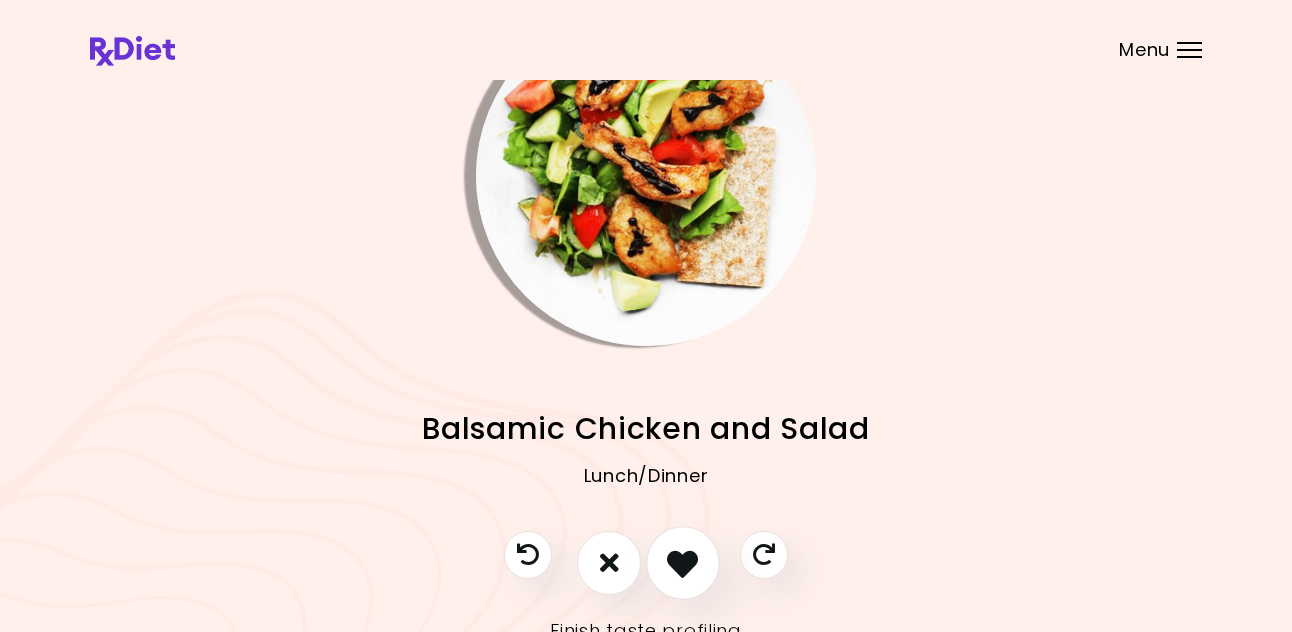 click at bounding box center (682, 562) 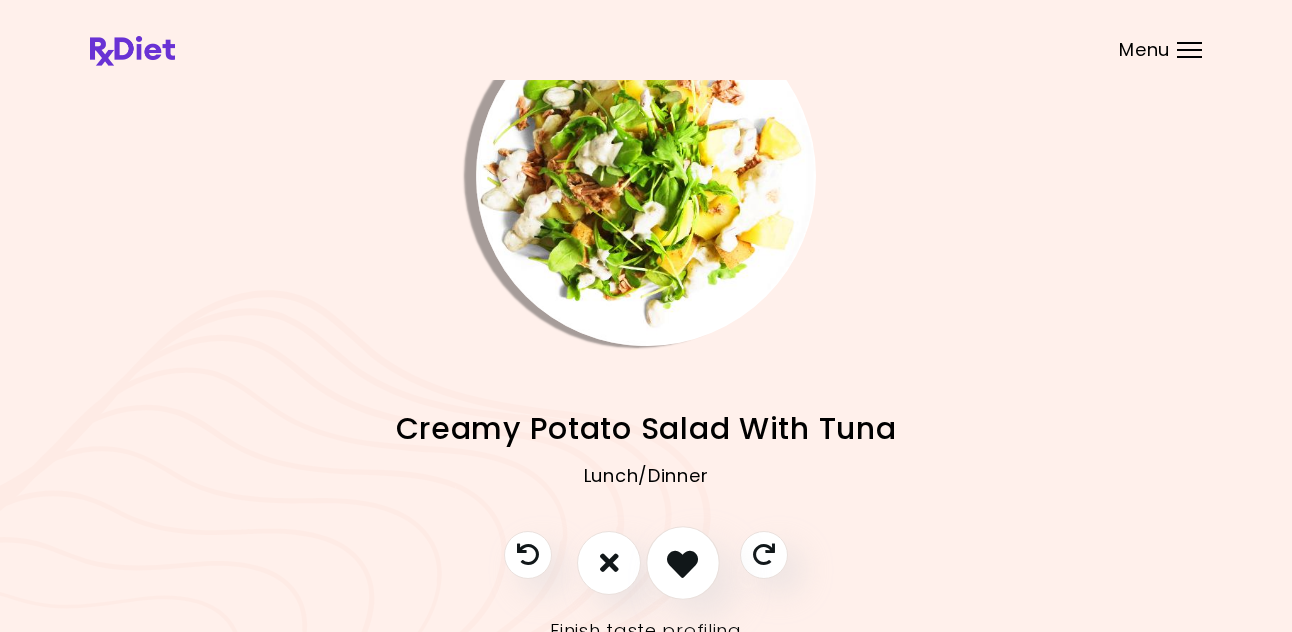 click at bounding box center (682, 562) 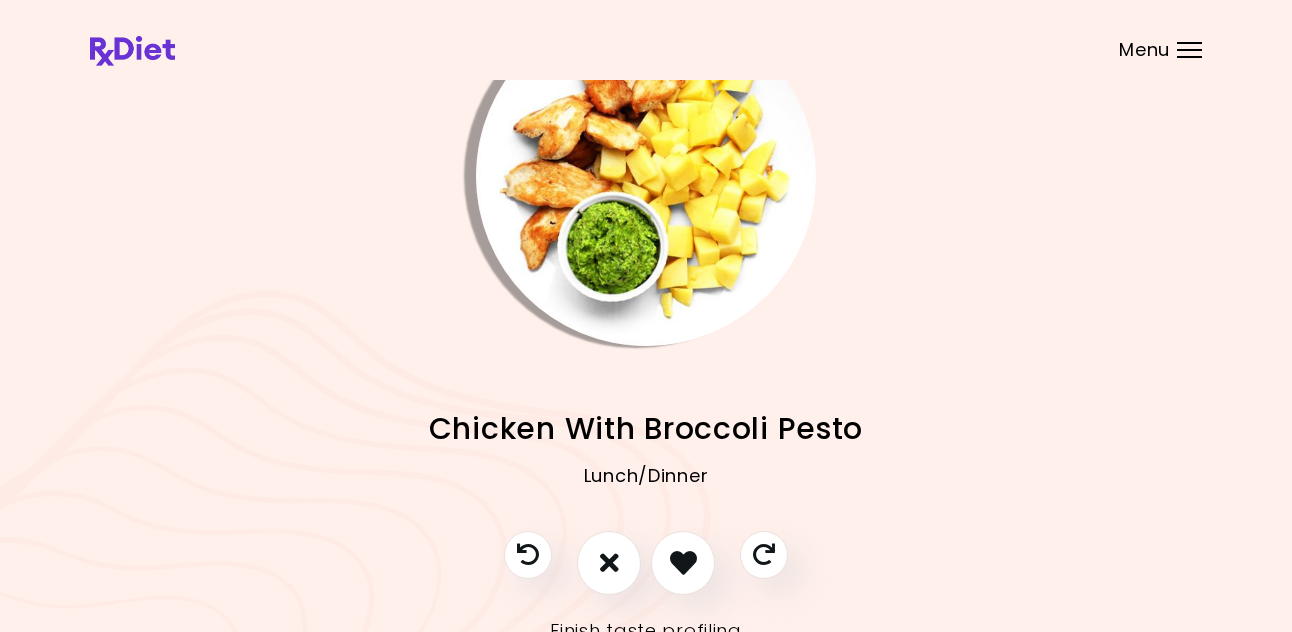 click at bounding box center (646, 176) 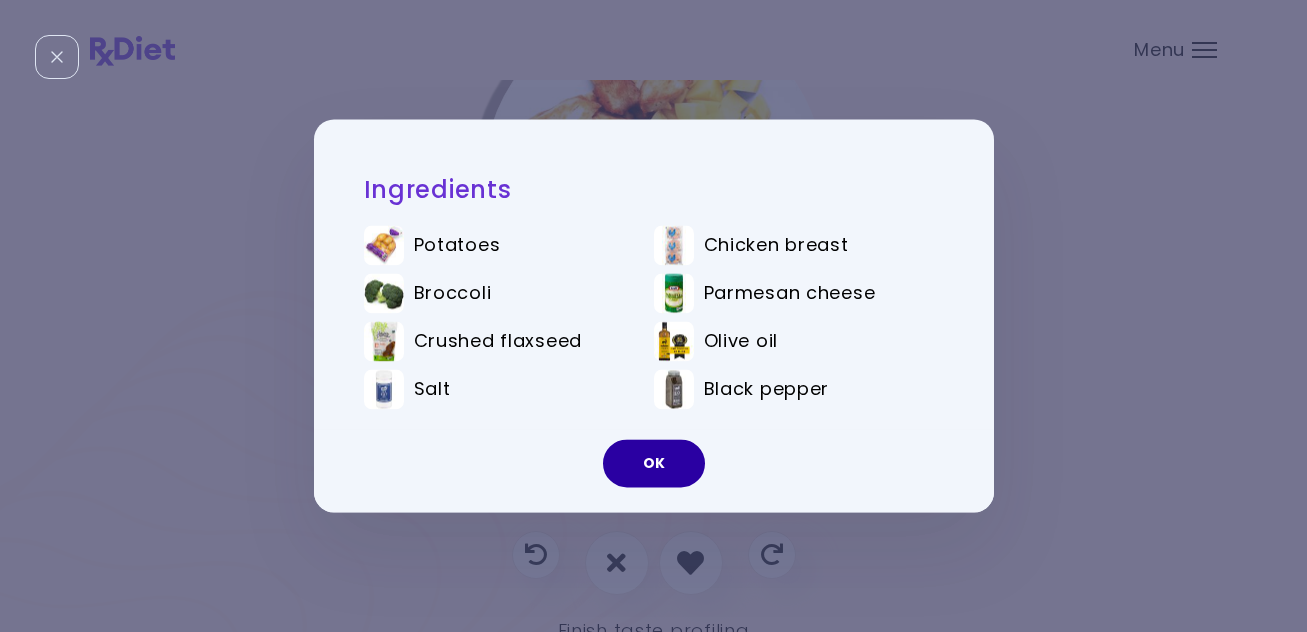 click on "OK" at bounding box center (654, 464) 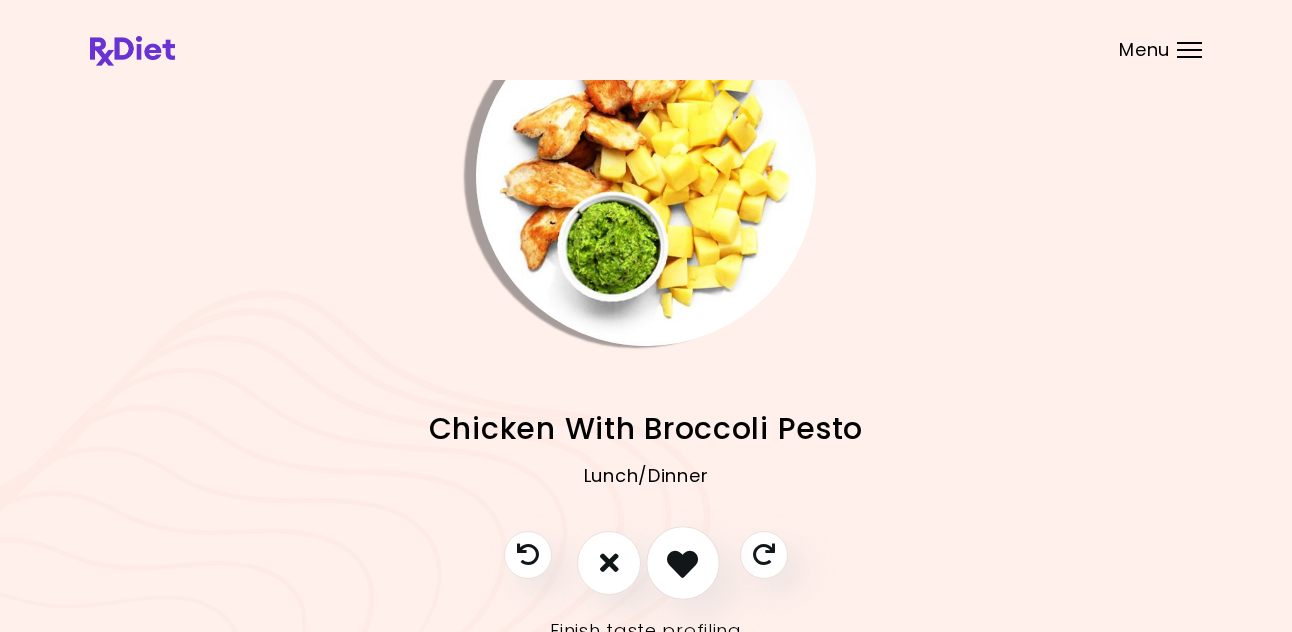 click at bounding box center [682, 562] 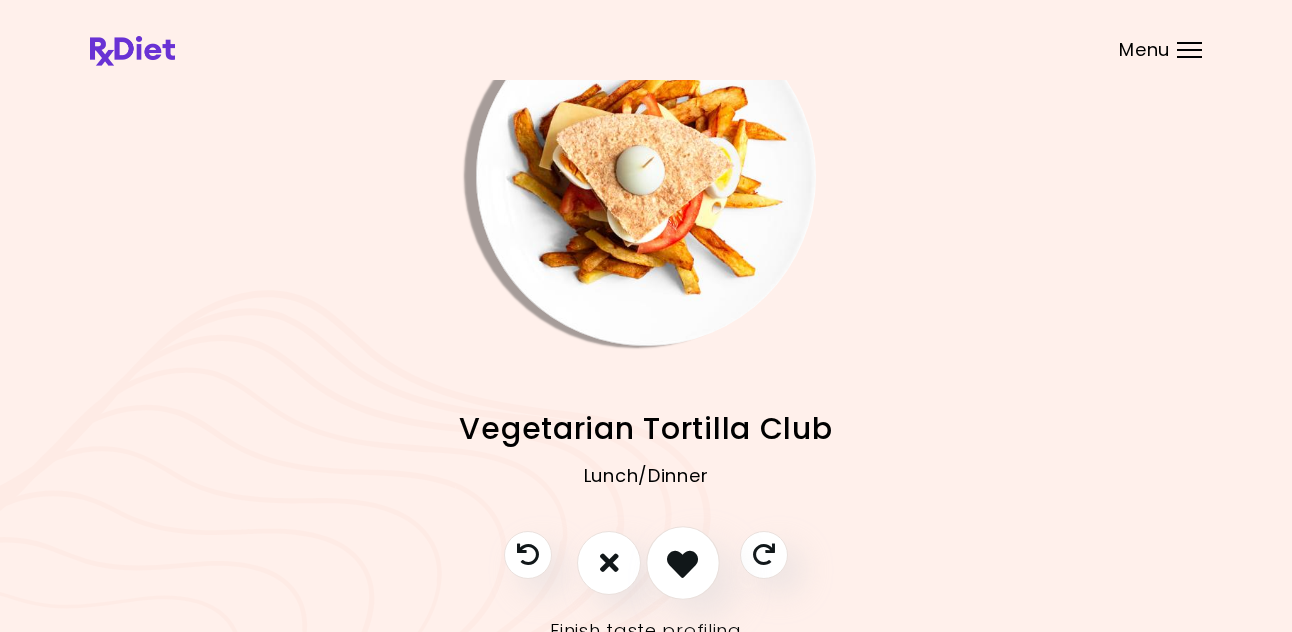 click at bounding box center (682, 562) 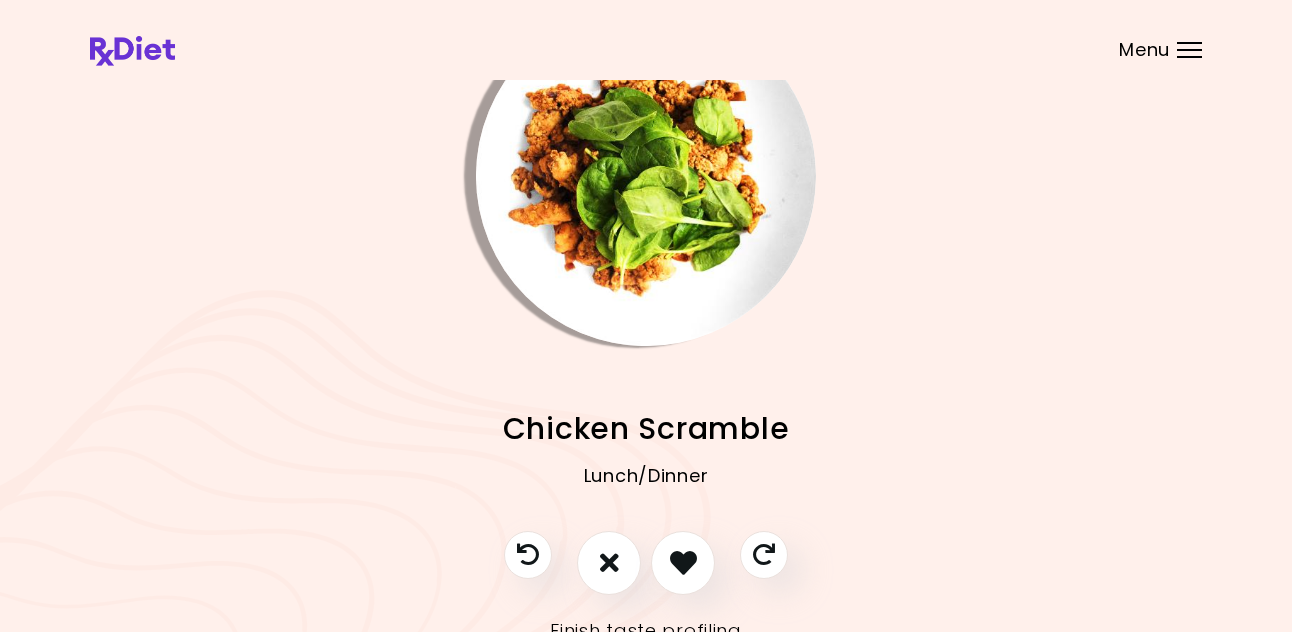 click at bounding box center (646, 176) 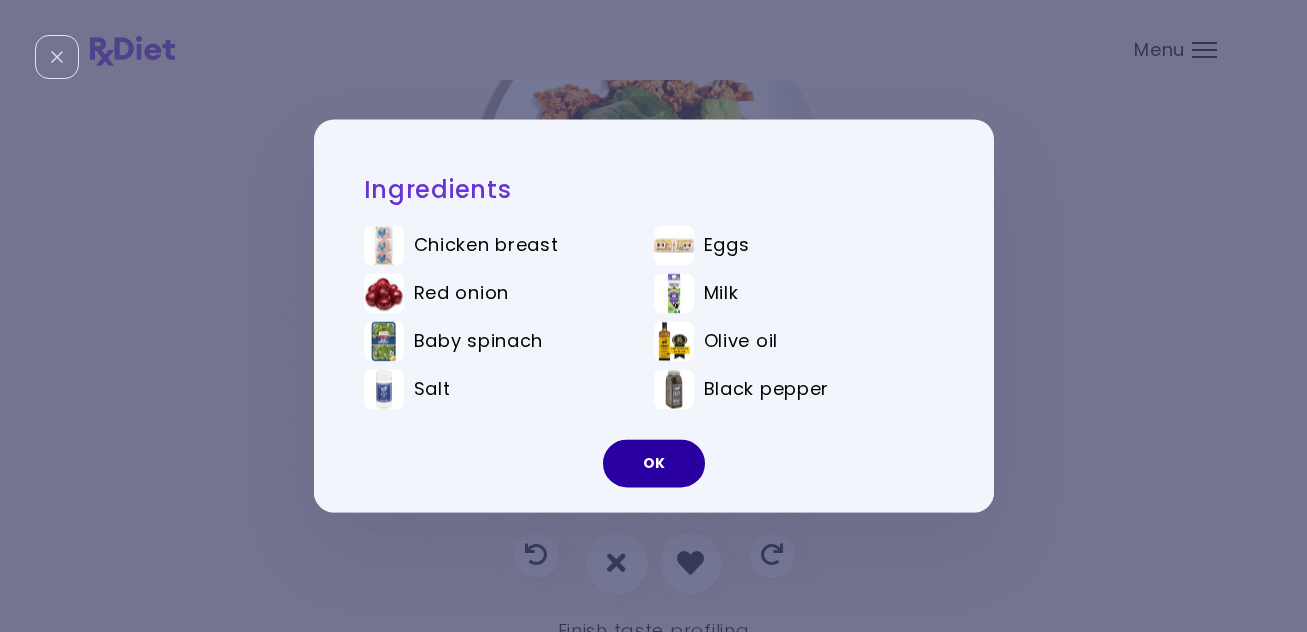 click on "OK" at bounding box center (654, 464) 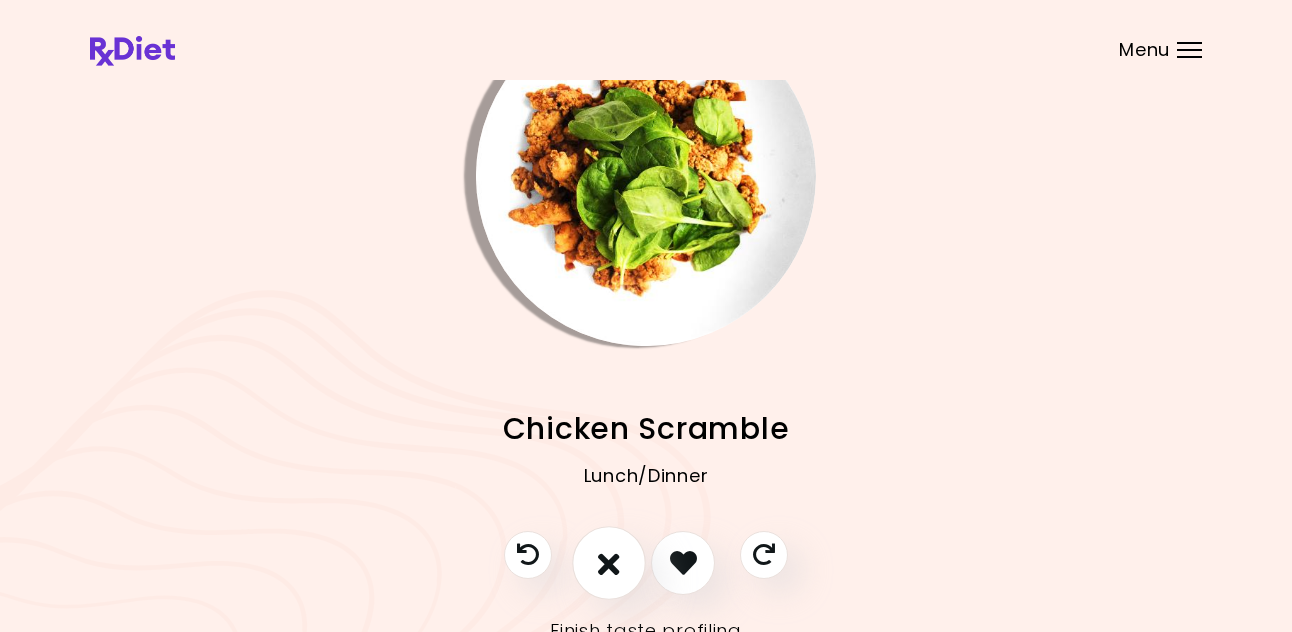 click at bounding box center (609, 563) 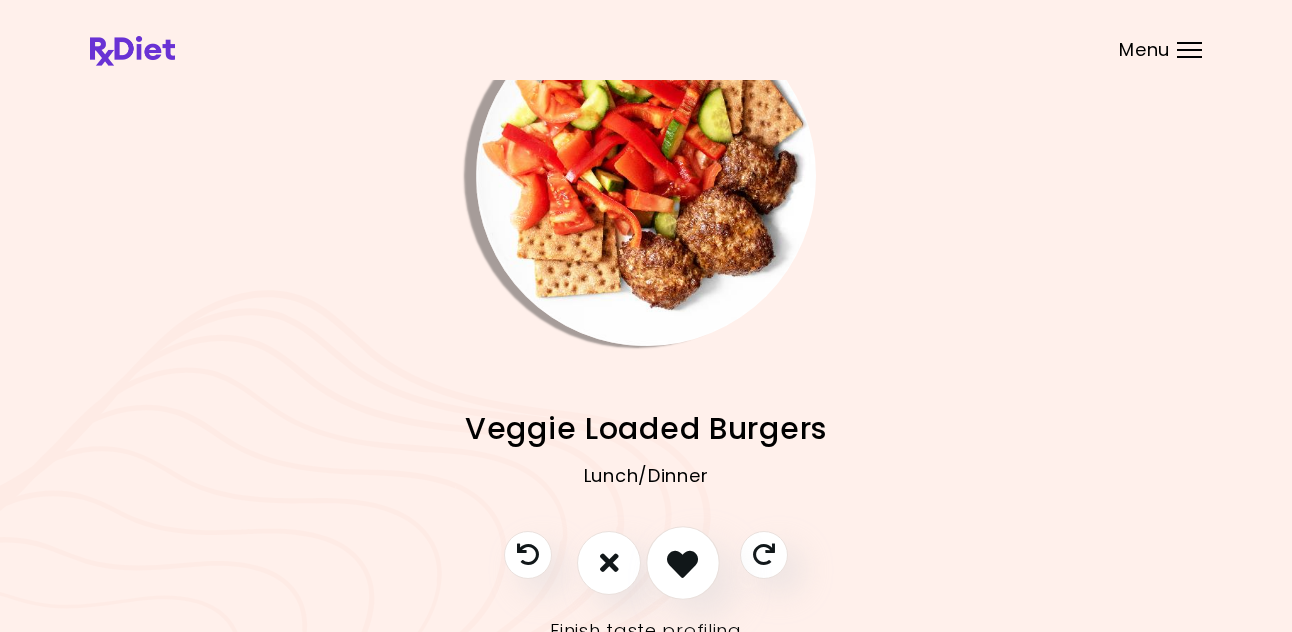 click at bounding box center (682, 562) 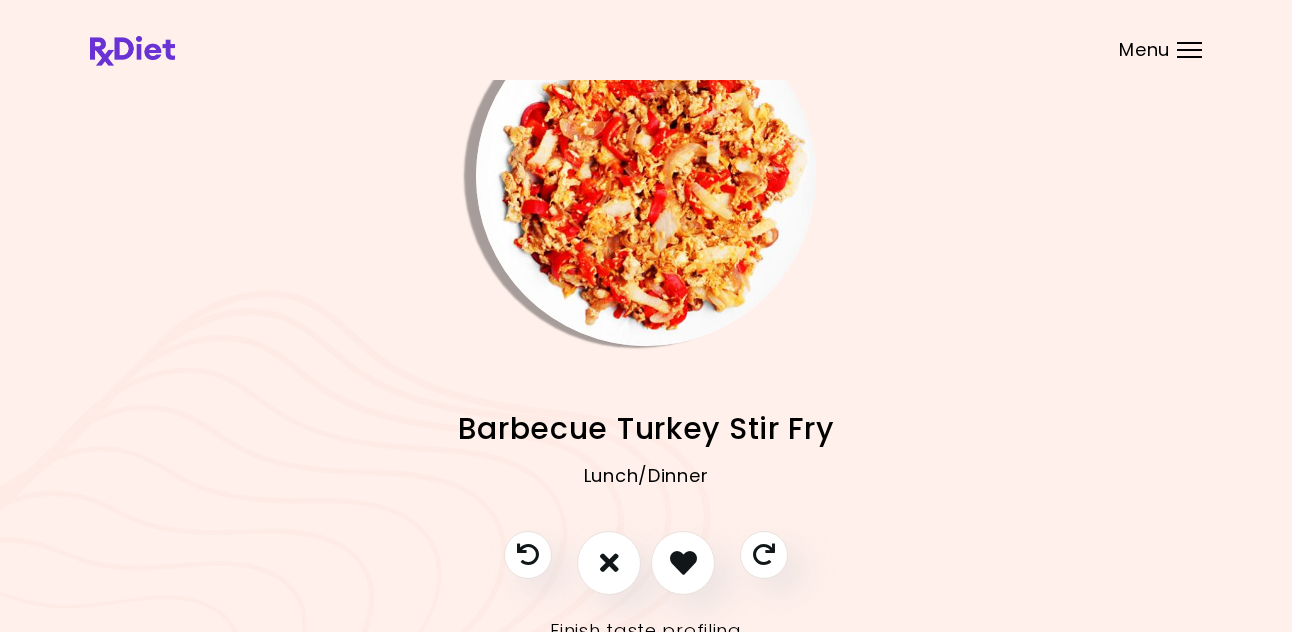 click at bounding box center [646, 176] 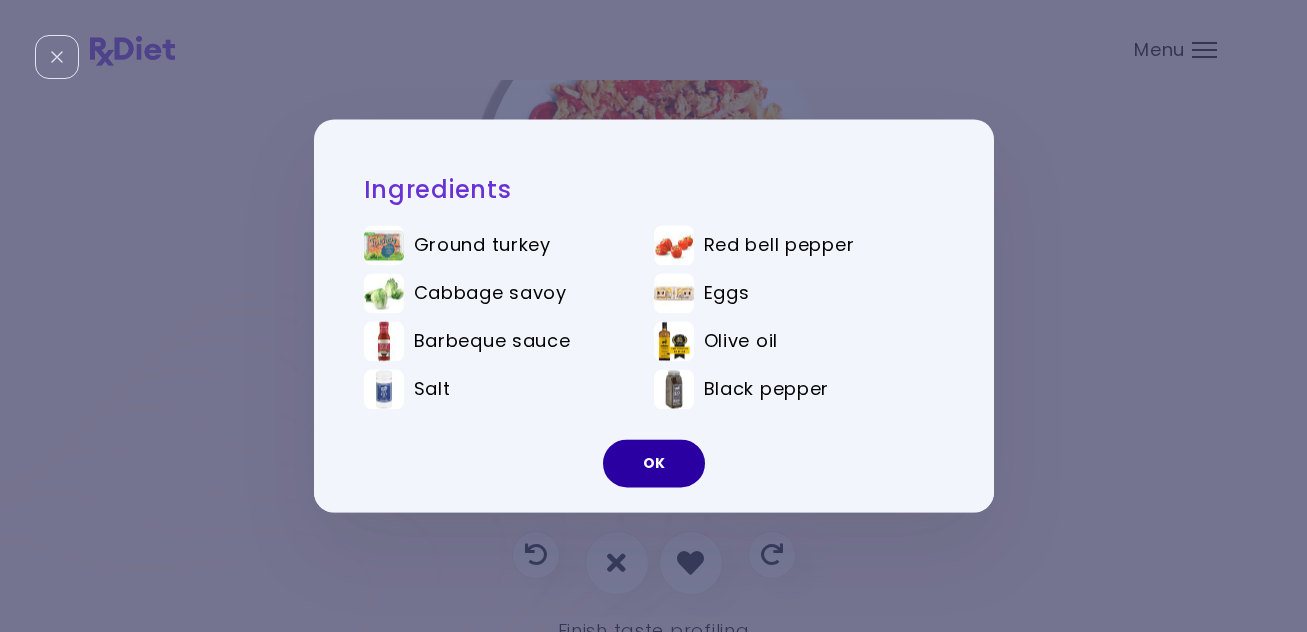 click on "OK" at bounding box center [654, 464] 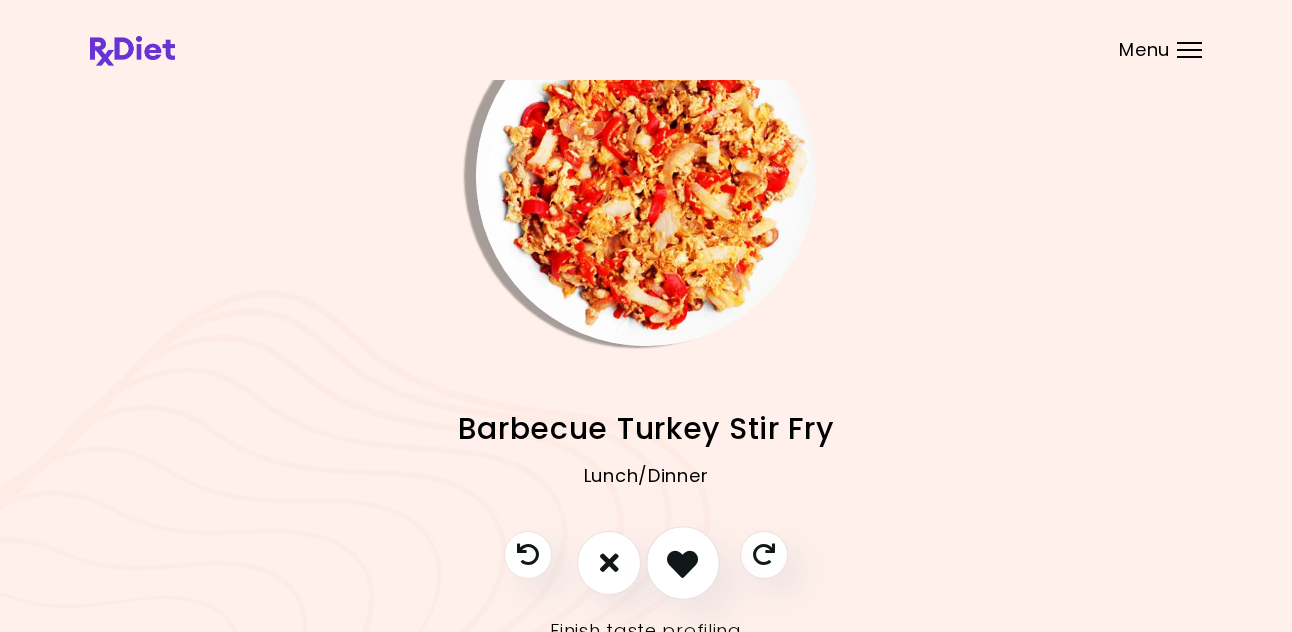 click at bounding box center [682, 562] 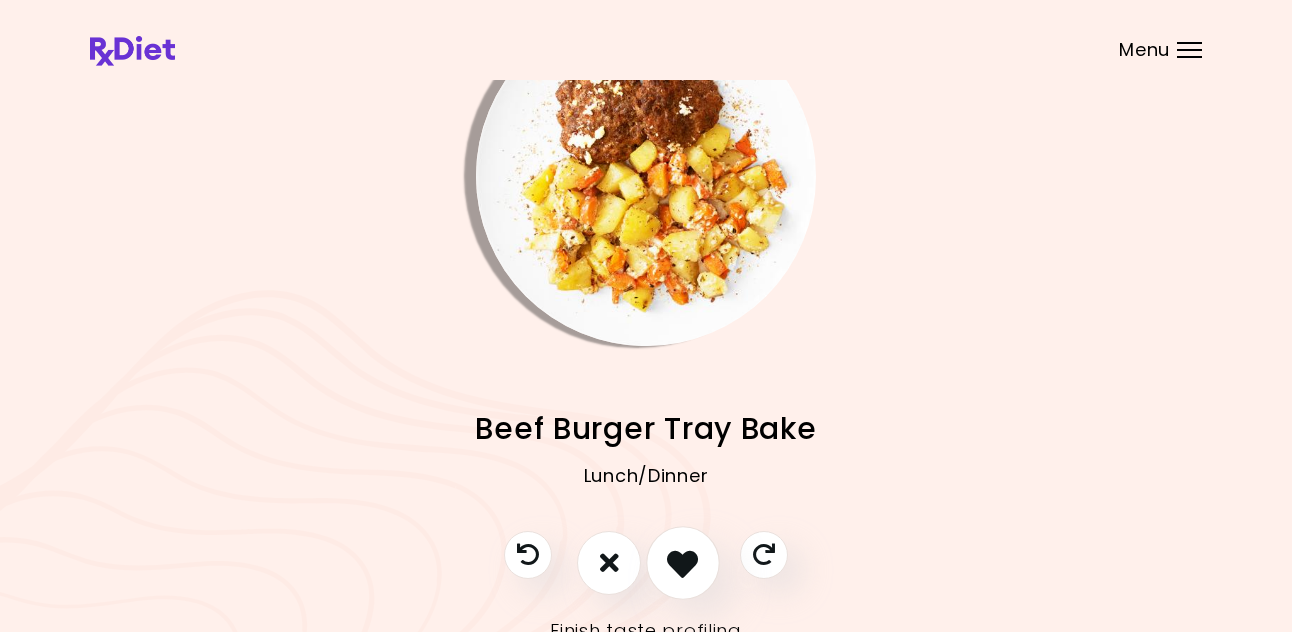 click at bounding box center (682, 562) 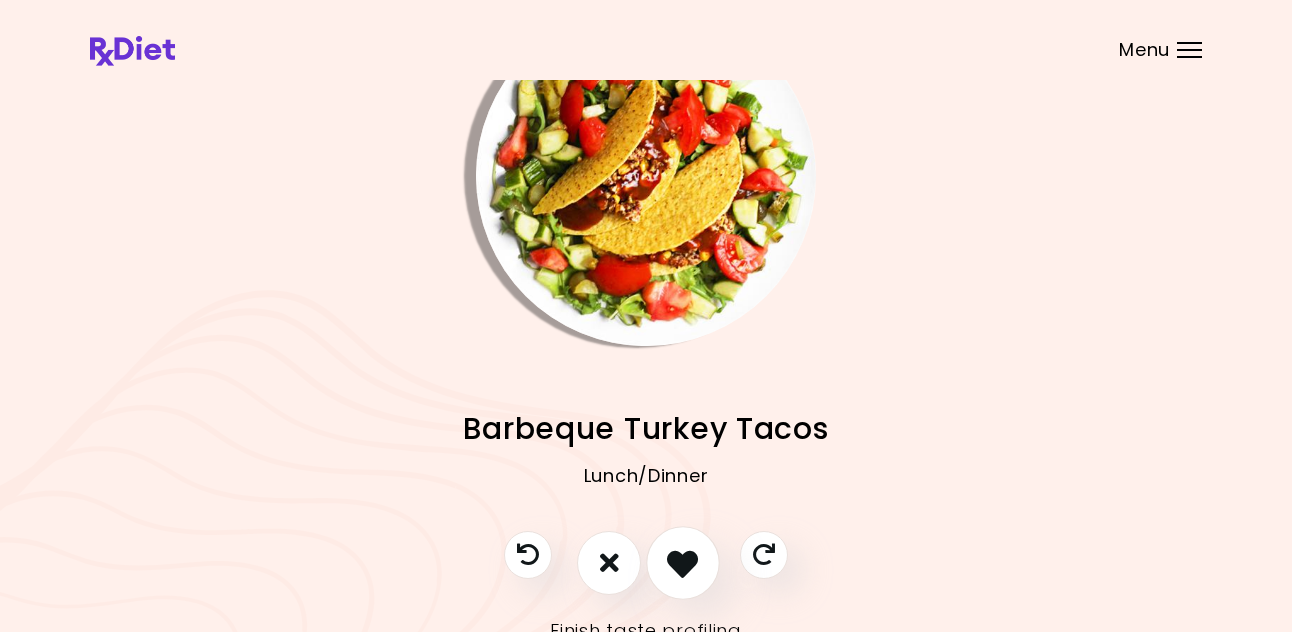 click at bounding box center (682, 562) 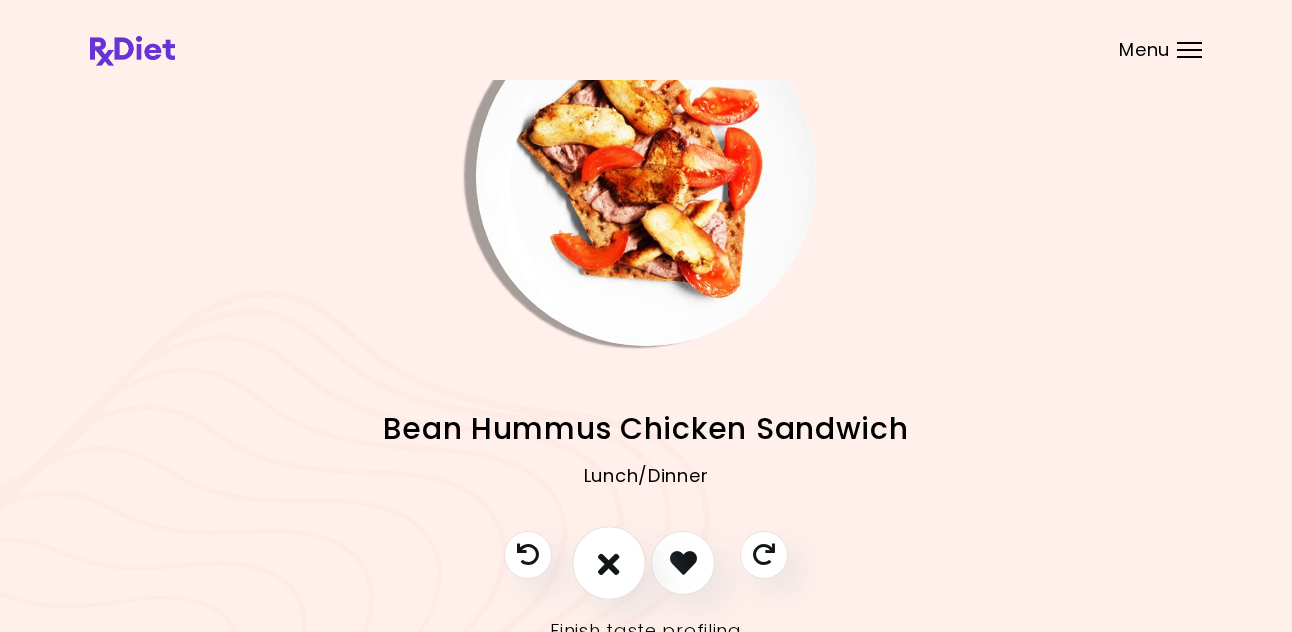 click at bounding box center (609, 562) 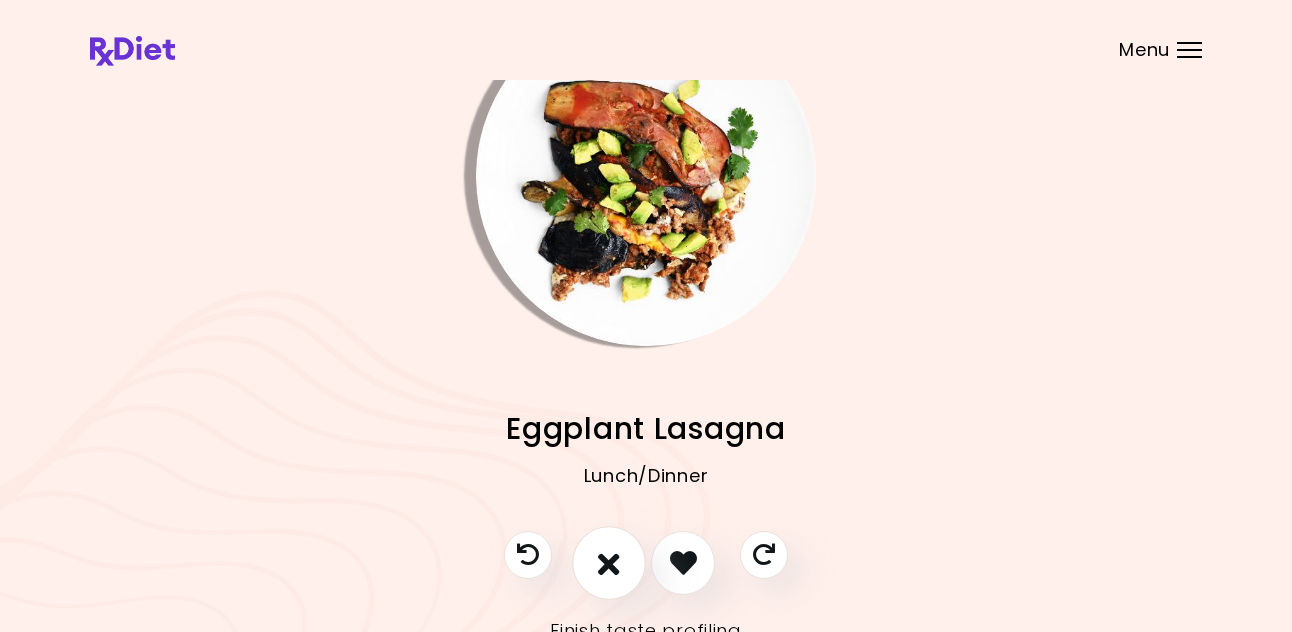 click at bounding box center [609, 562] 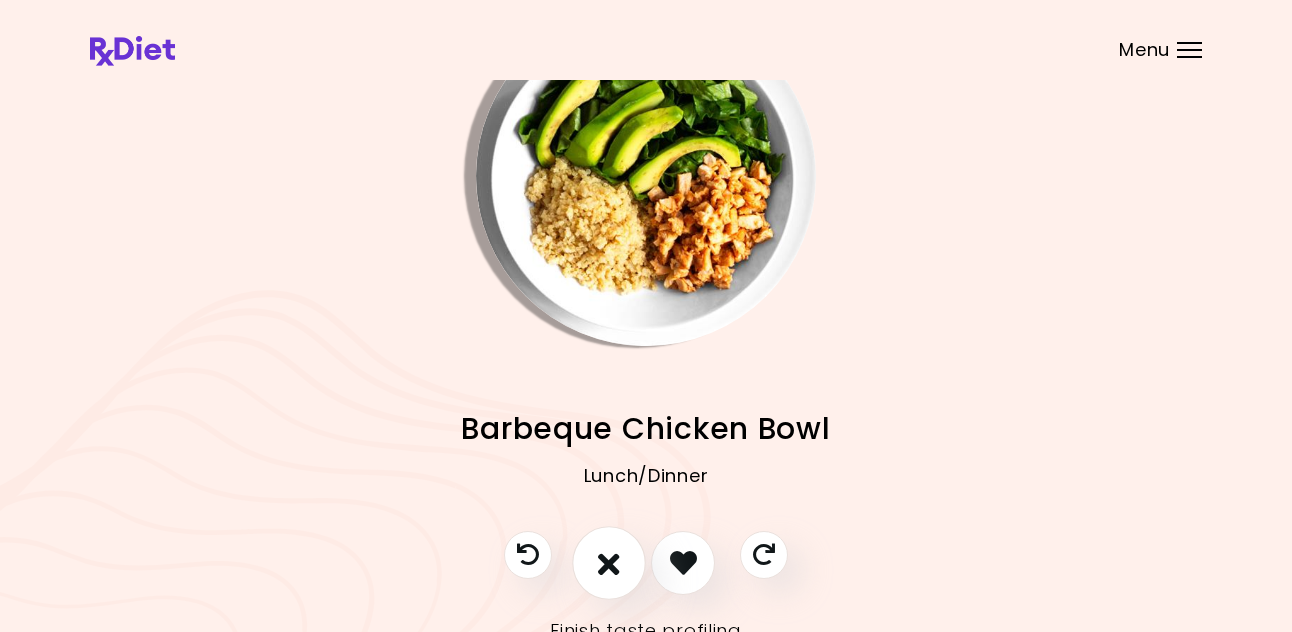 click at bounding box center (609, 562) 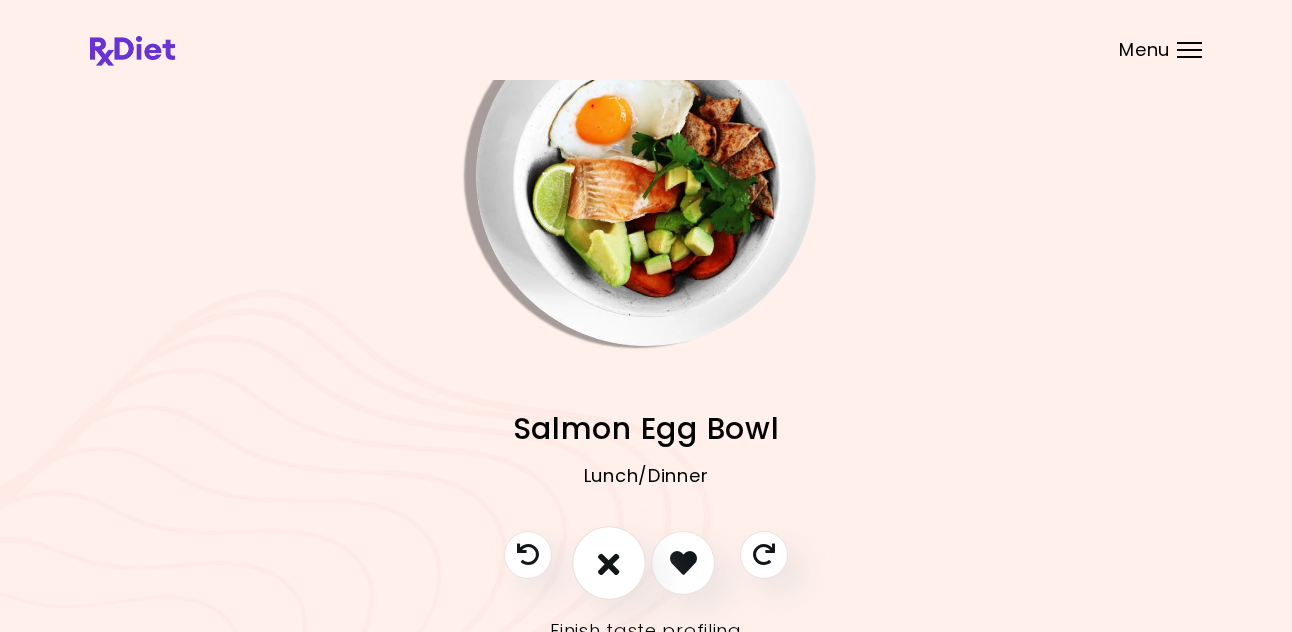 click at bounding box center [609, 562] 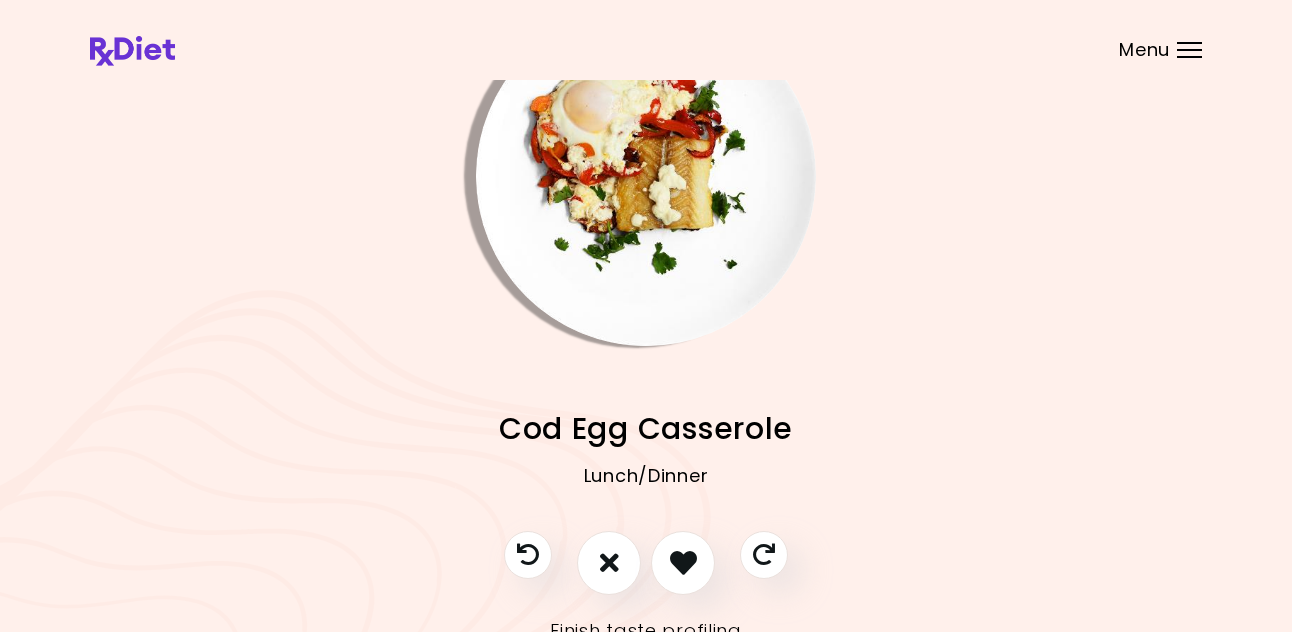 click at bounding box center [646, 176] 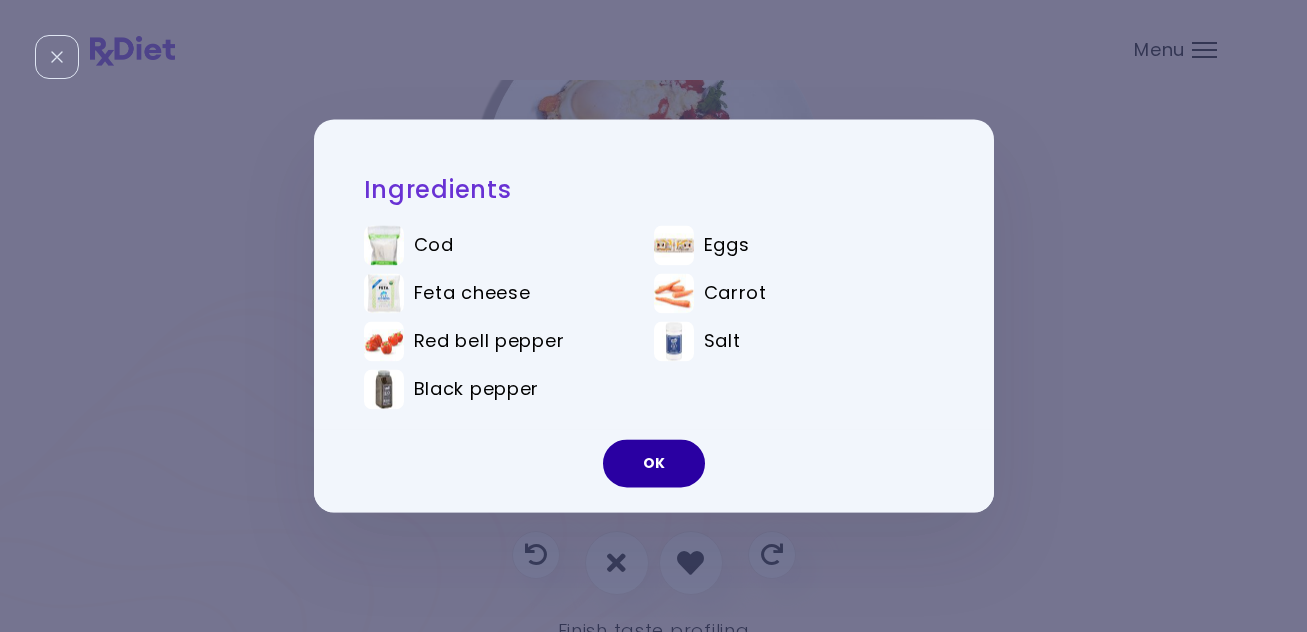 click on "OK" at bounding box center [654, 464] 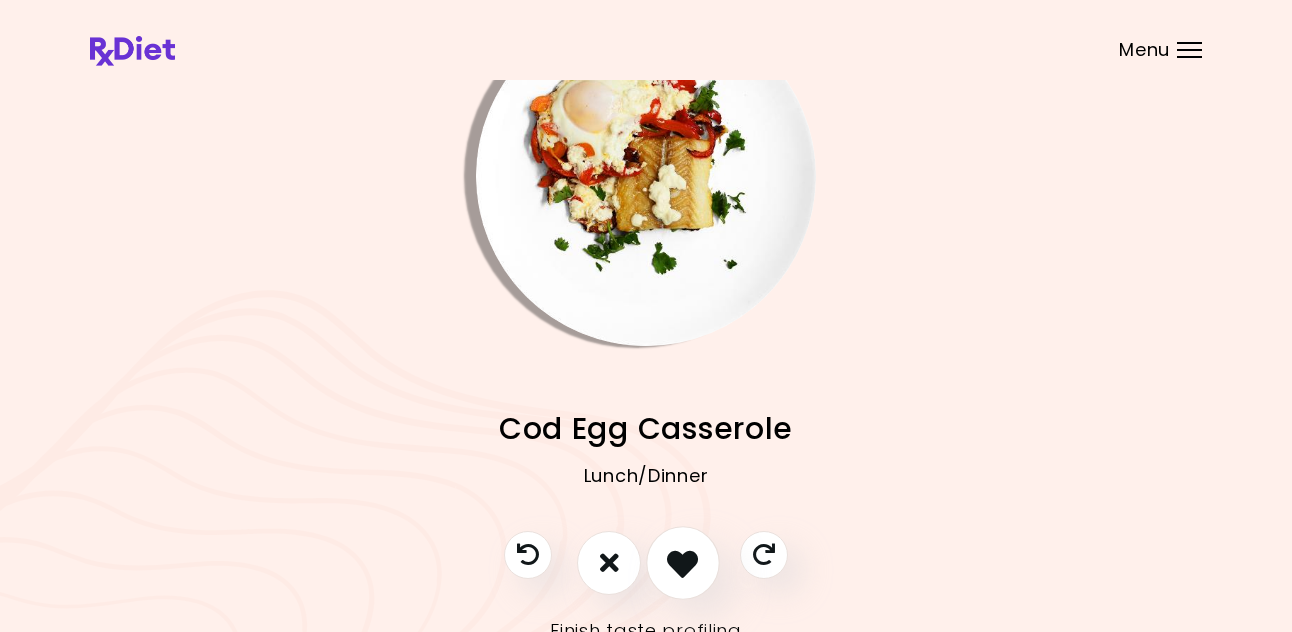 click at bounding box center (682, 562) 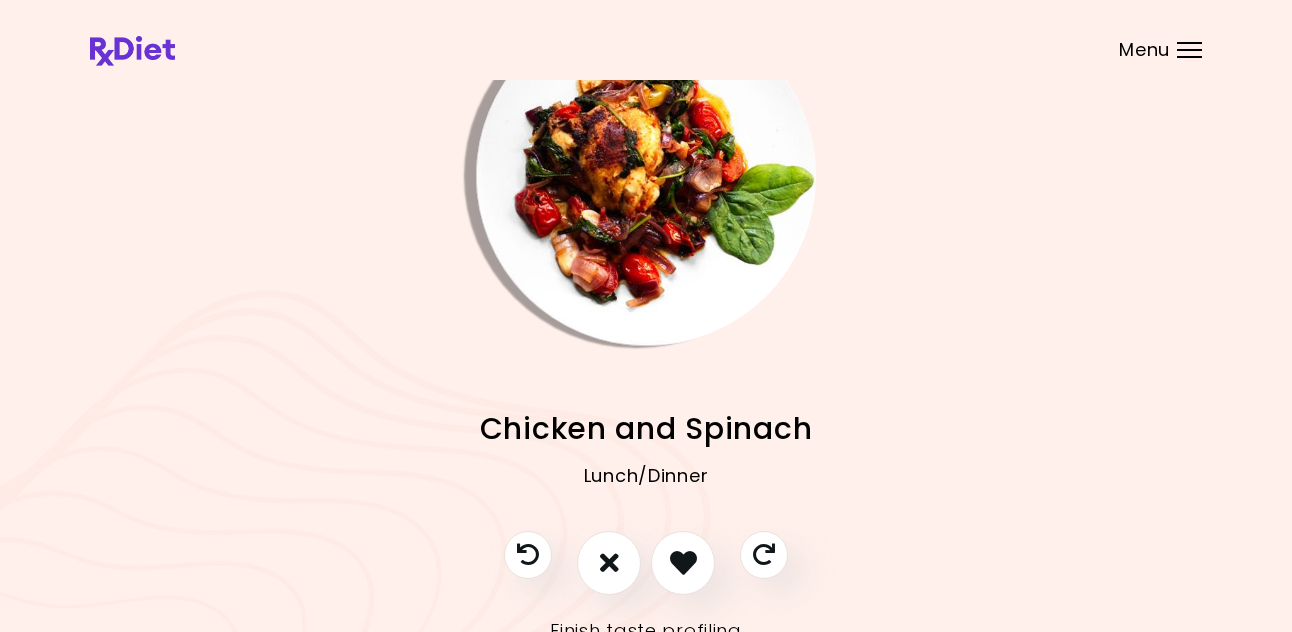 click at bounding box center (683, 562) 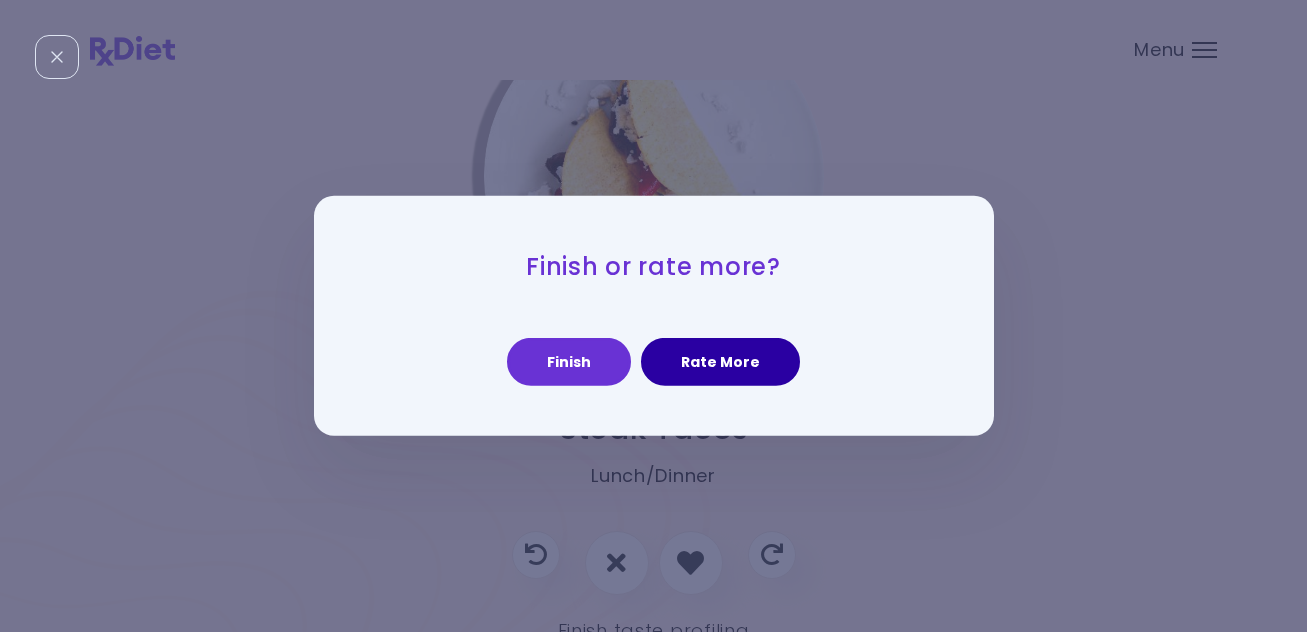 click on "Rate More" at bounding box center [720, 362] 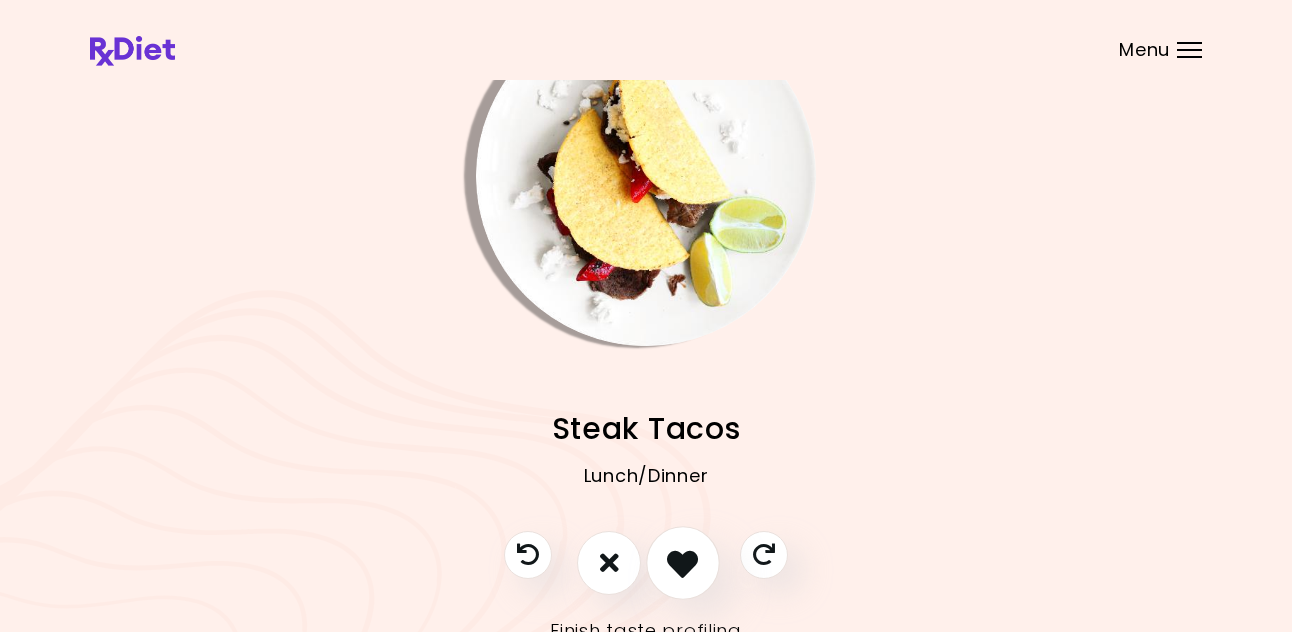 click at bounding box center (682, 562) 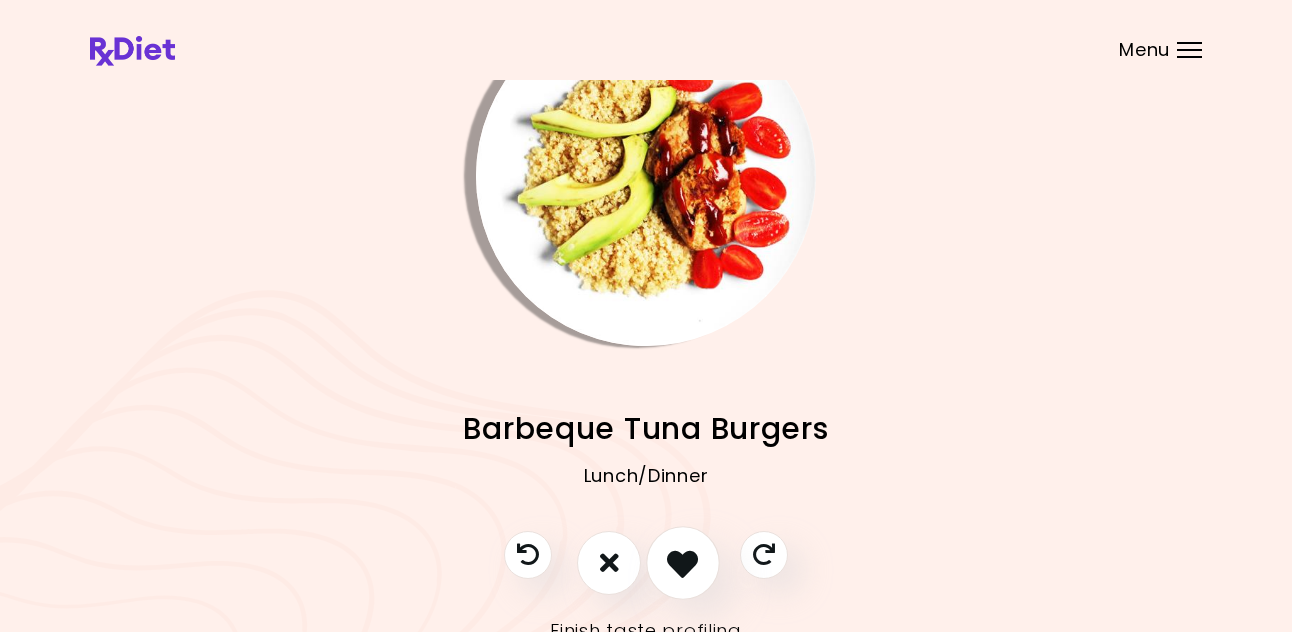 click at bounding box center (682, 562) 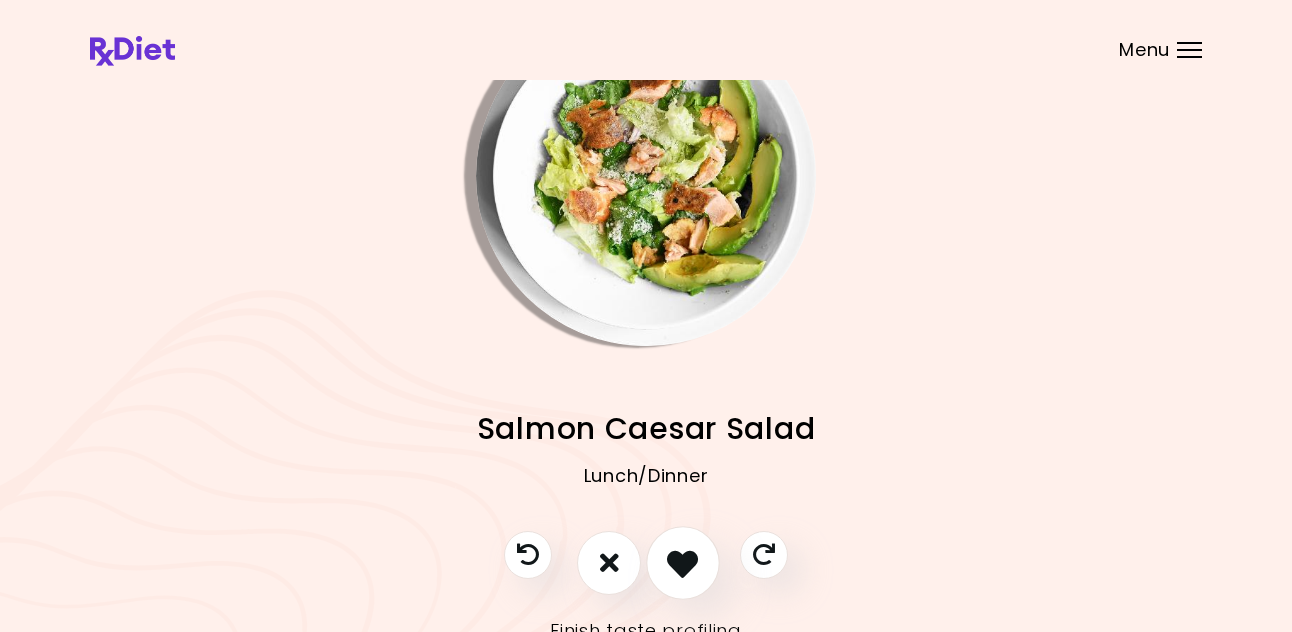 click at bounding box center [682, 562] 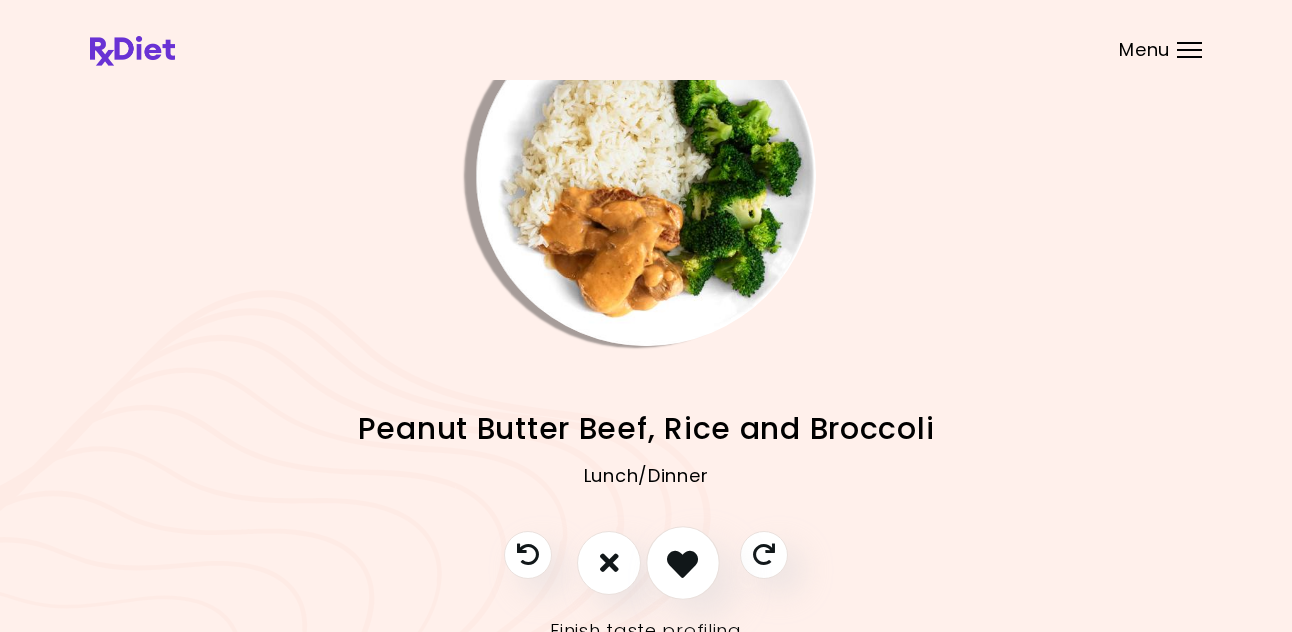 click at bounding box center (682, 562) 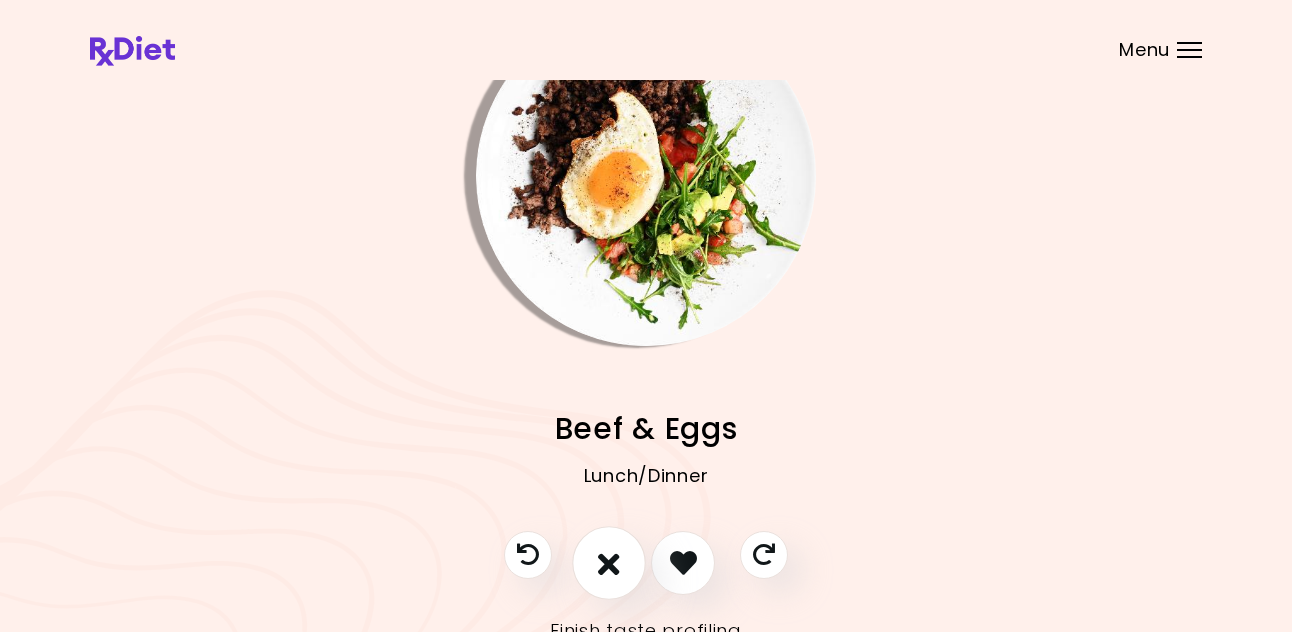 click at bounding box center [609, 562] 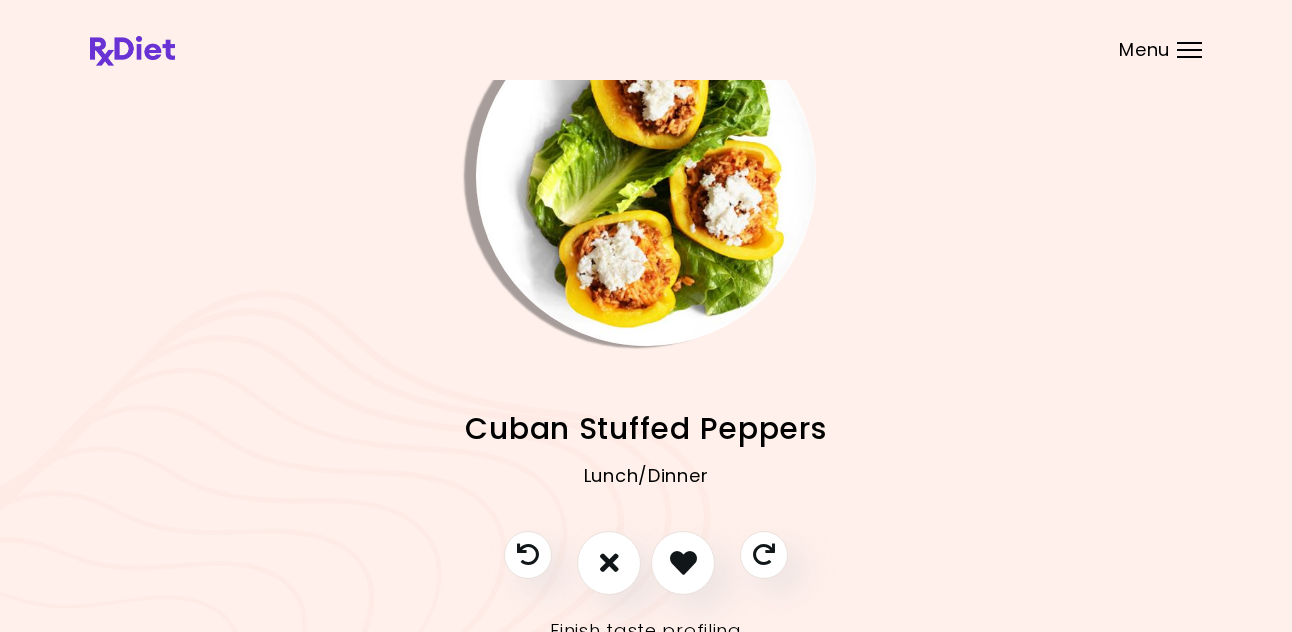 click at bounding box center [646, 176] 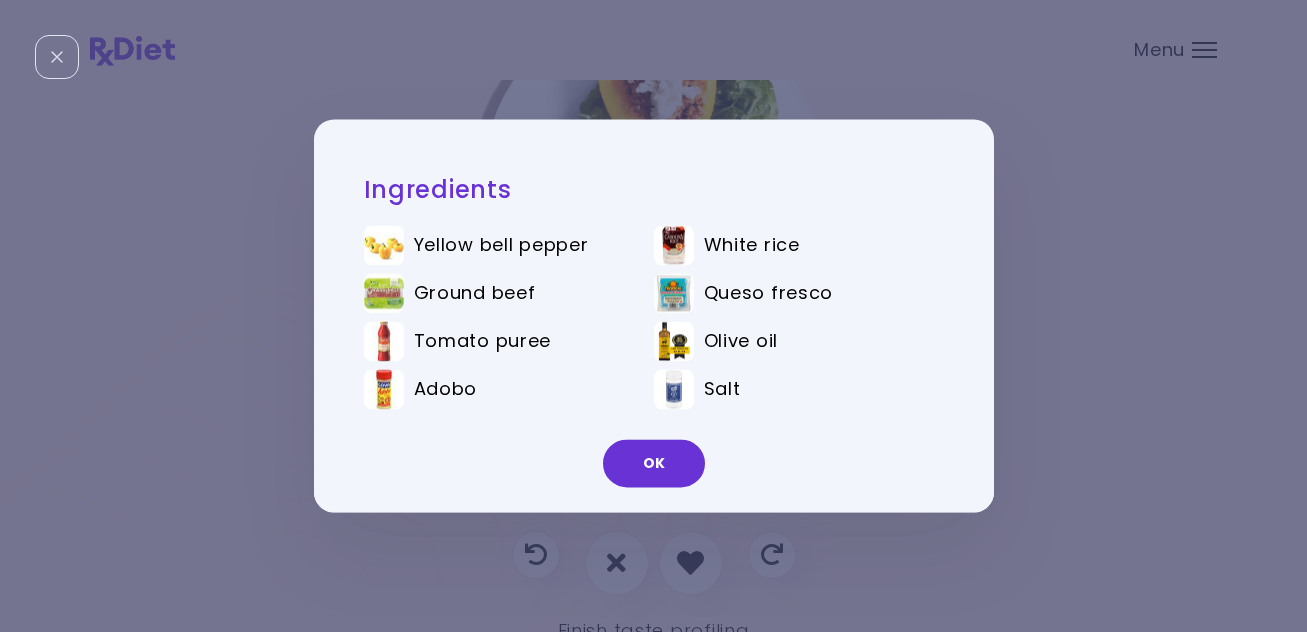 click on "OK" at bounding box center [654, 464] 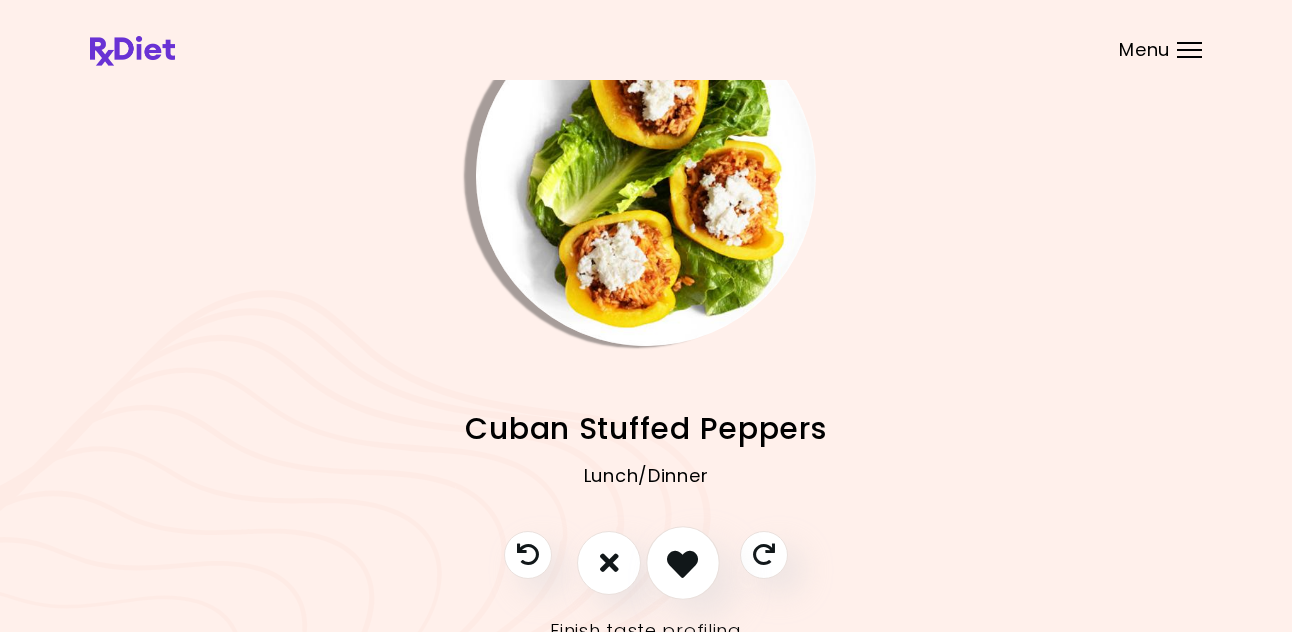 click at bounding box center (682, 562) 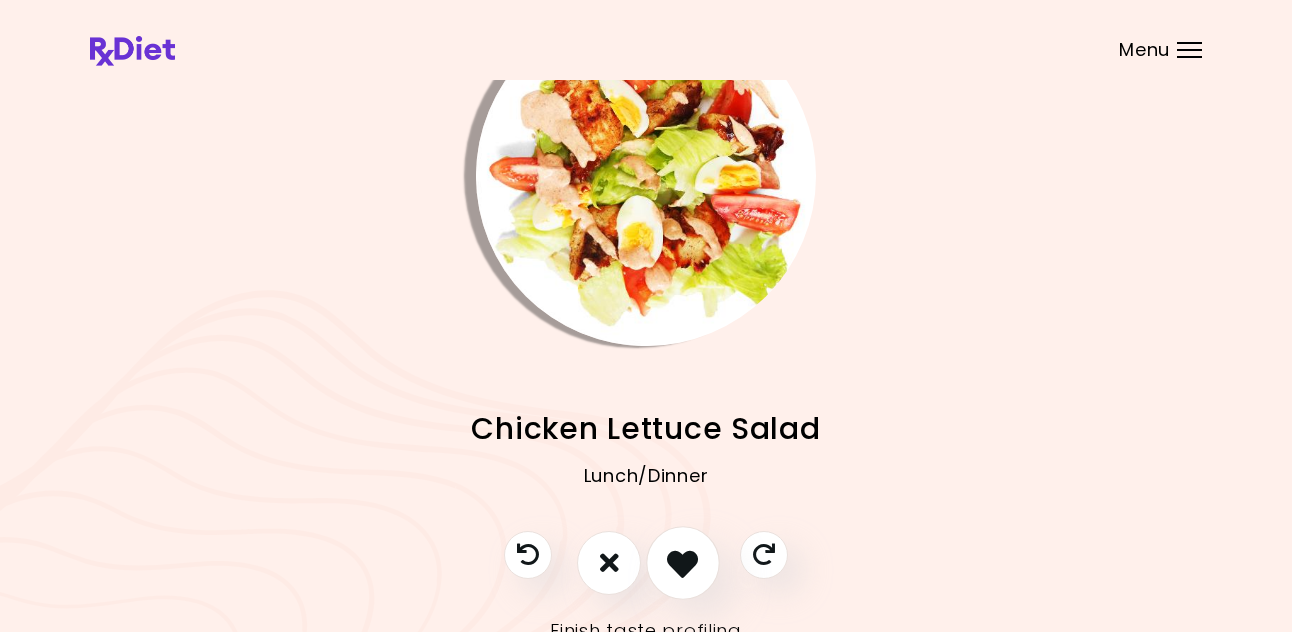 click at bounding box center [682, 562] 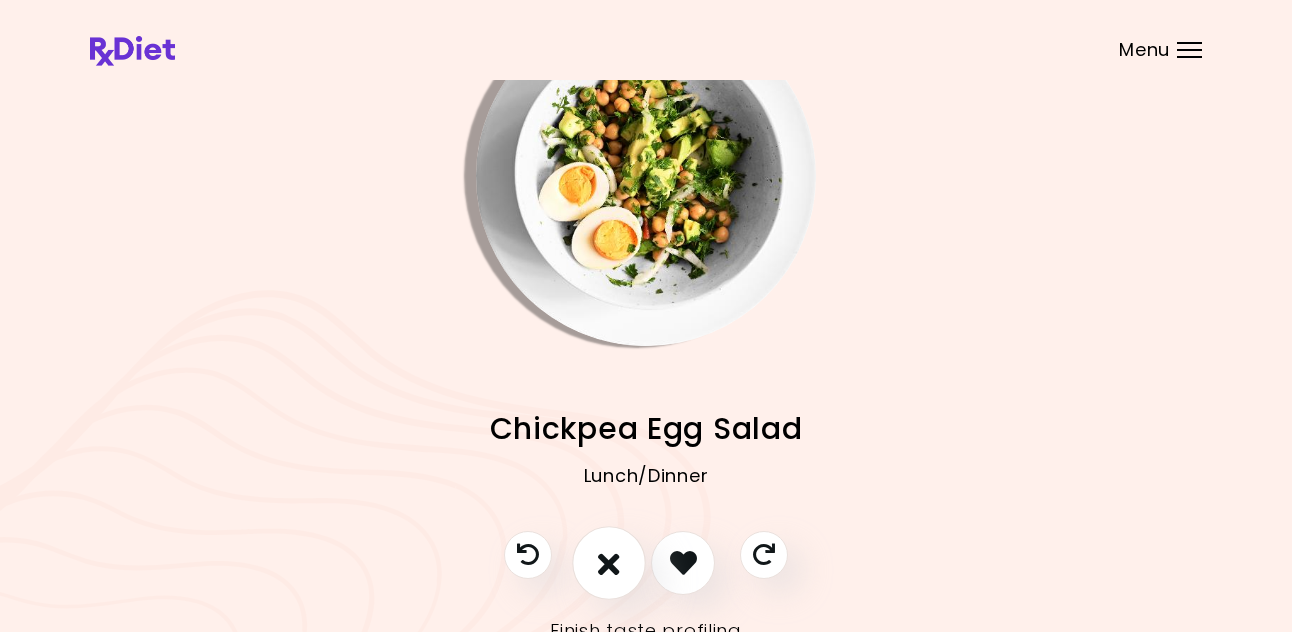 click at bounding box center (609, 562) 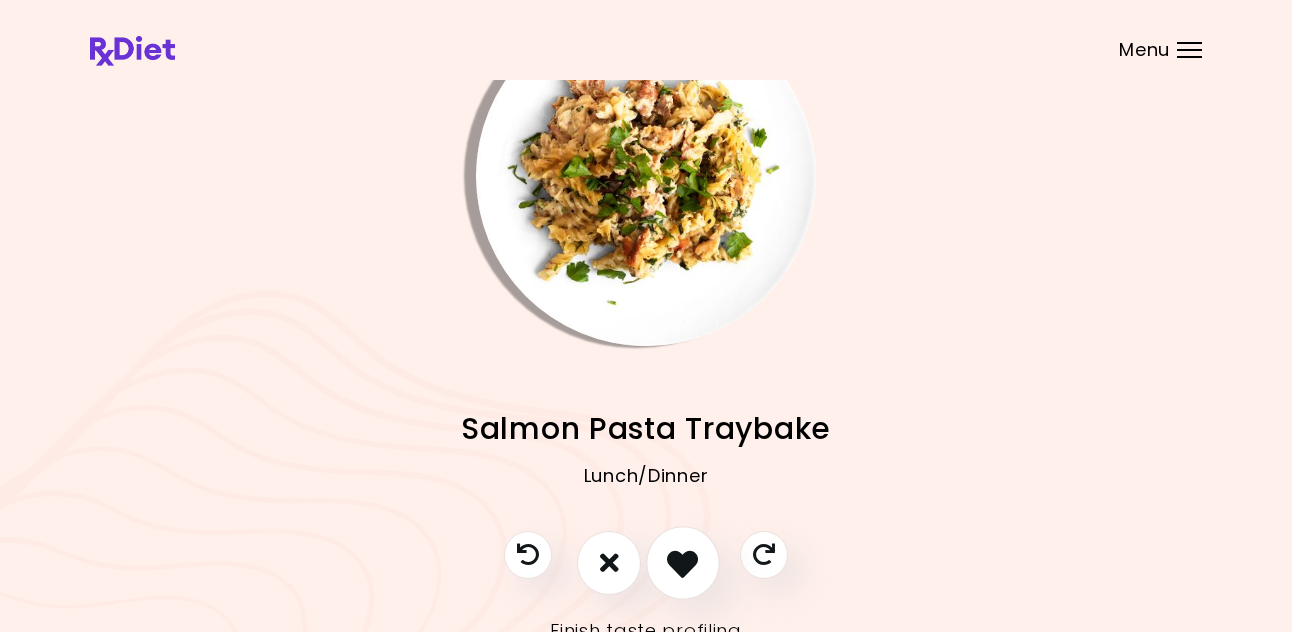 click at bounding box center (682, 562) 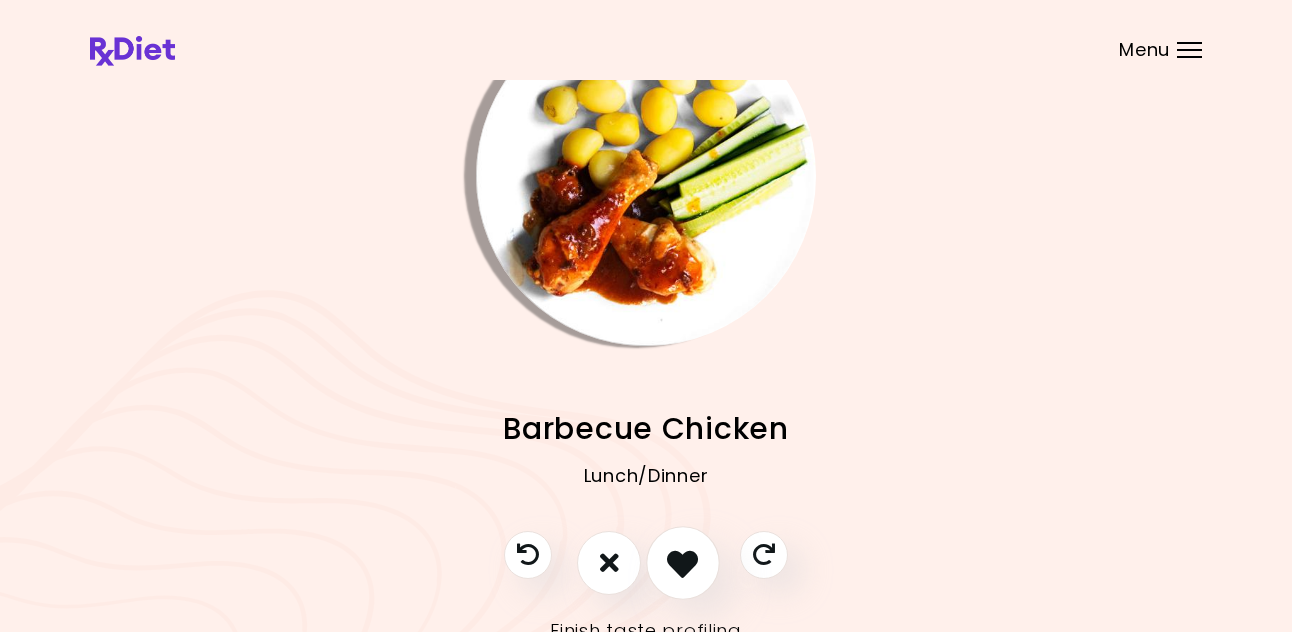 click at bounding box center (682, 562) 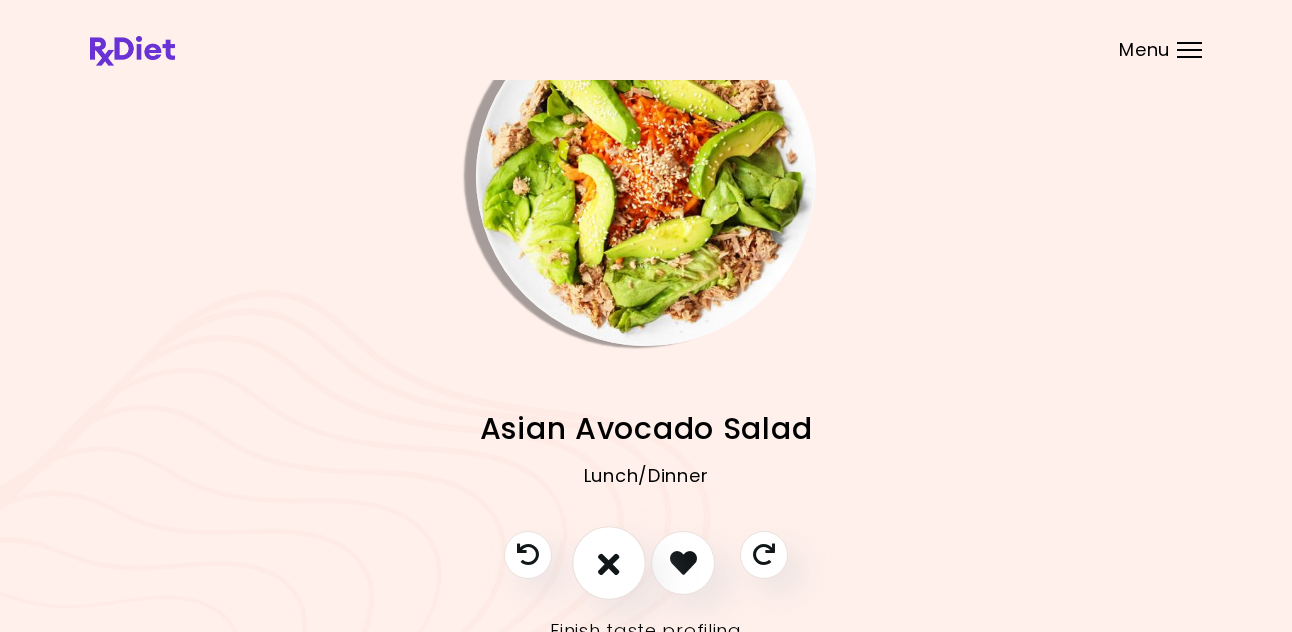 click at bounding box center [609, 563] 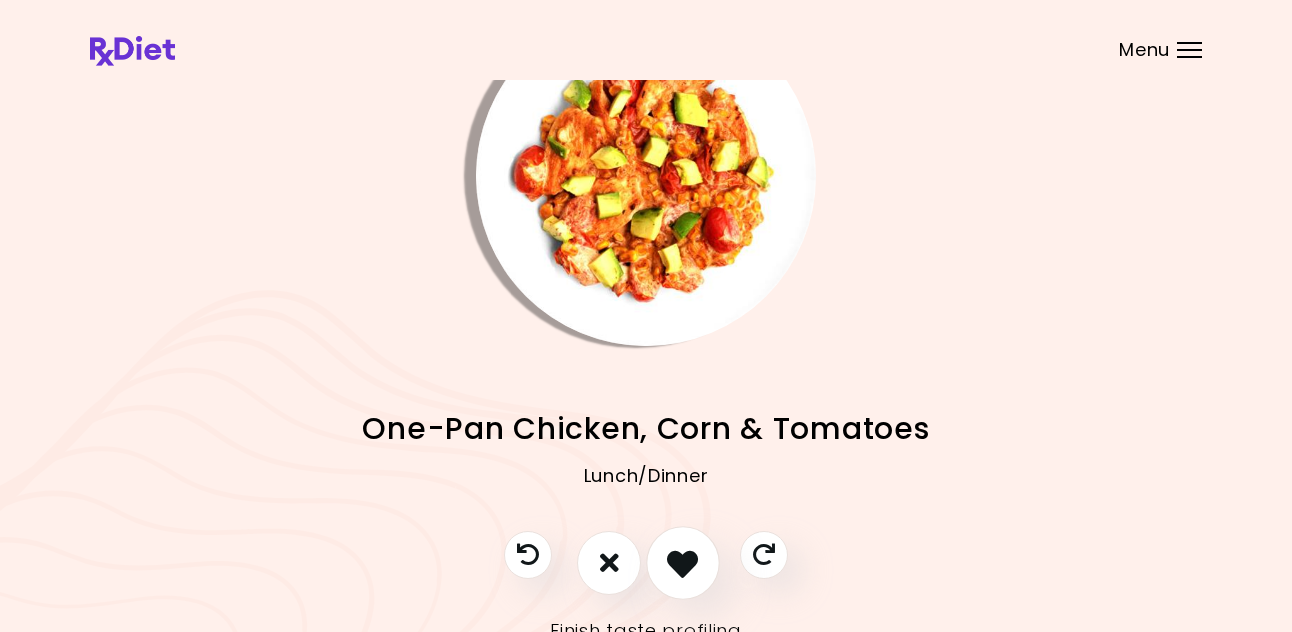 click at bounding box center [682, 562] 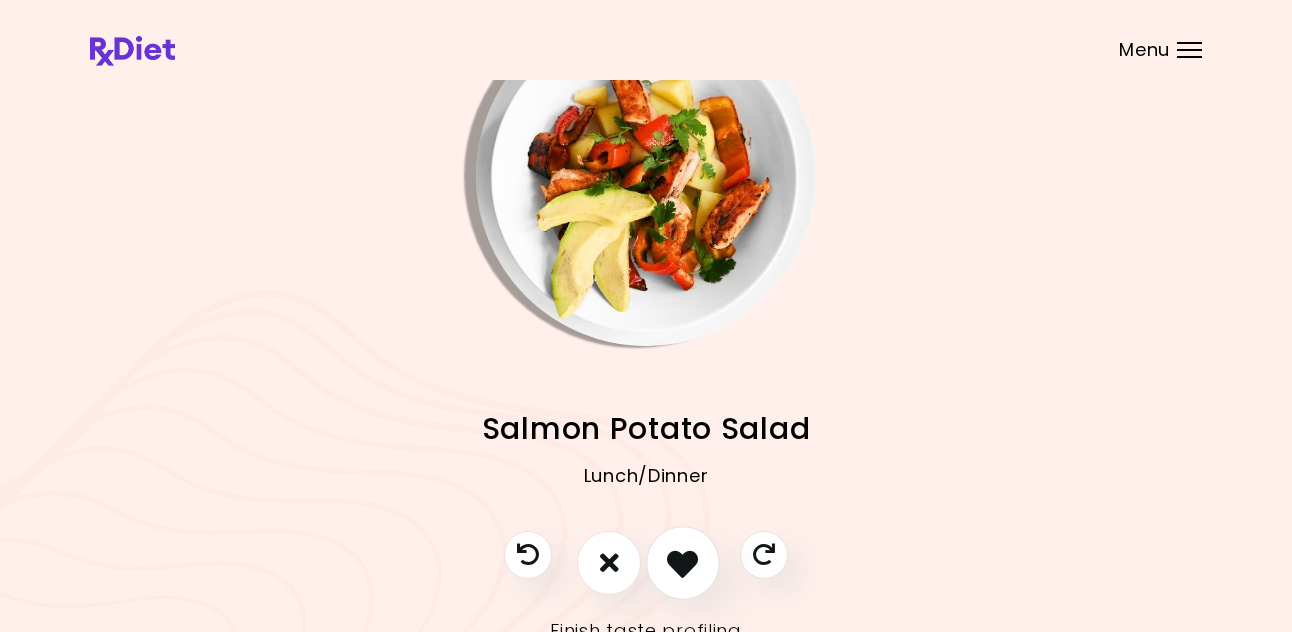 click at bounding box center [682, 562] 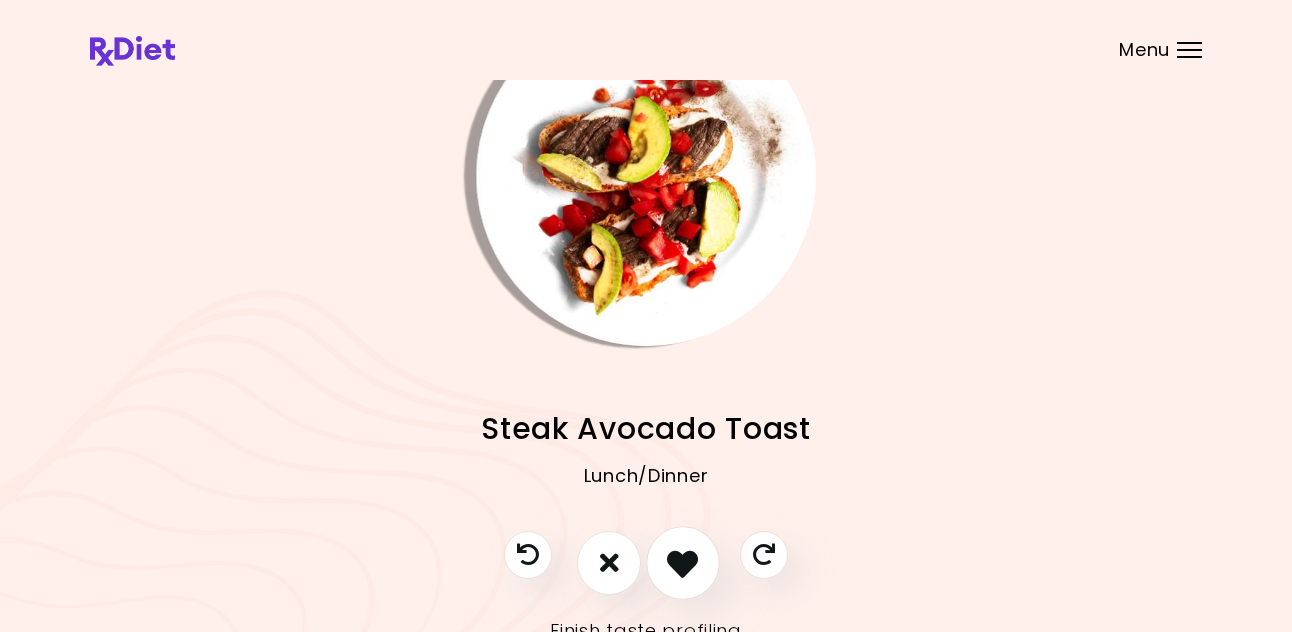 click at bounding box center [682, 562] 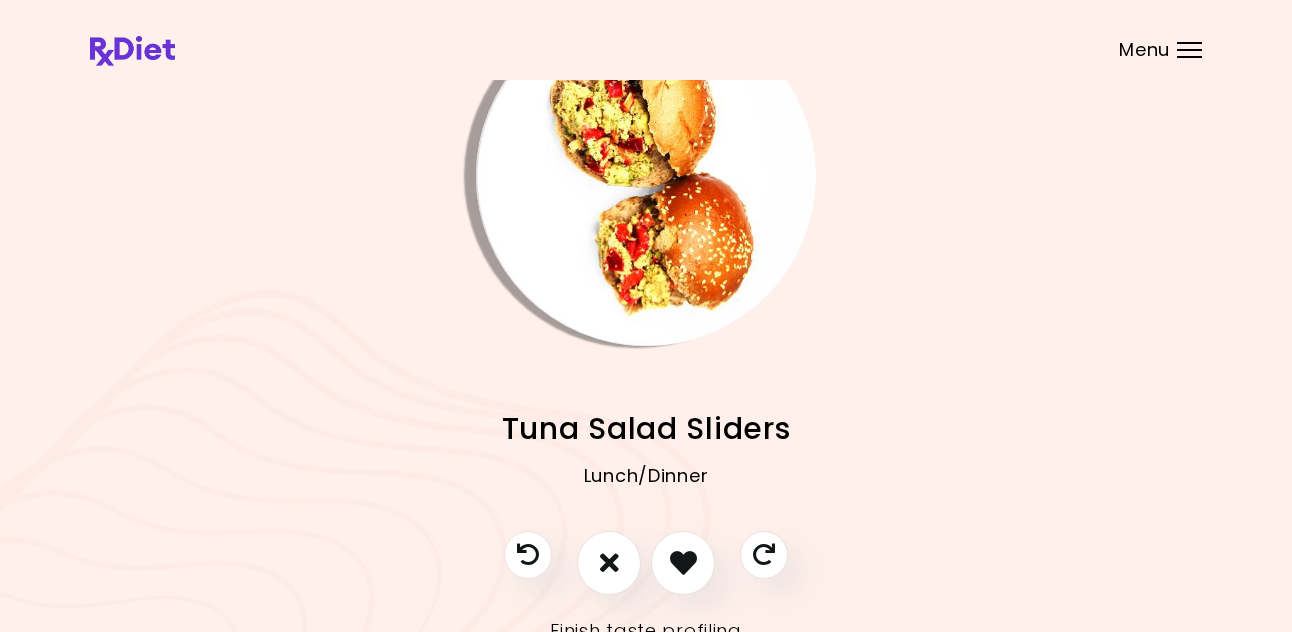 click at bounding box center (646, 176) 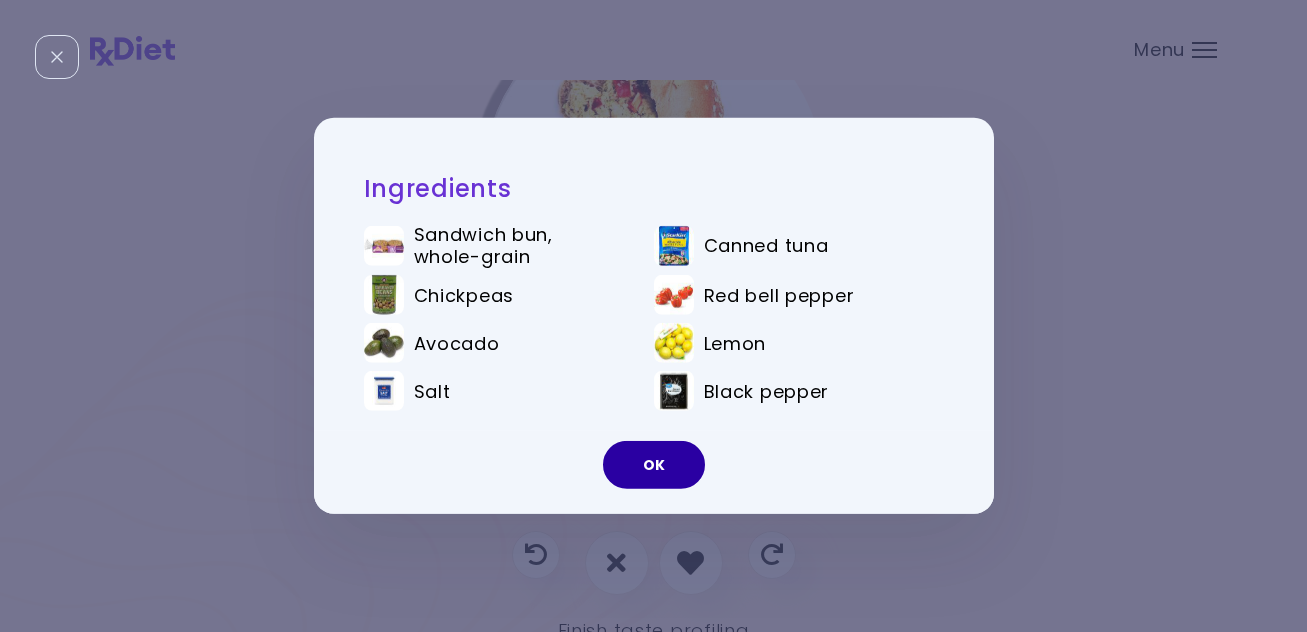 click on "OK" at bounding box center (654, 465) 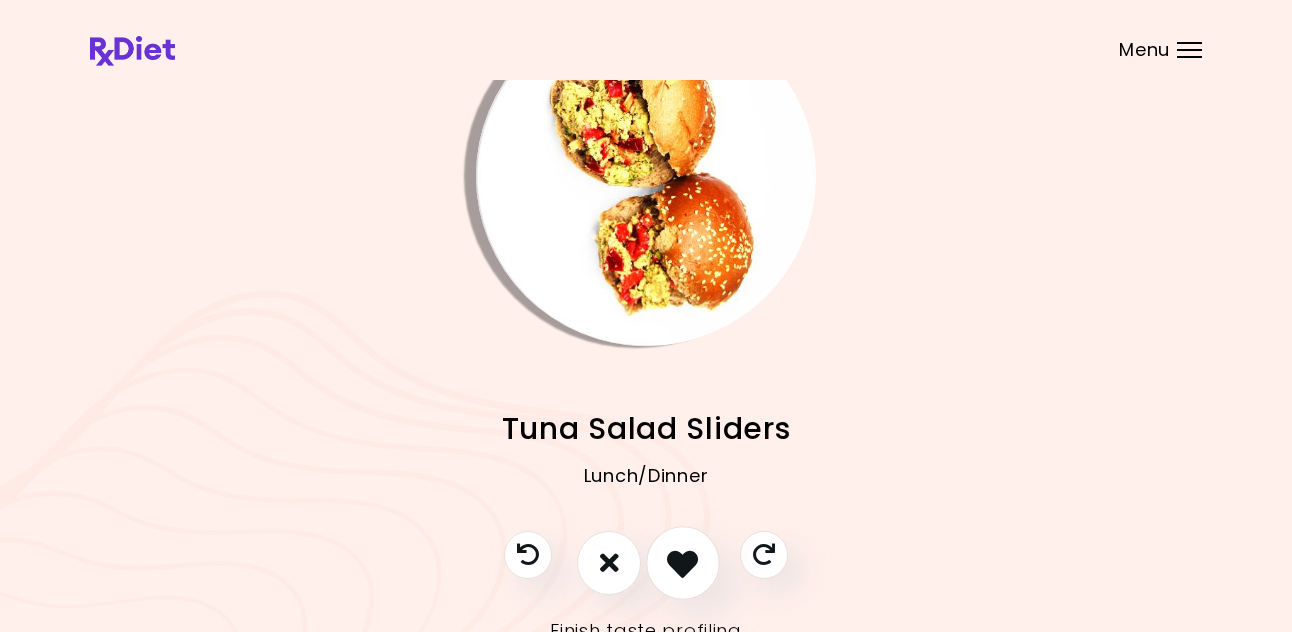 click at bounding box center [682, 562] 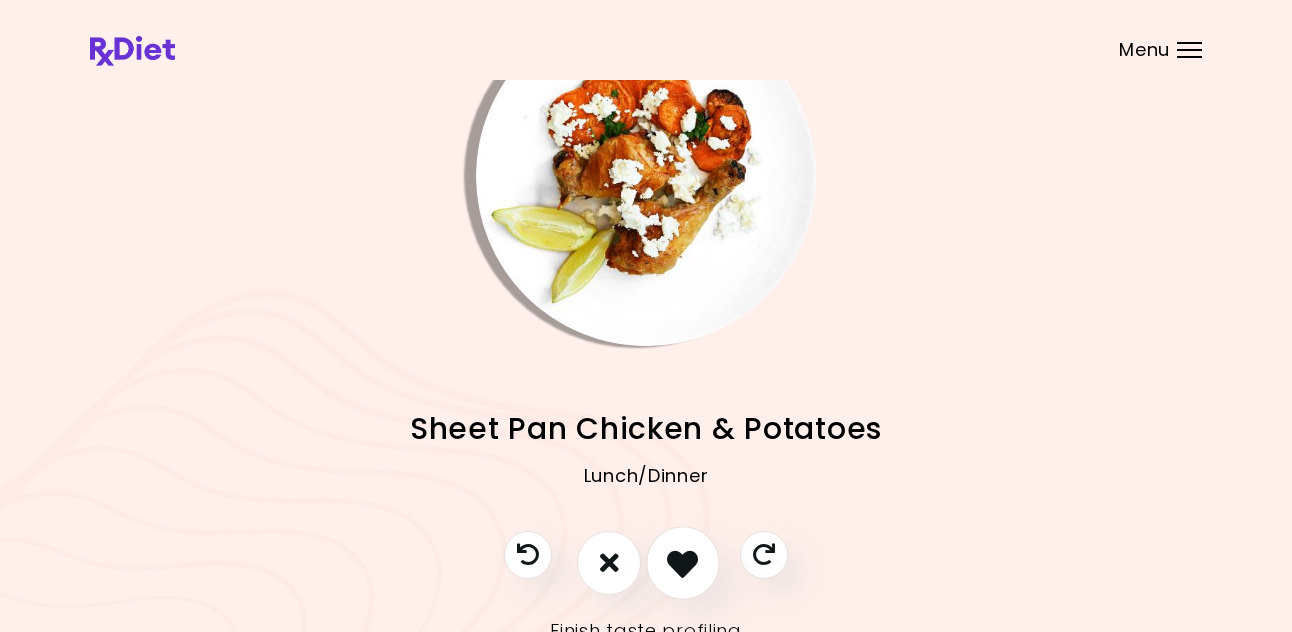 click at bounding box center (682, 562) 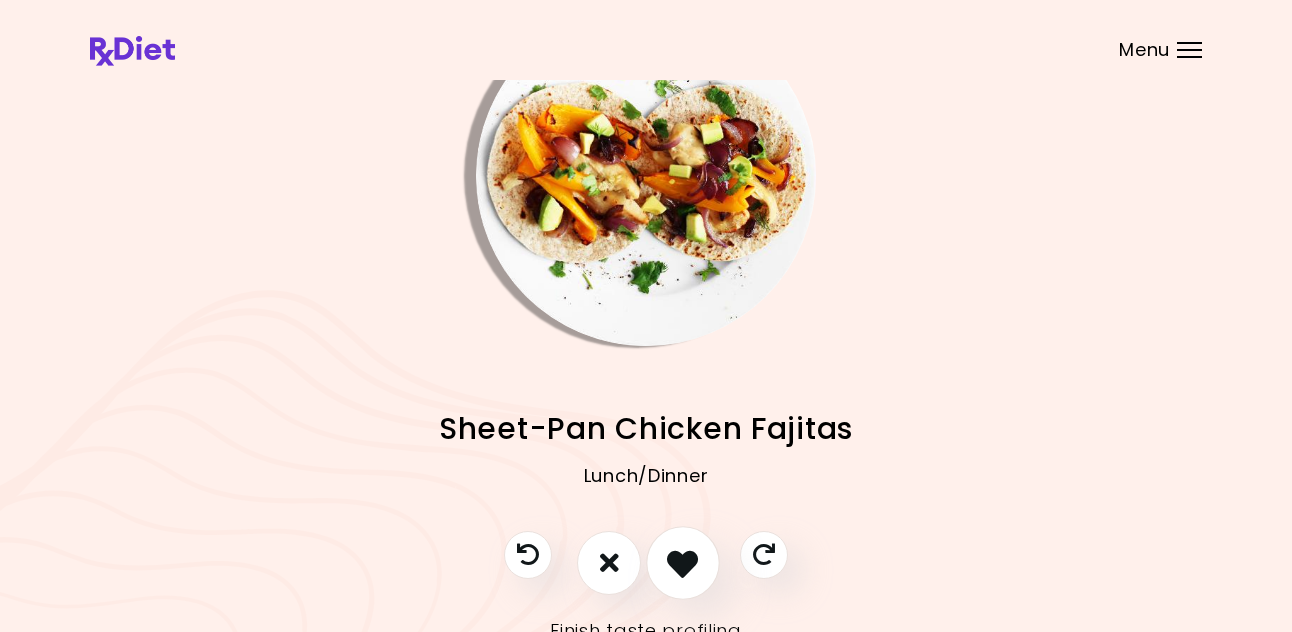 click at bounding box center (682, 562) 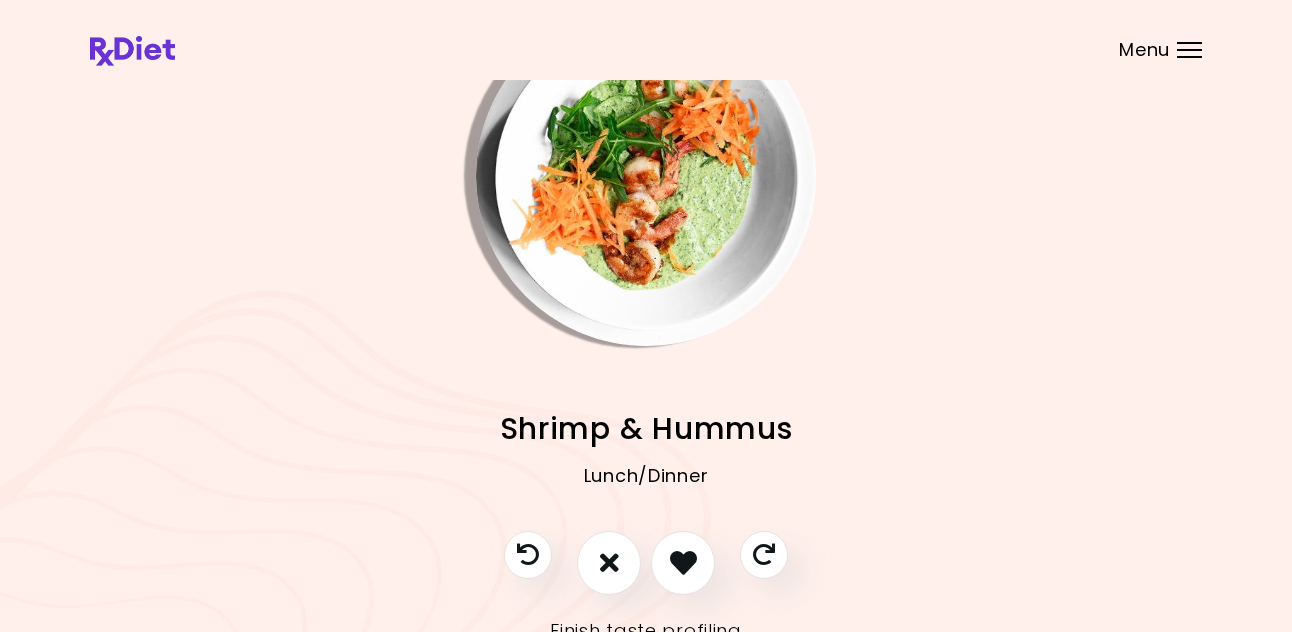click at bounding box center (646, 176) 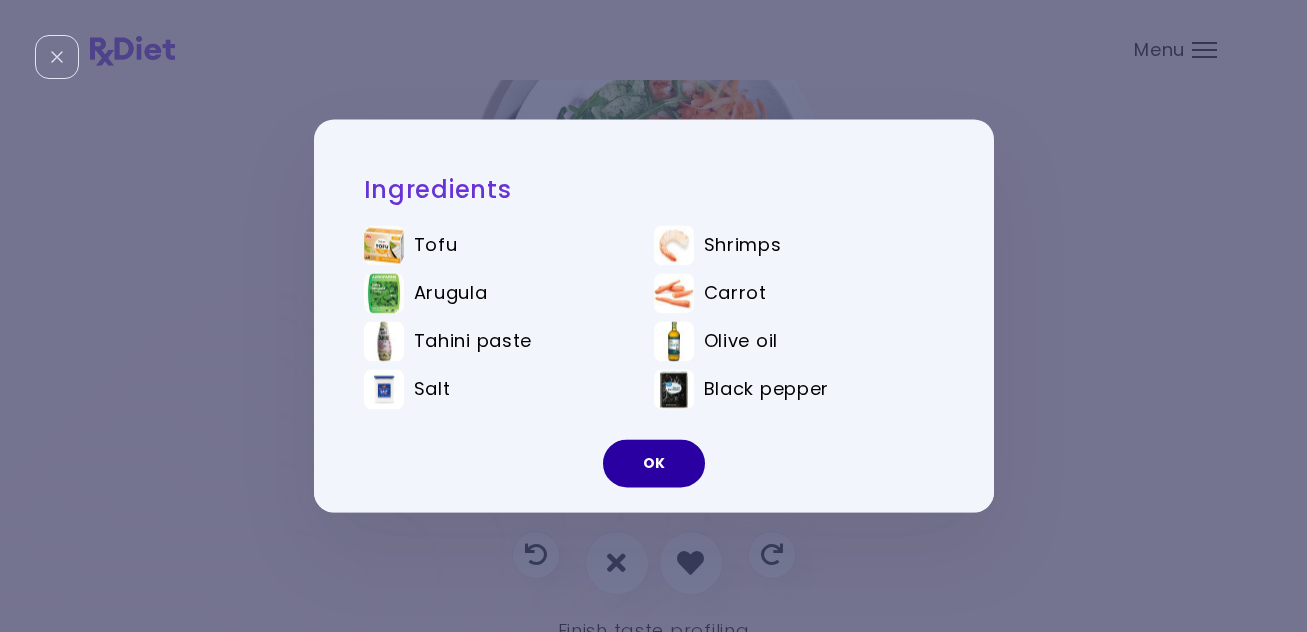 click on "OK" at bounding box center [654, 464] 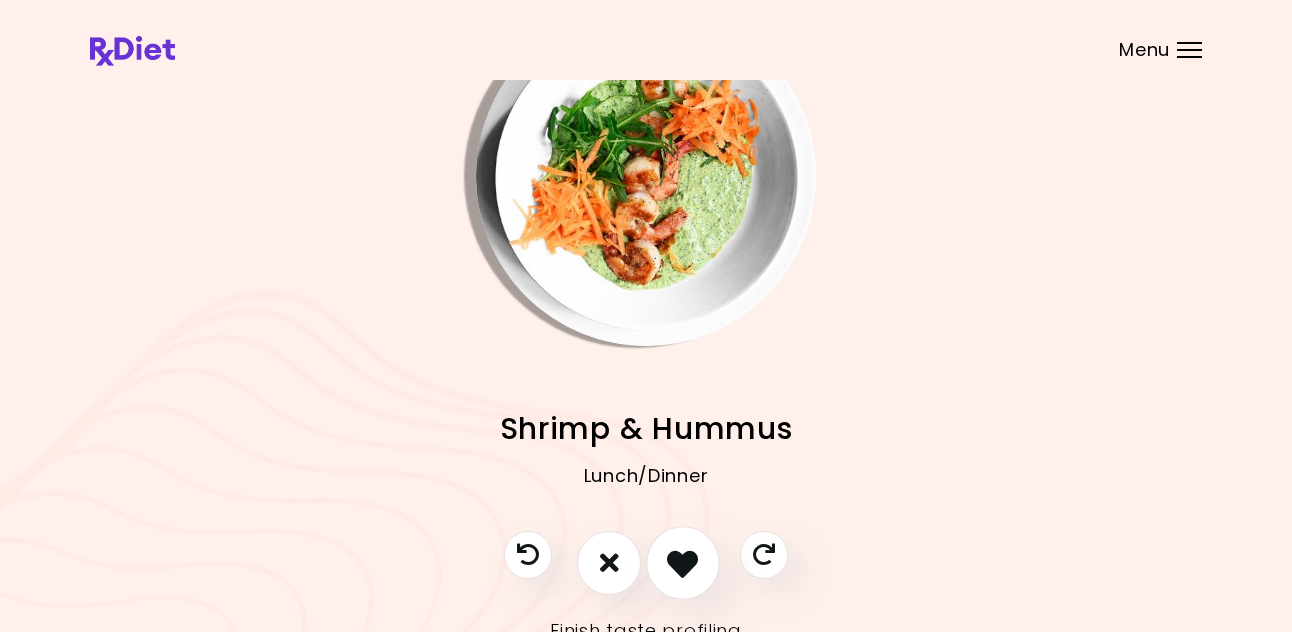 click at bounding box center [682, 562] 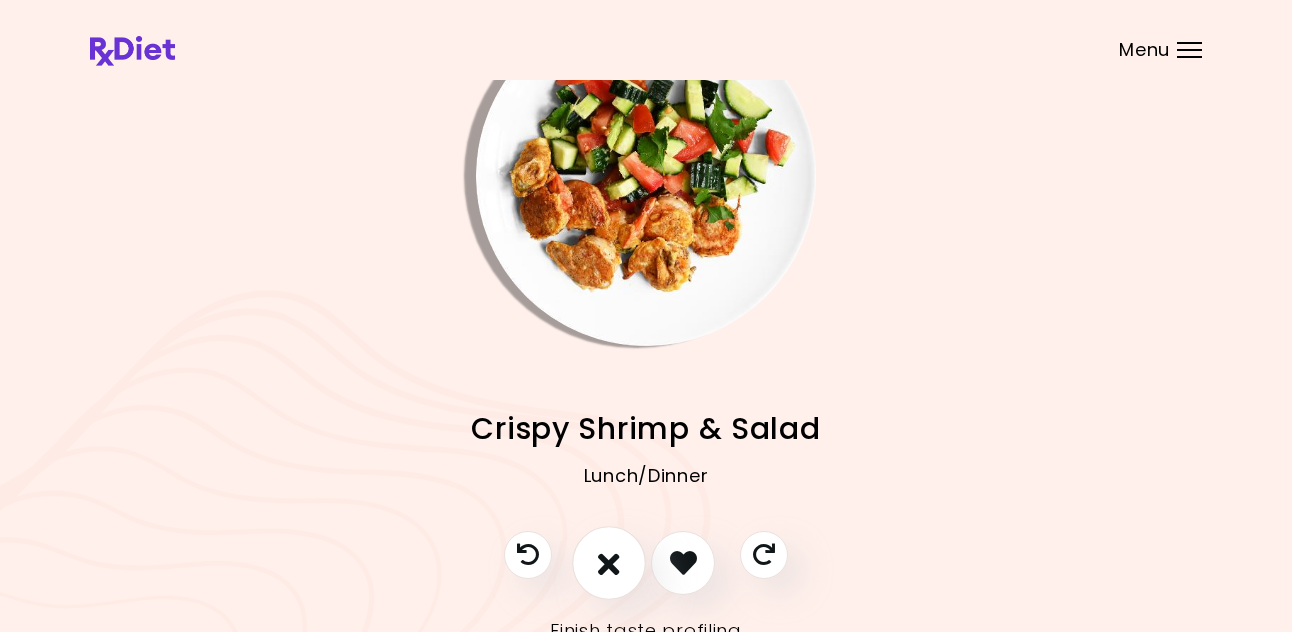 click at bounding box center (609, 562) 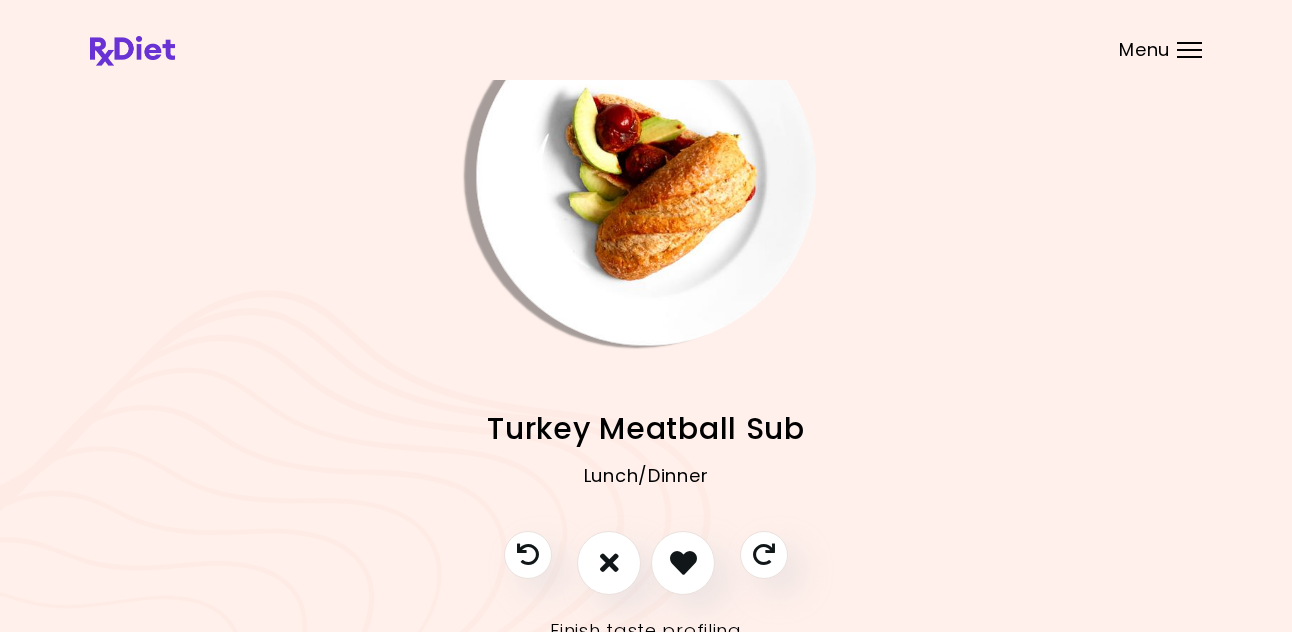 click at bounding box center (646, 176) 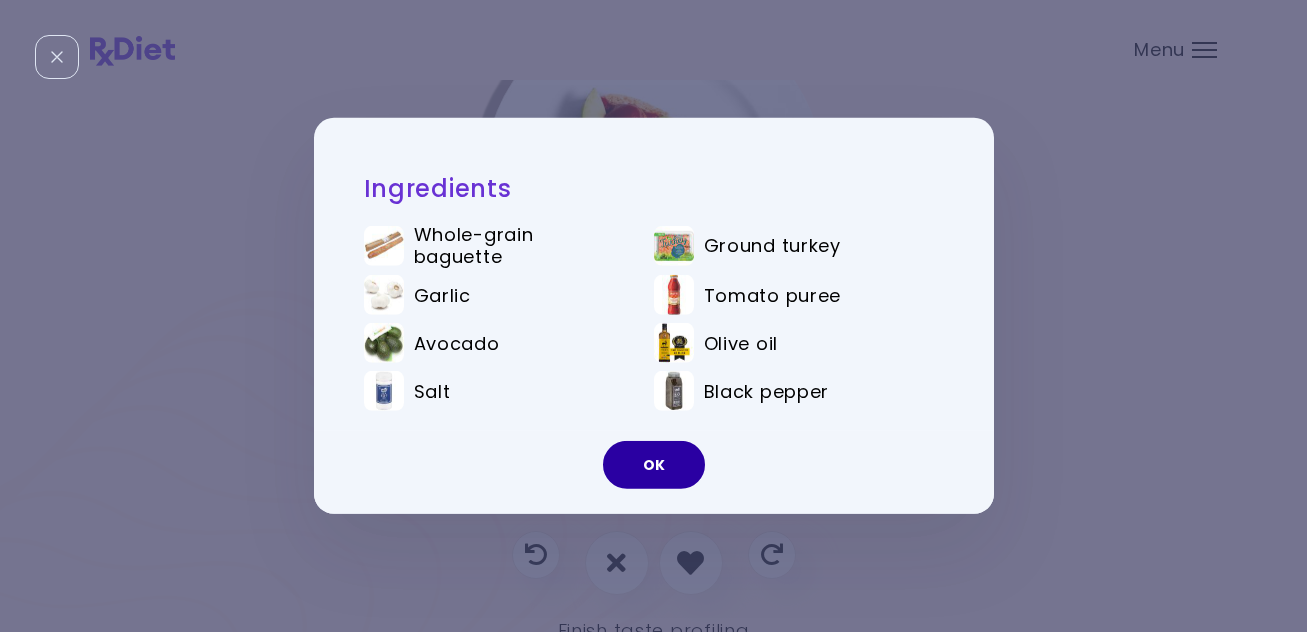 click on "OK" at bounding box center (654, 465) 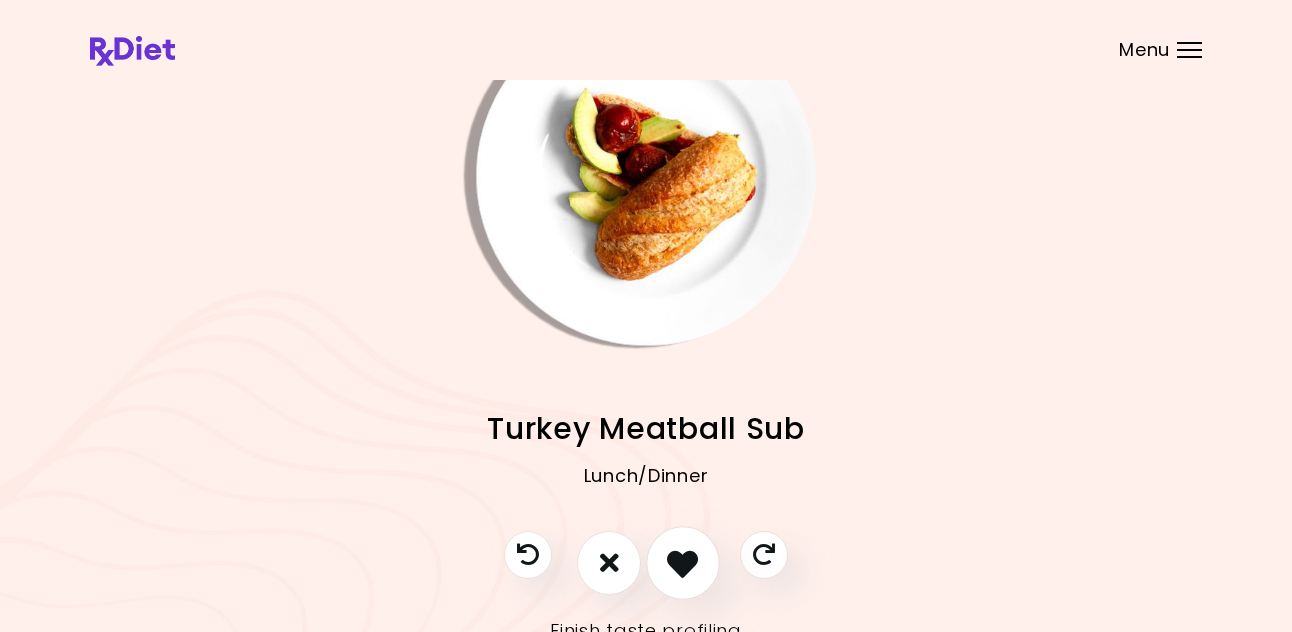 click at bounding box center (682, 562) 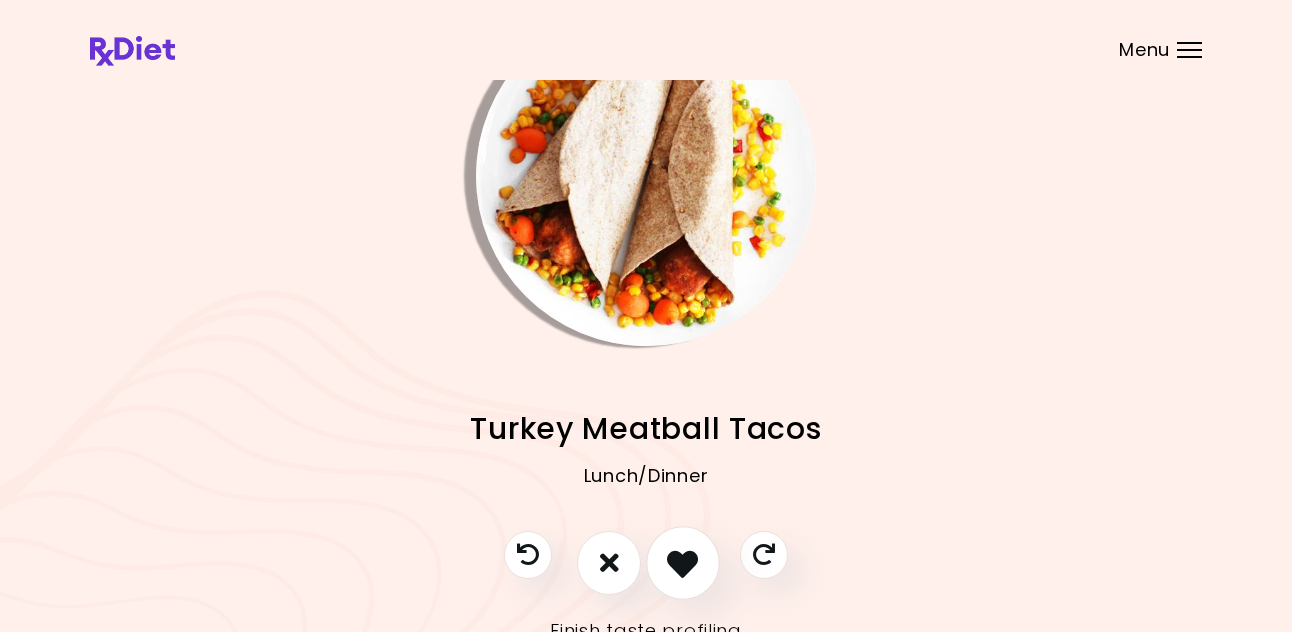 click at bounding box center [682, 562] 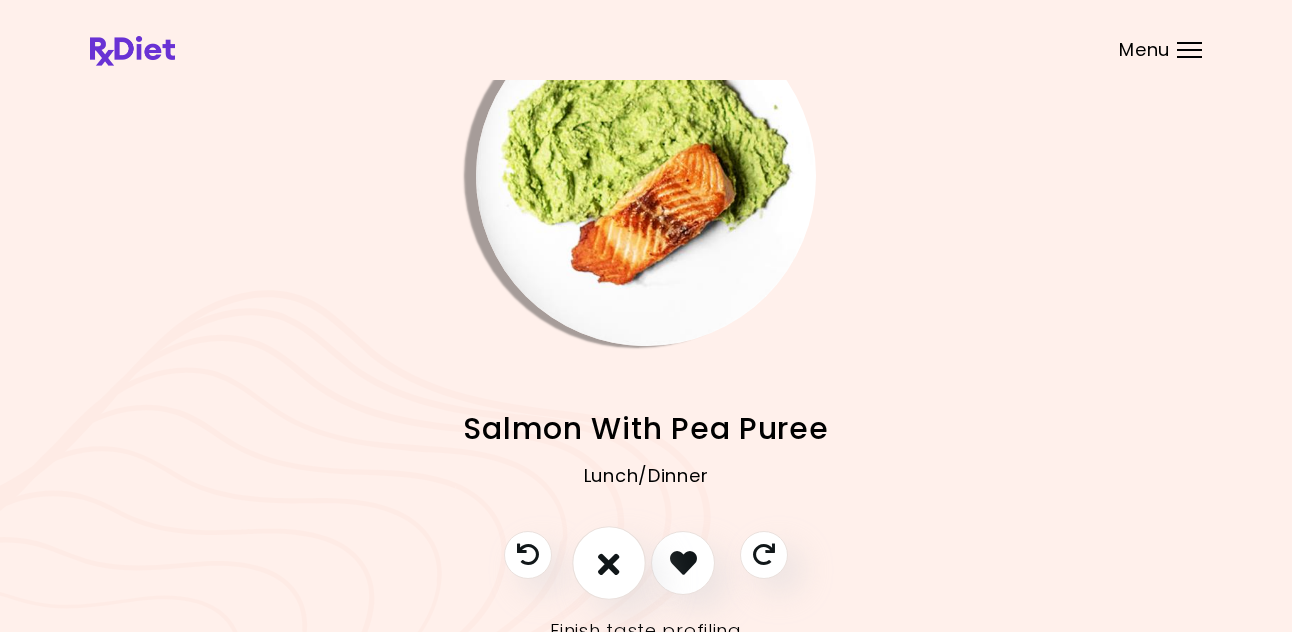 click at bounding box center (609, 562) 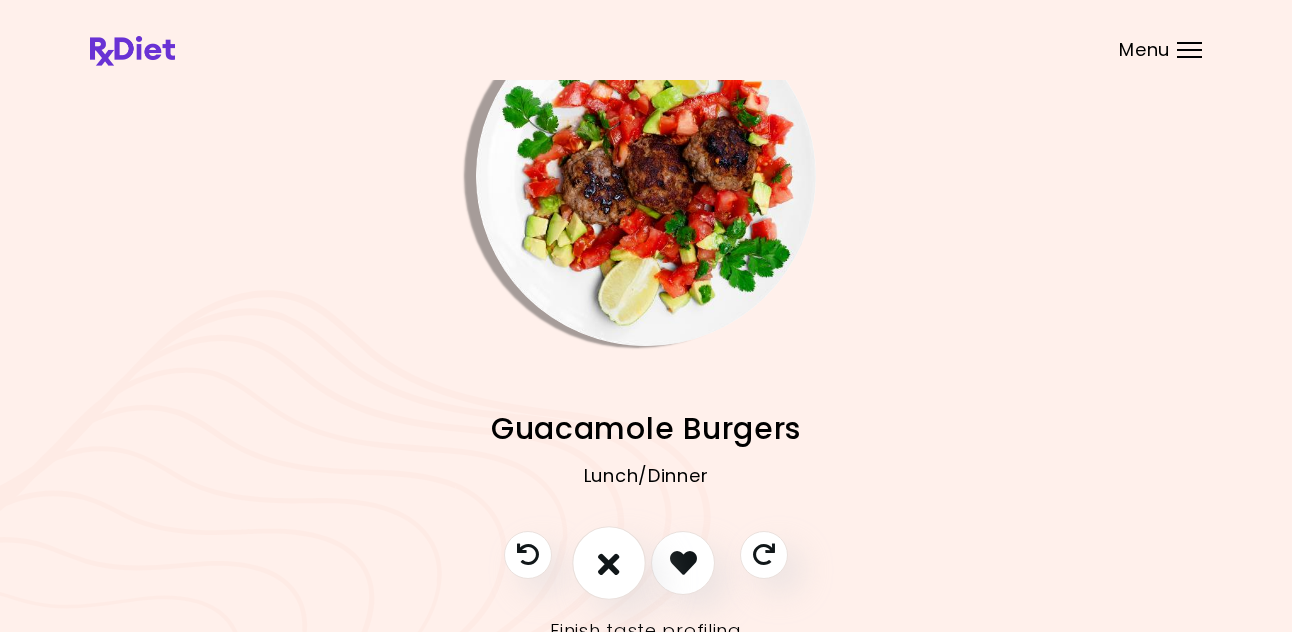 click at bounding box center [609, 562] 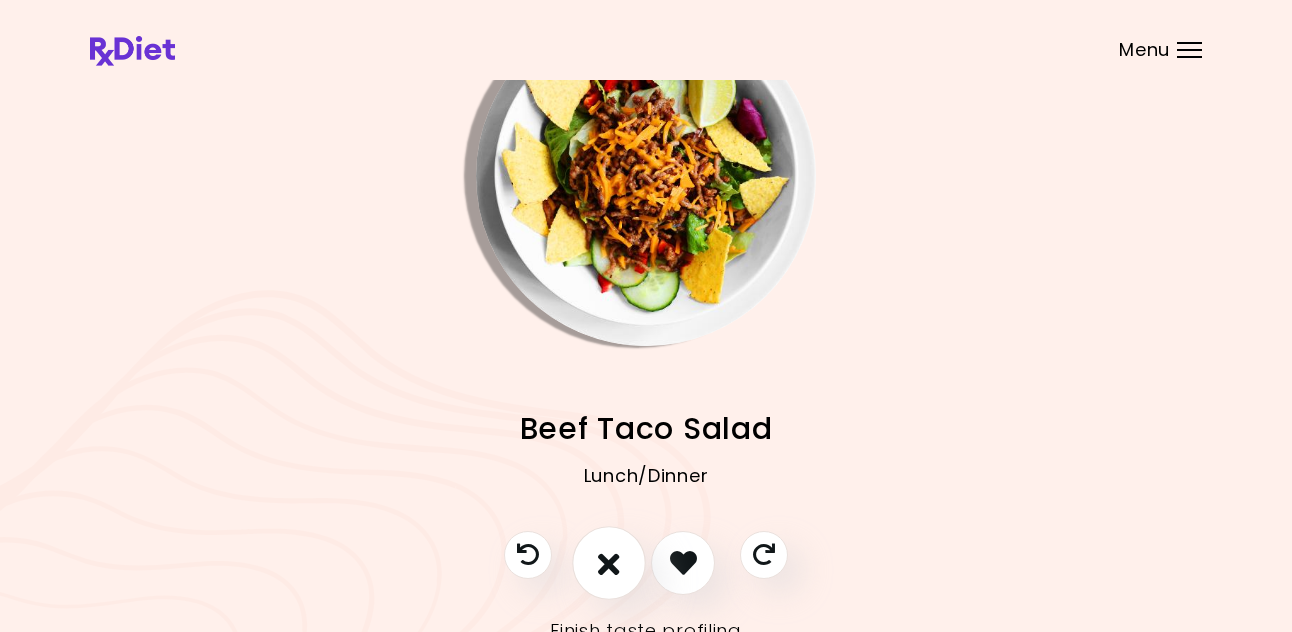 click at bounding box center (609, 562) 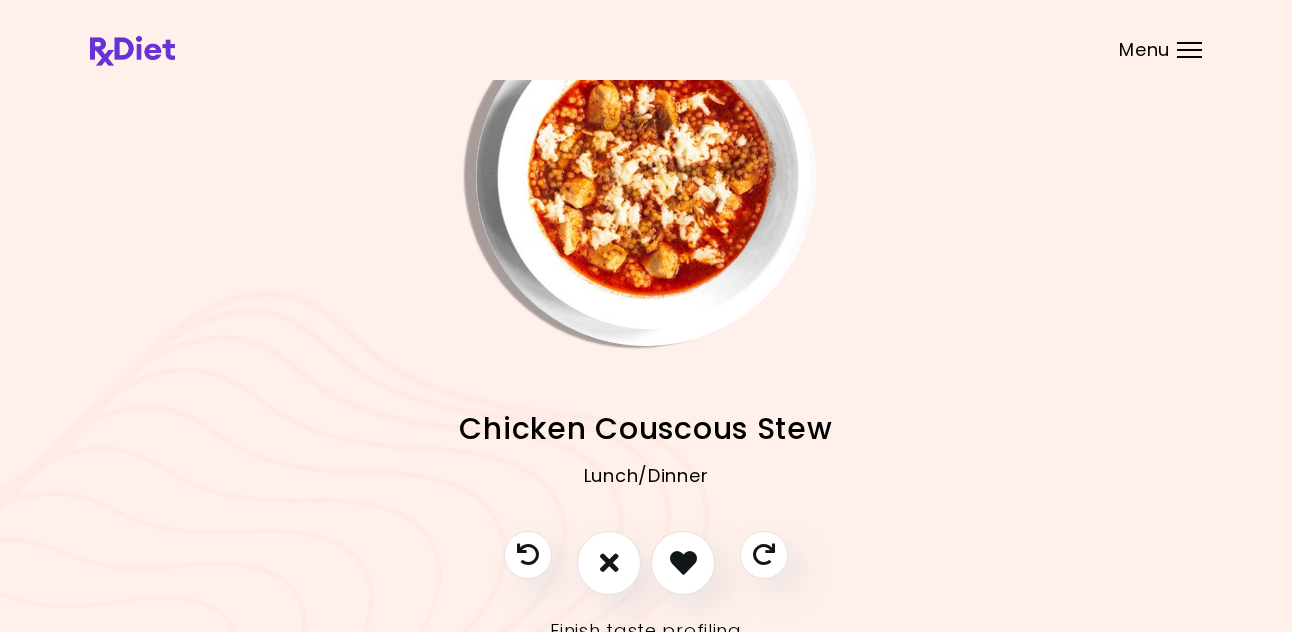 click at bounding box center [646, 176] 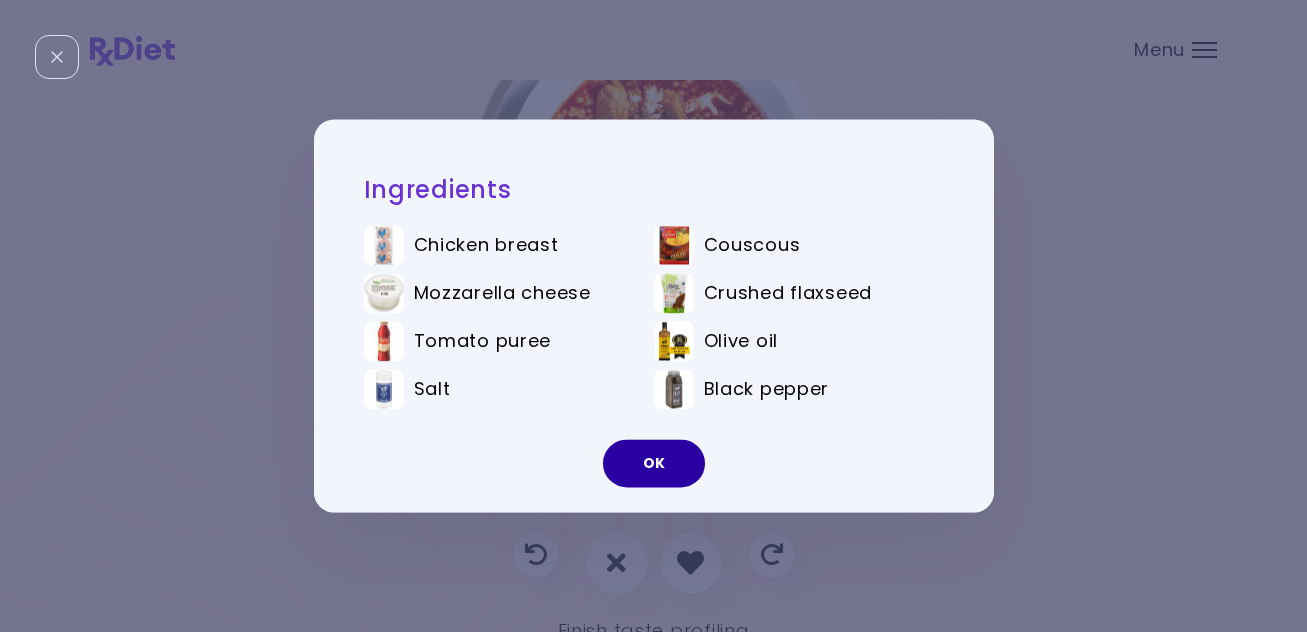 click on "OK" at bounding box center (654, 464) 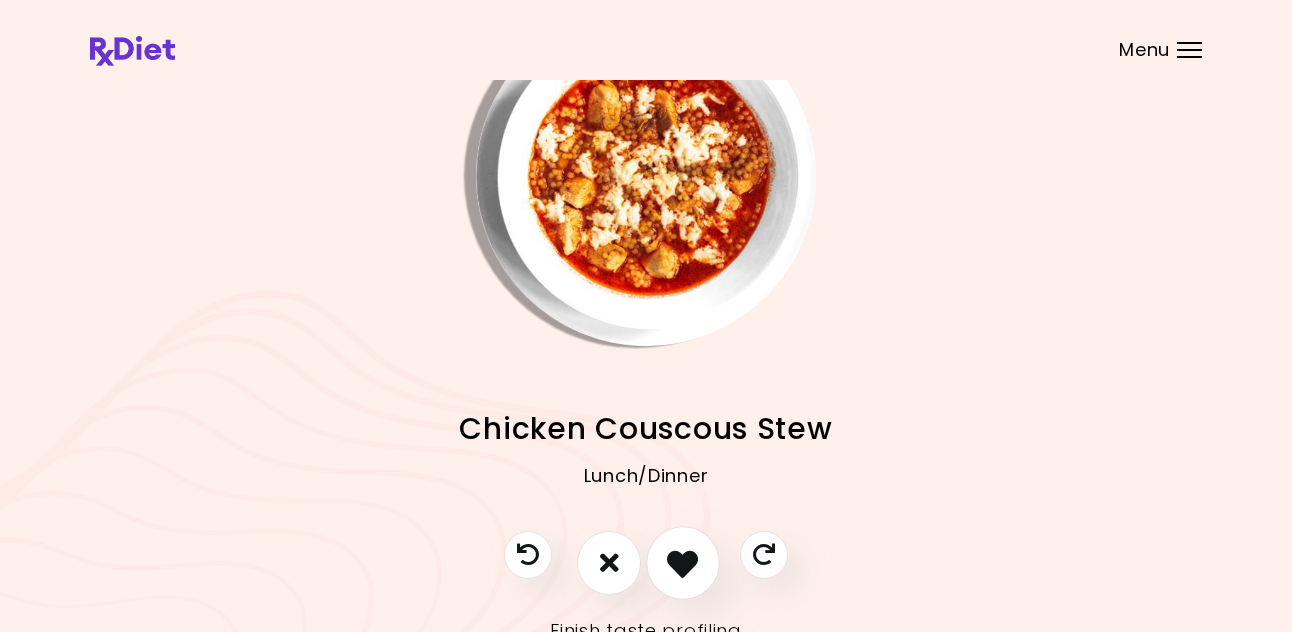 click at bounding box center (683, 563) 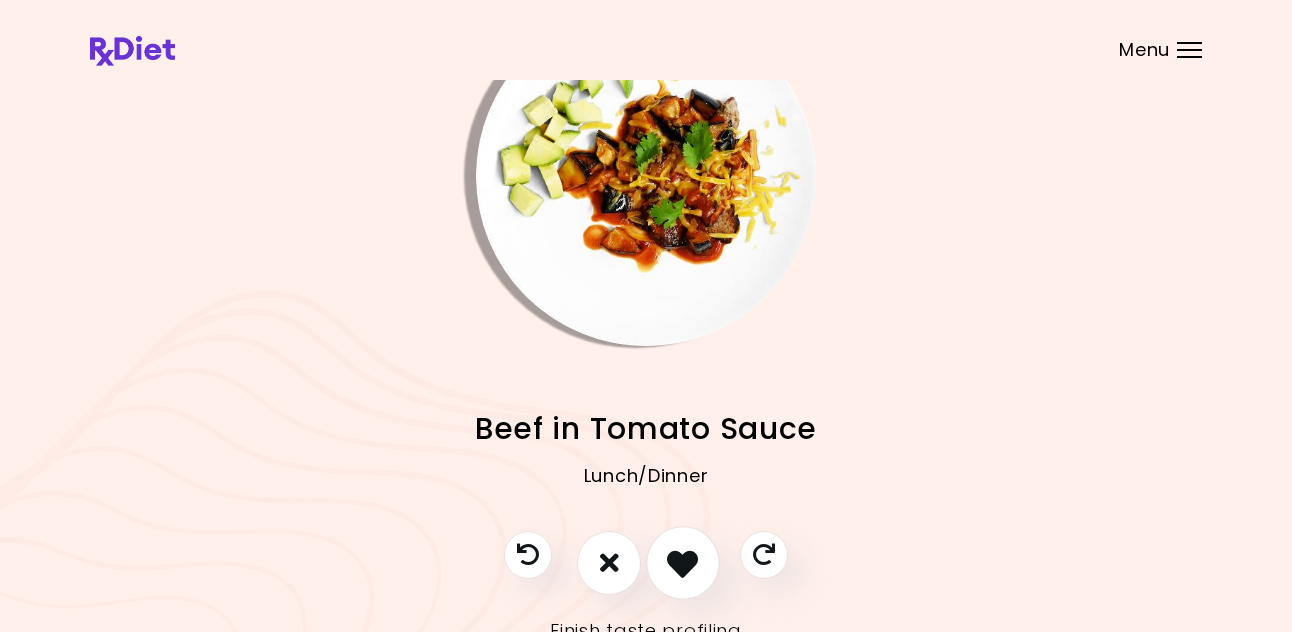 click at bounding box center (683, 563) 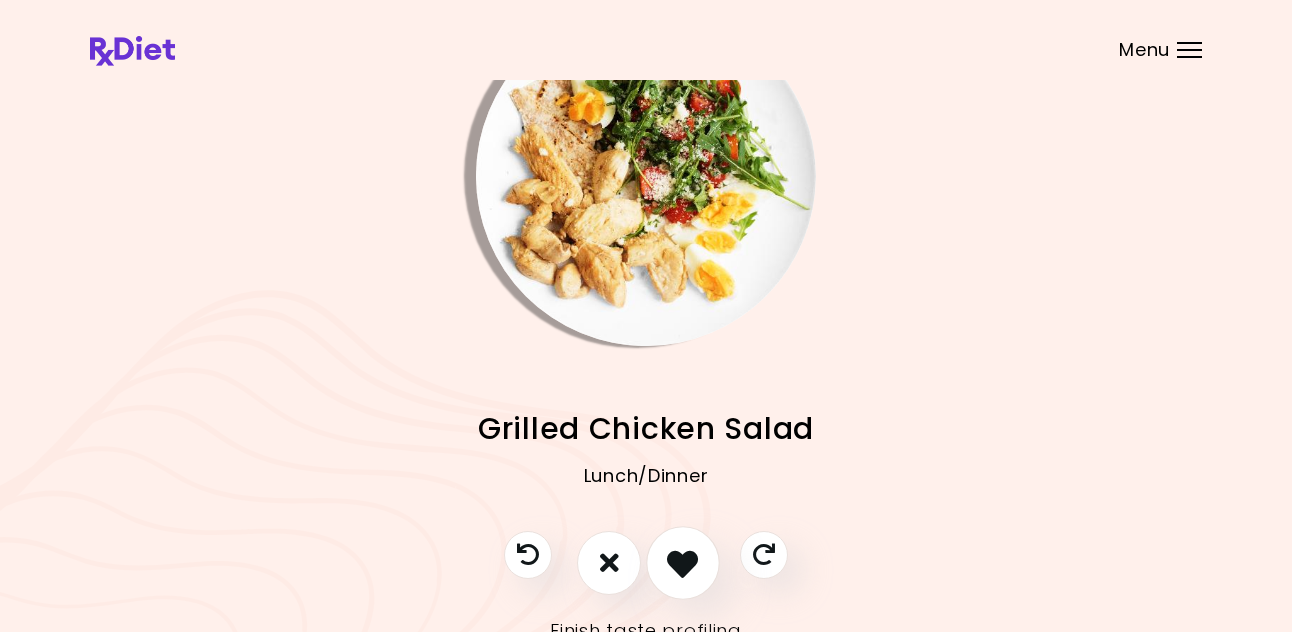 click at bounding box center [683, 563] 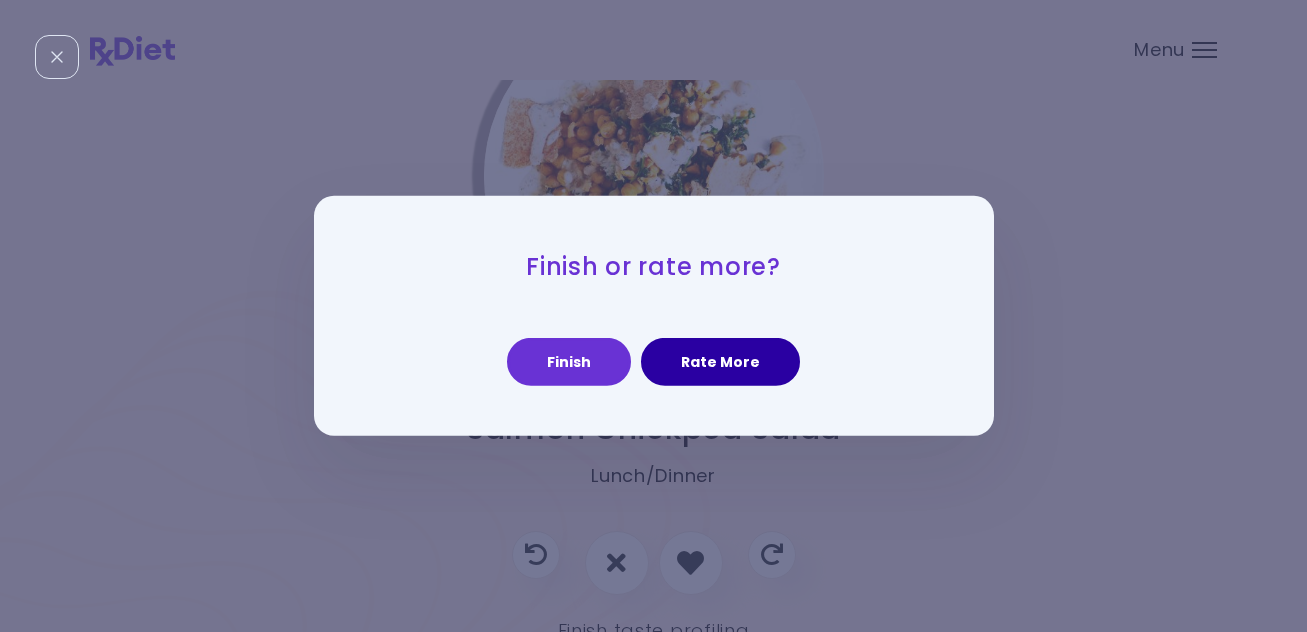 click on "Rate More" at bounding box center (720, 362) 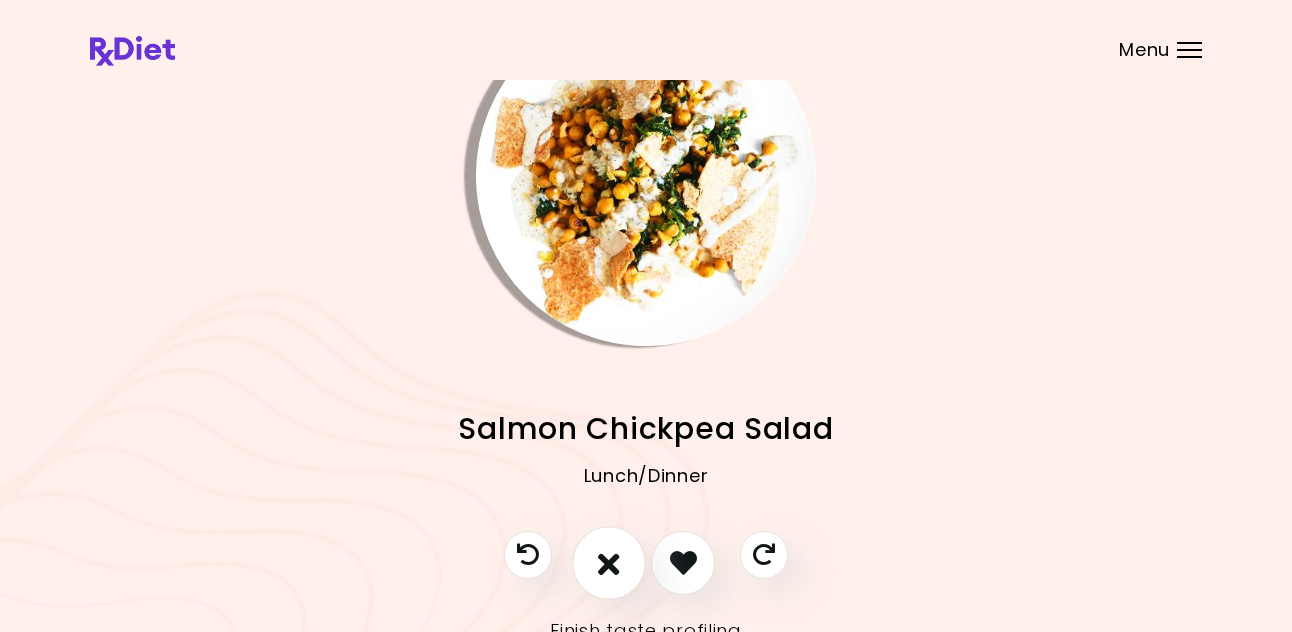 click at bounding box center (609, 562) 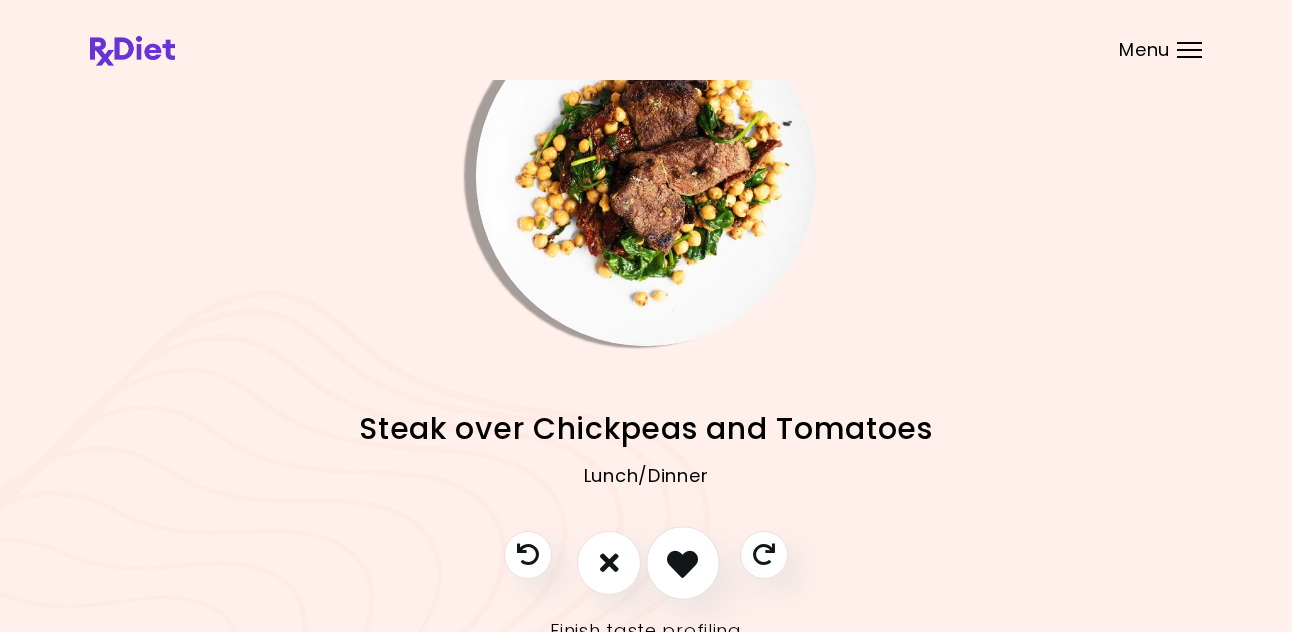 click at bounding box center [682, 562] 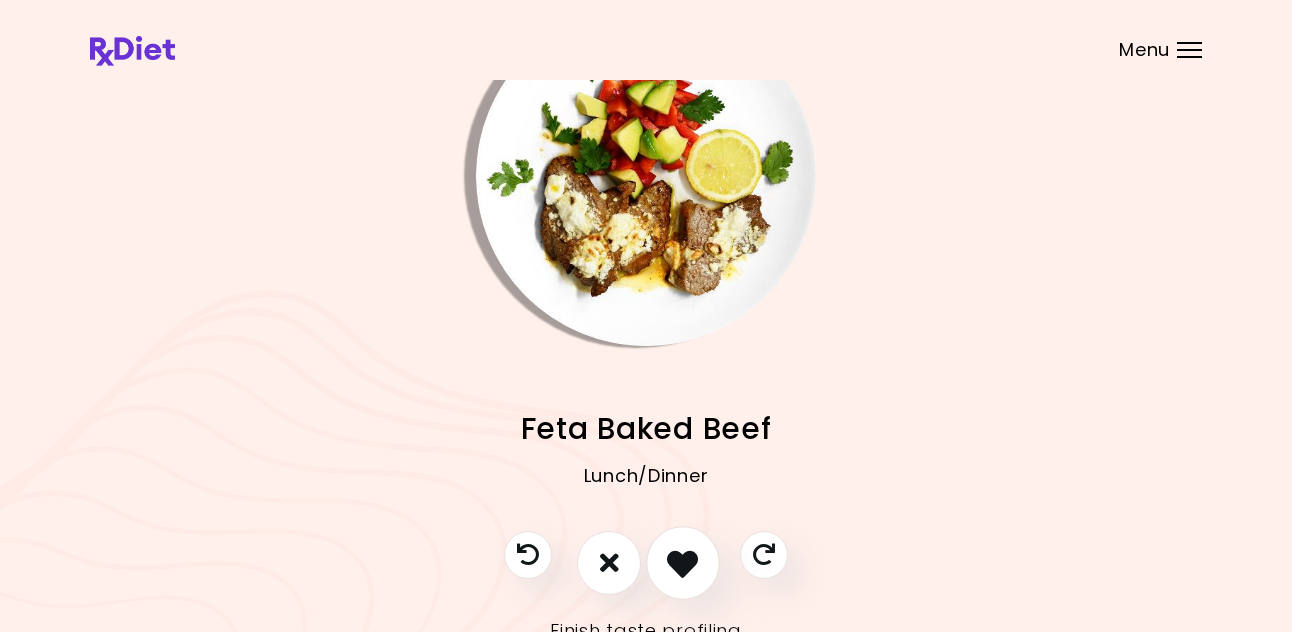 click at bounding box center [682, 562] 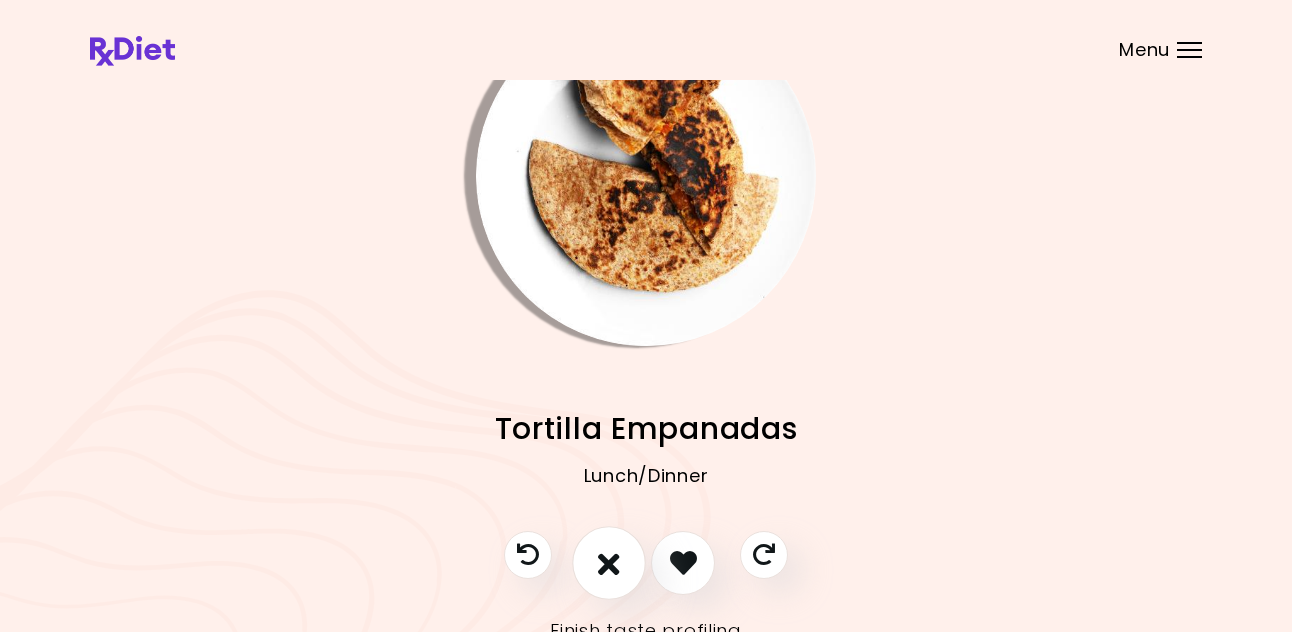 click at bounding box center (609, 562) 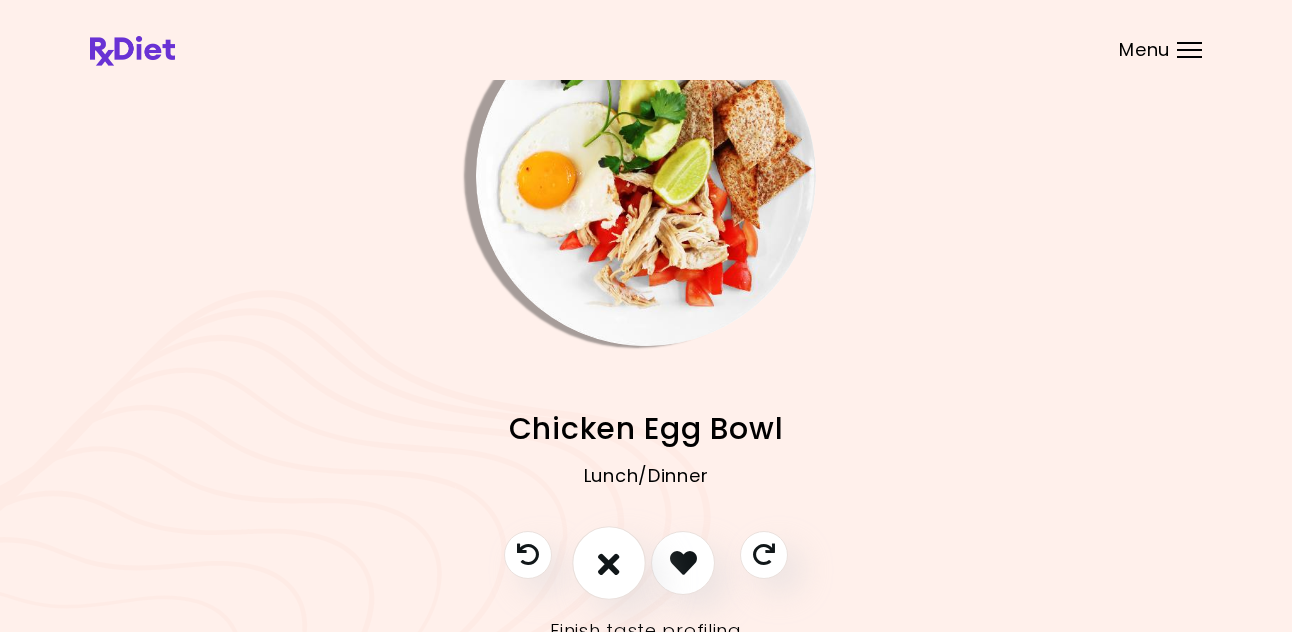 click at bounding box center [609, 562] 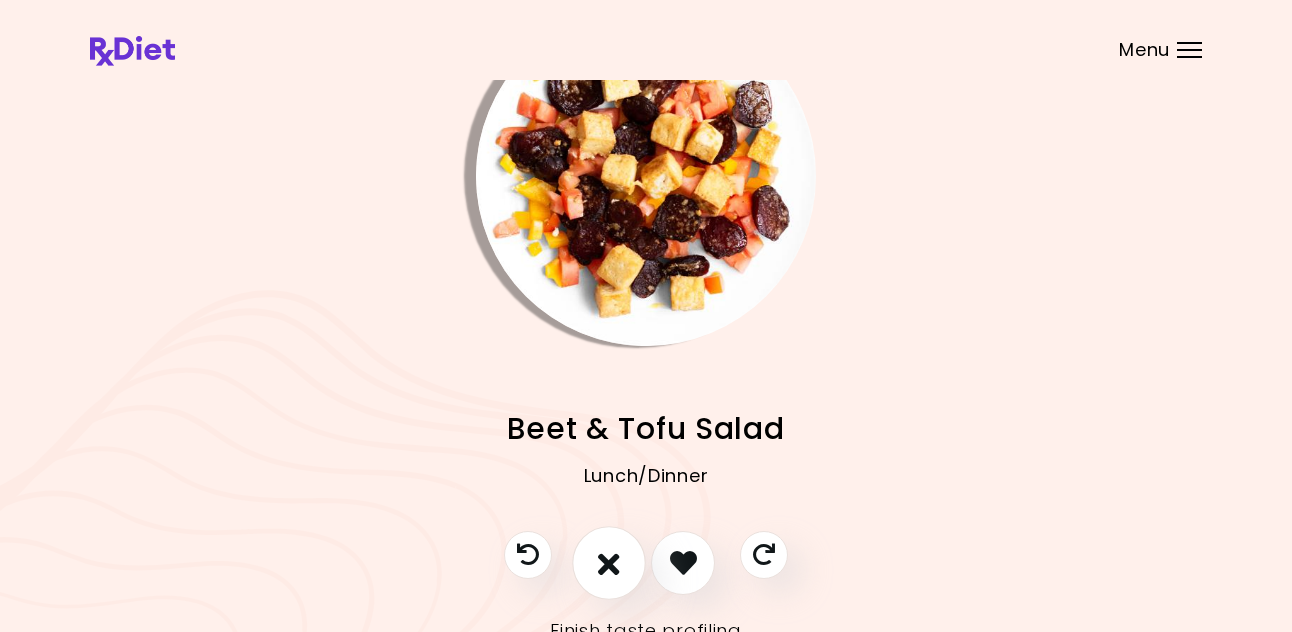 click at bounding box center (609, 562) 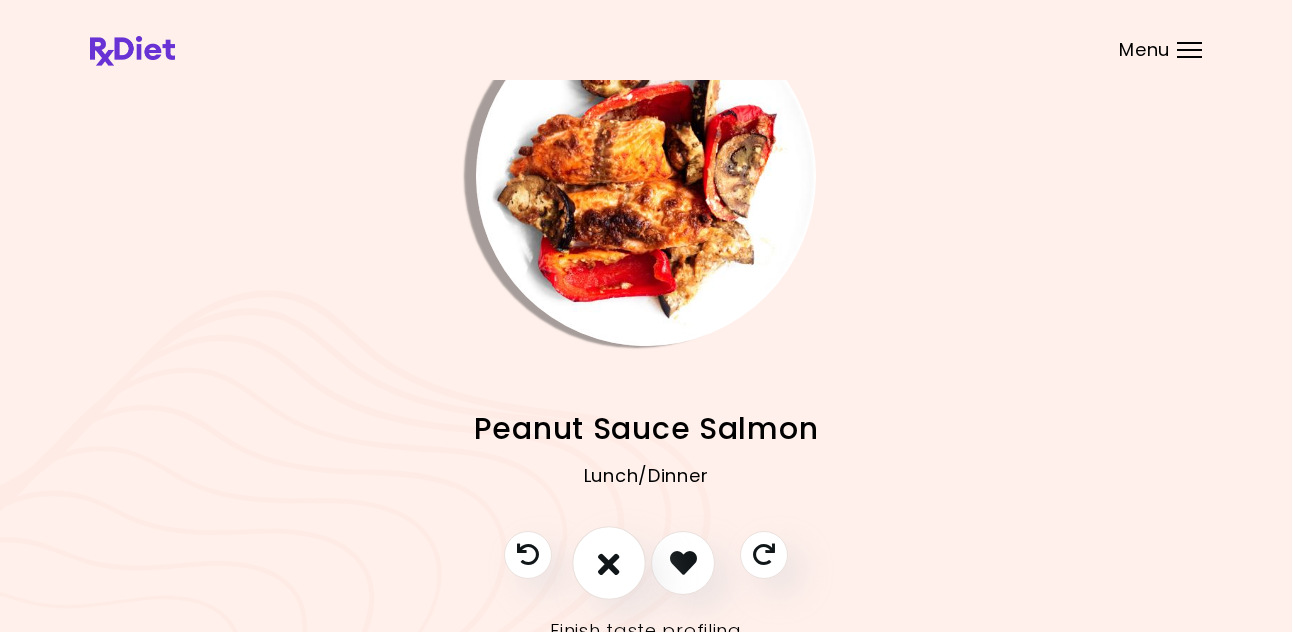 click at bounding box center (609, 562) 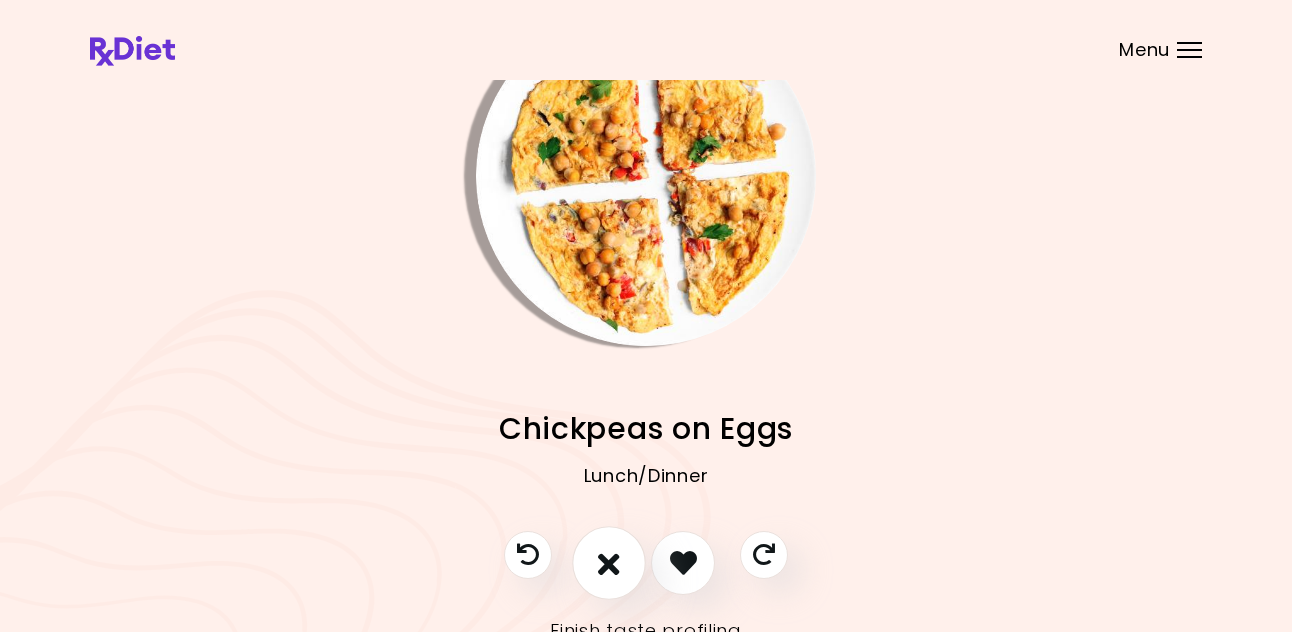 click at bounding box center (609, 562) 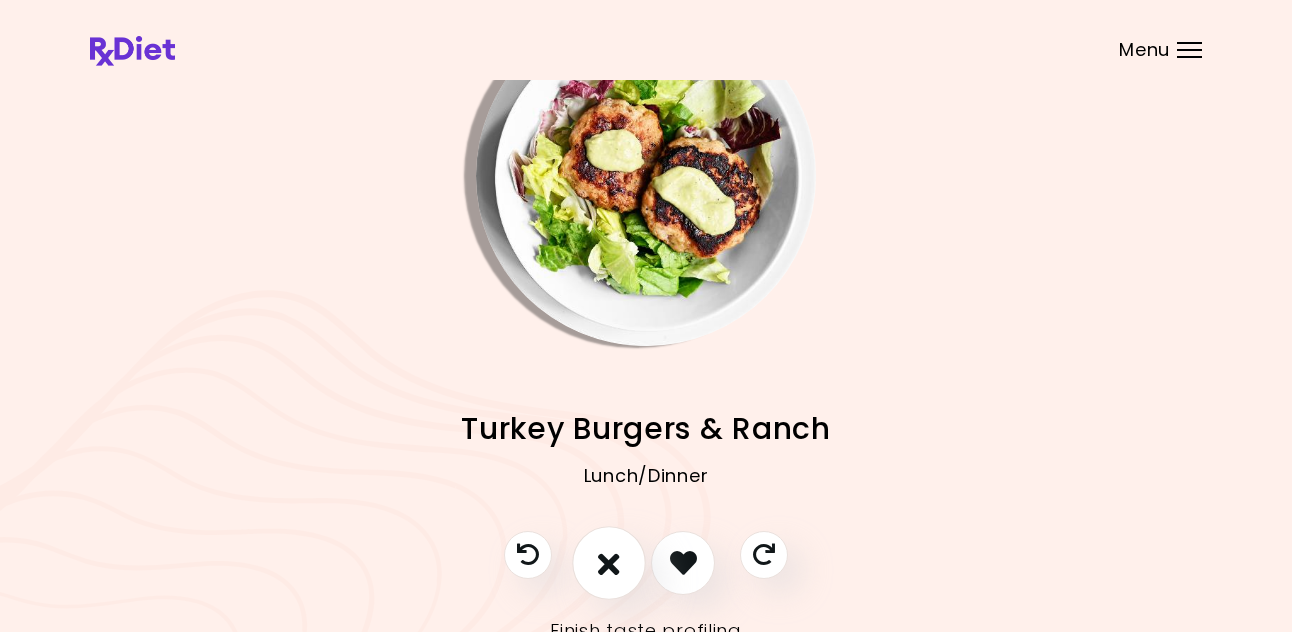 click at bounding box center (609, 562) 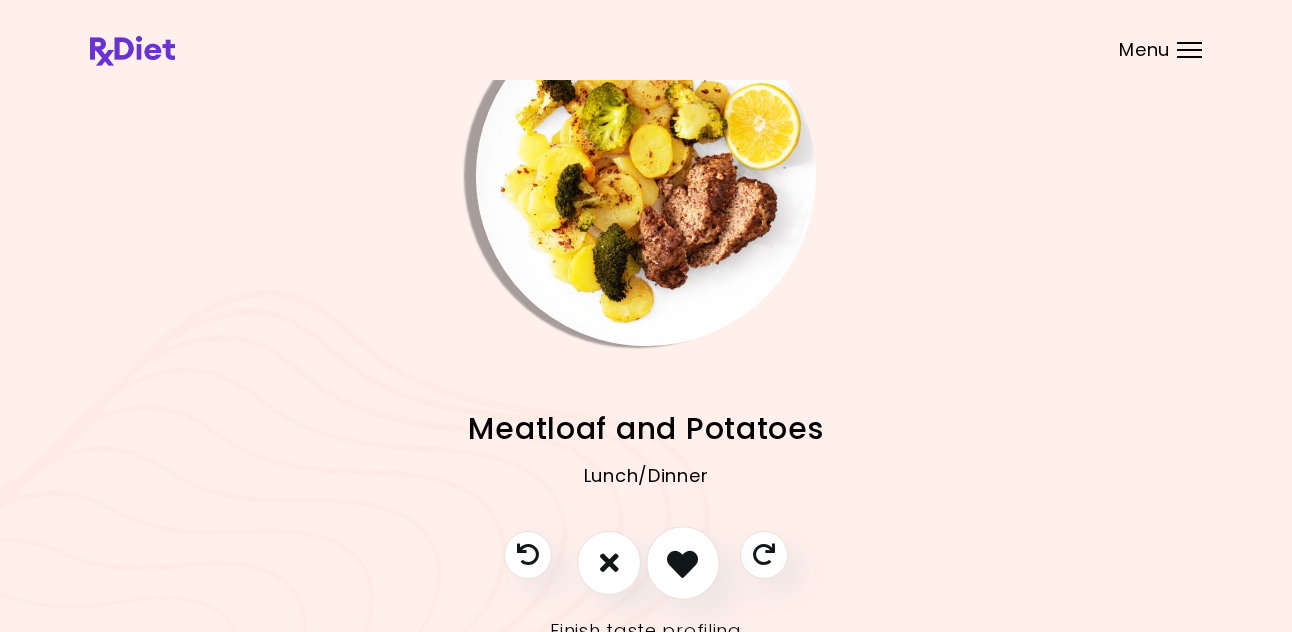 click at bounding box center (682, 562) 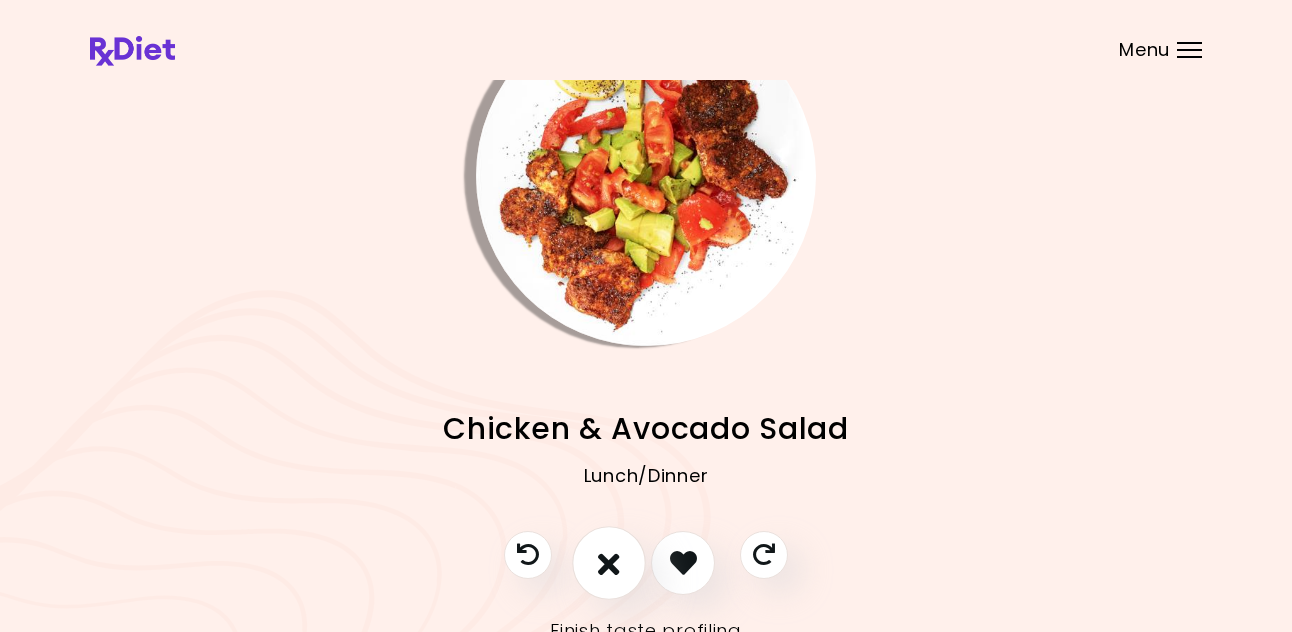 click at bounding box center (609, 562) 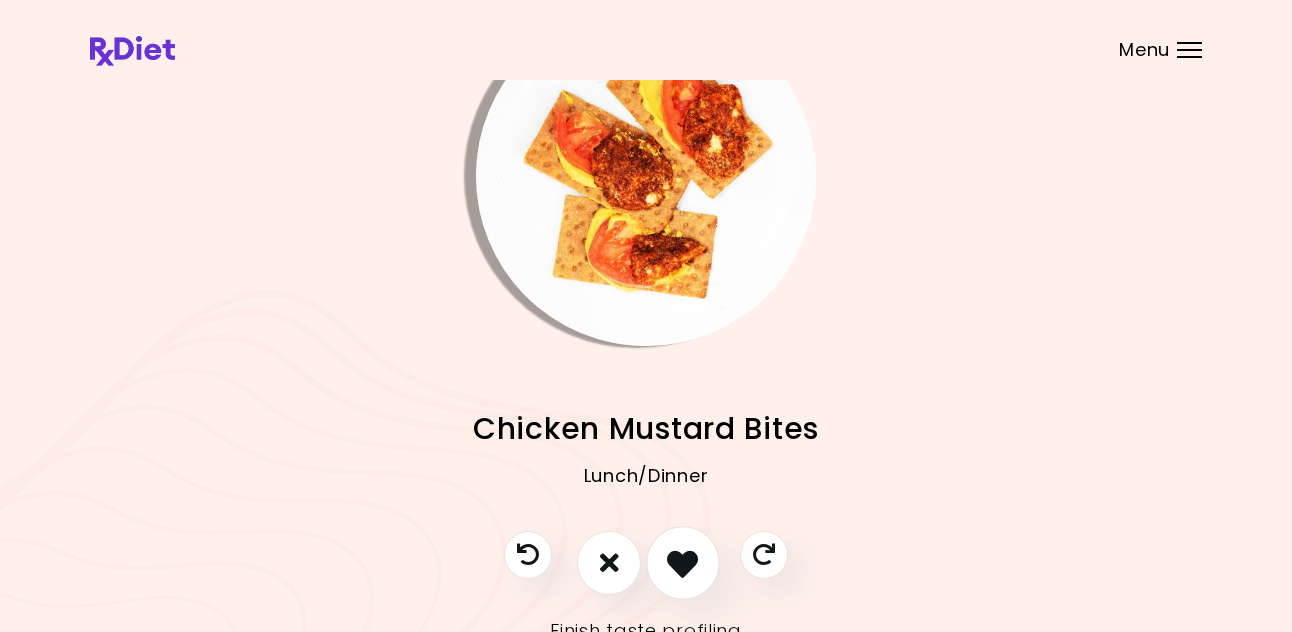 click at bounding box center [683, 563] 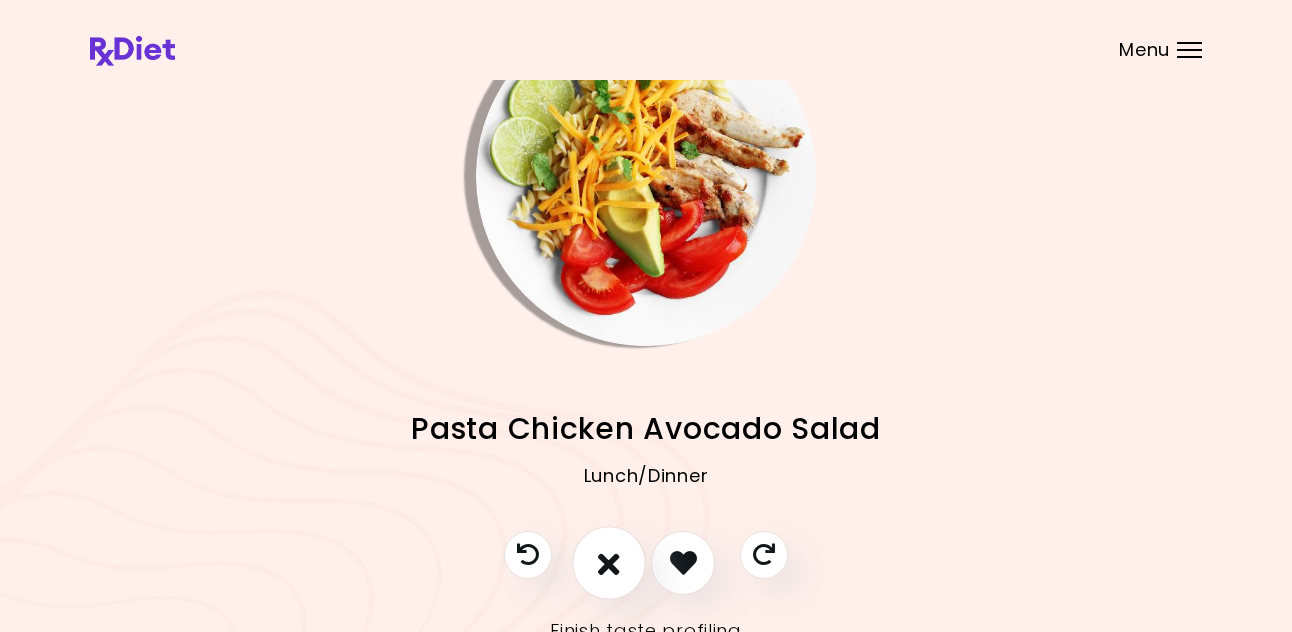 click at bounding box center (609, 562) 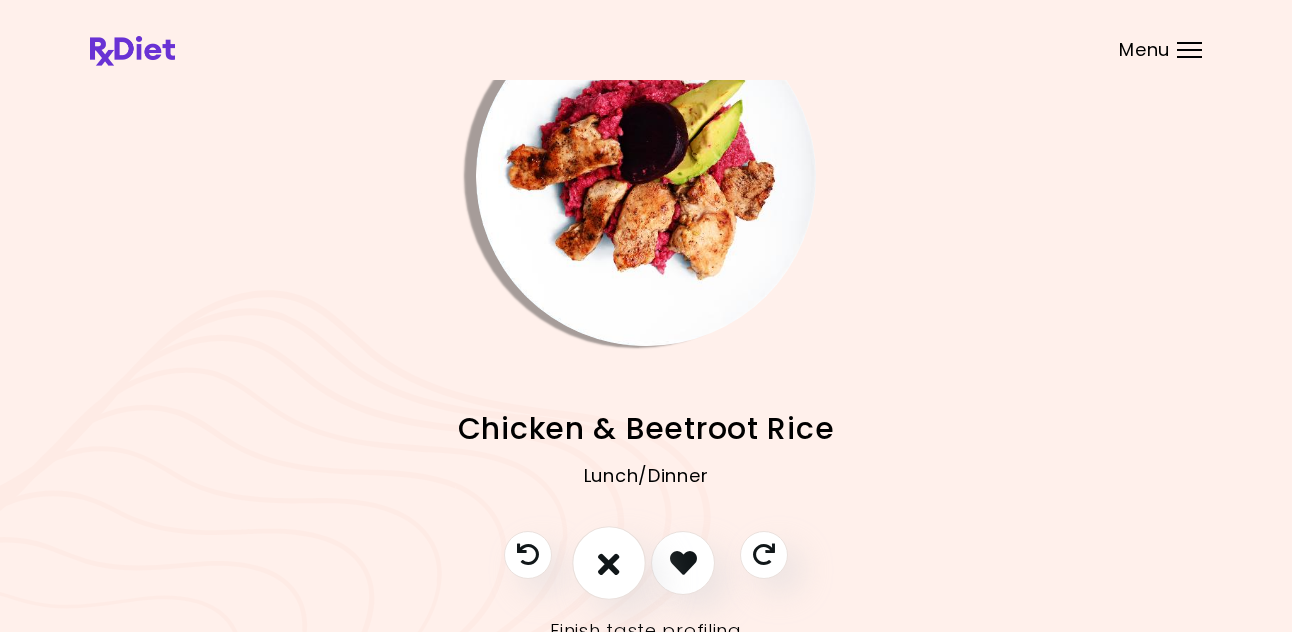 click at bounding box center (609, 562) 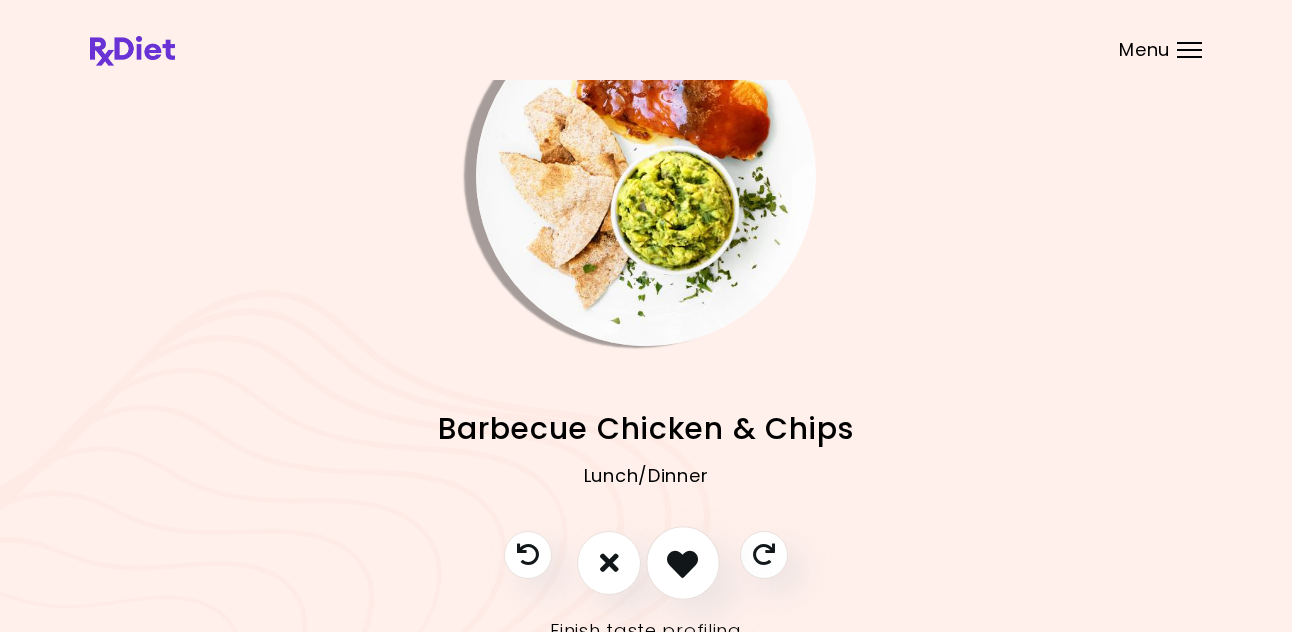 click at bounding box center (682, 562) 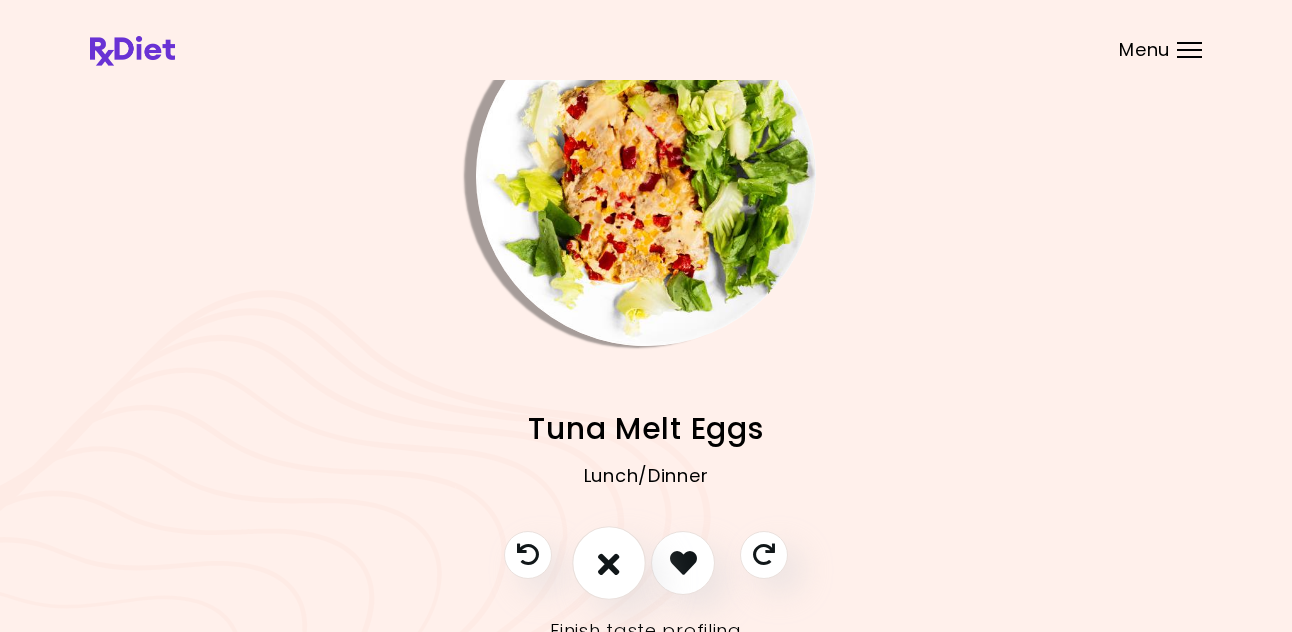 click at bounding box center (609, 562) 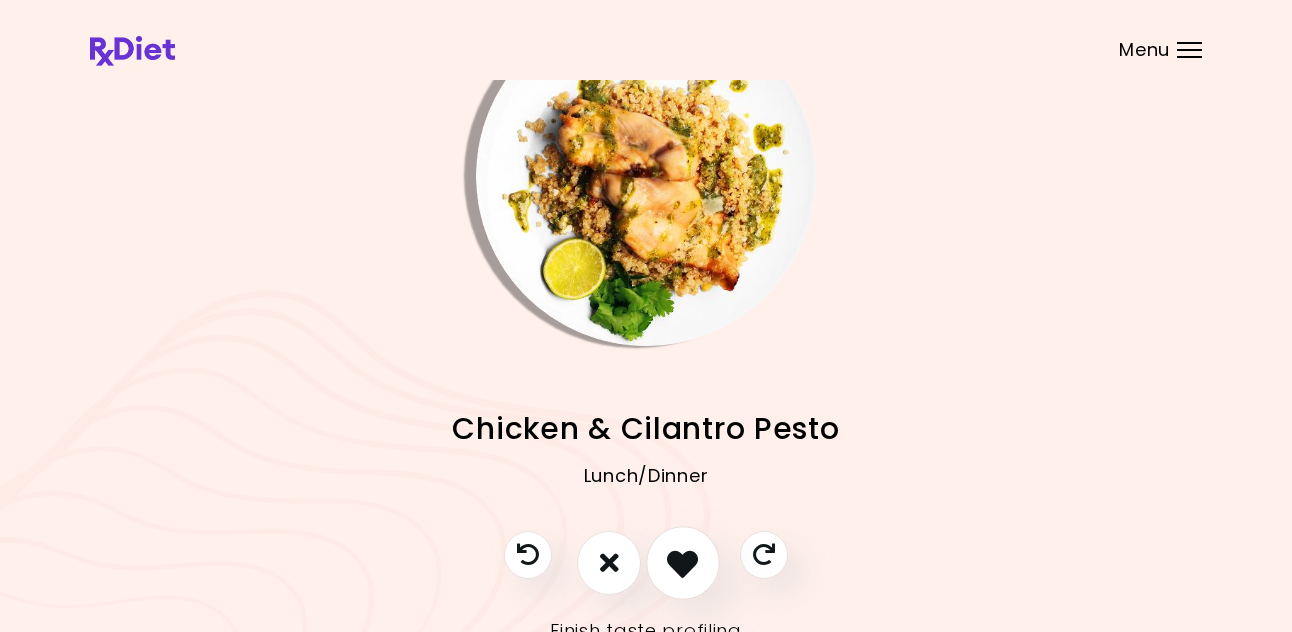 click at bounding box center (682, 562) 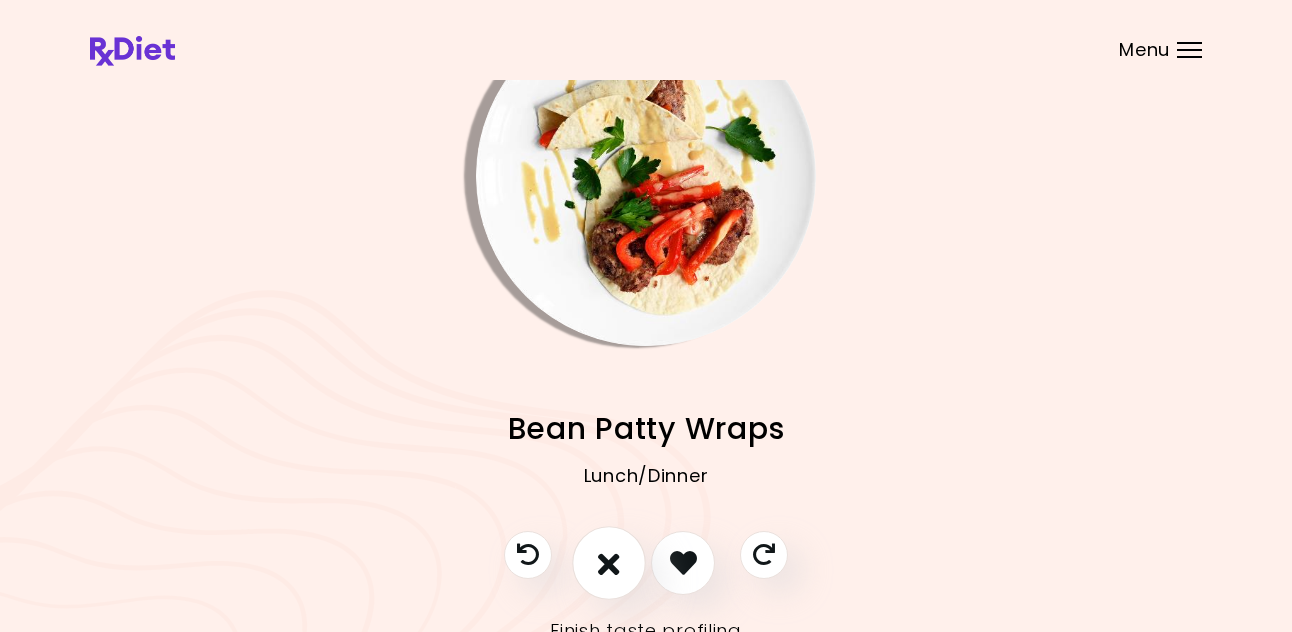 click at bounding box center (609, 562) 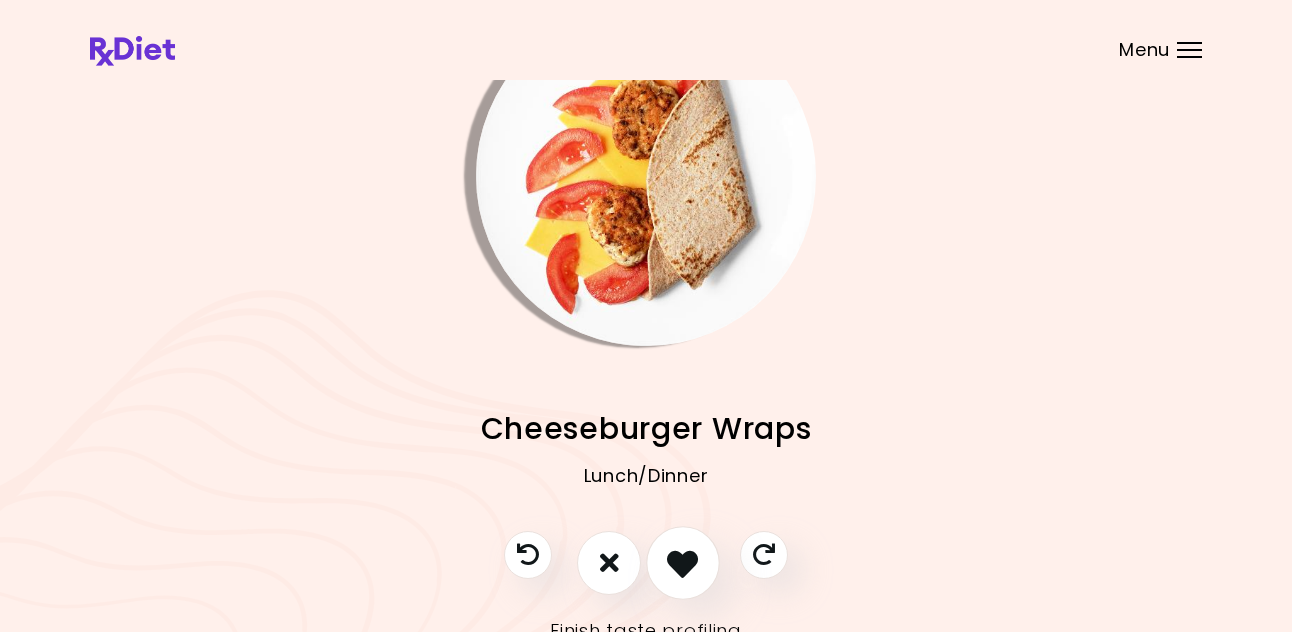 click at bounding box center (682, 562) 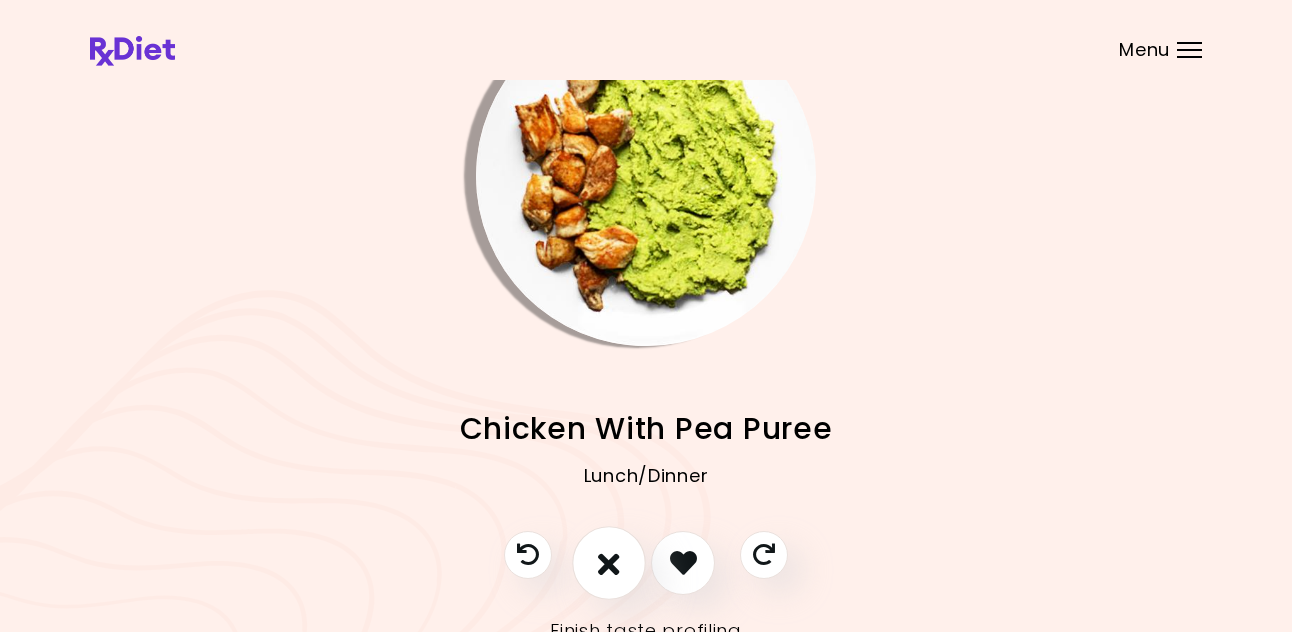 click at bounding box center [609, 562] 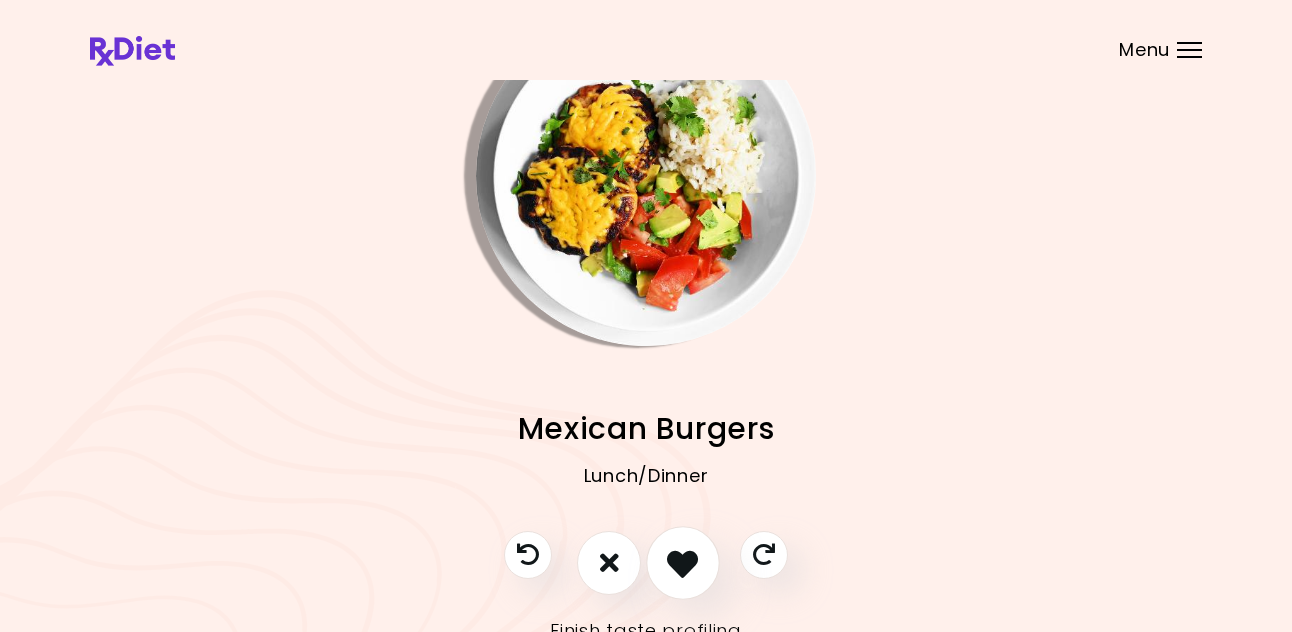 click at bounding box center (682, 562) 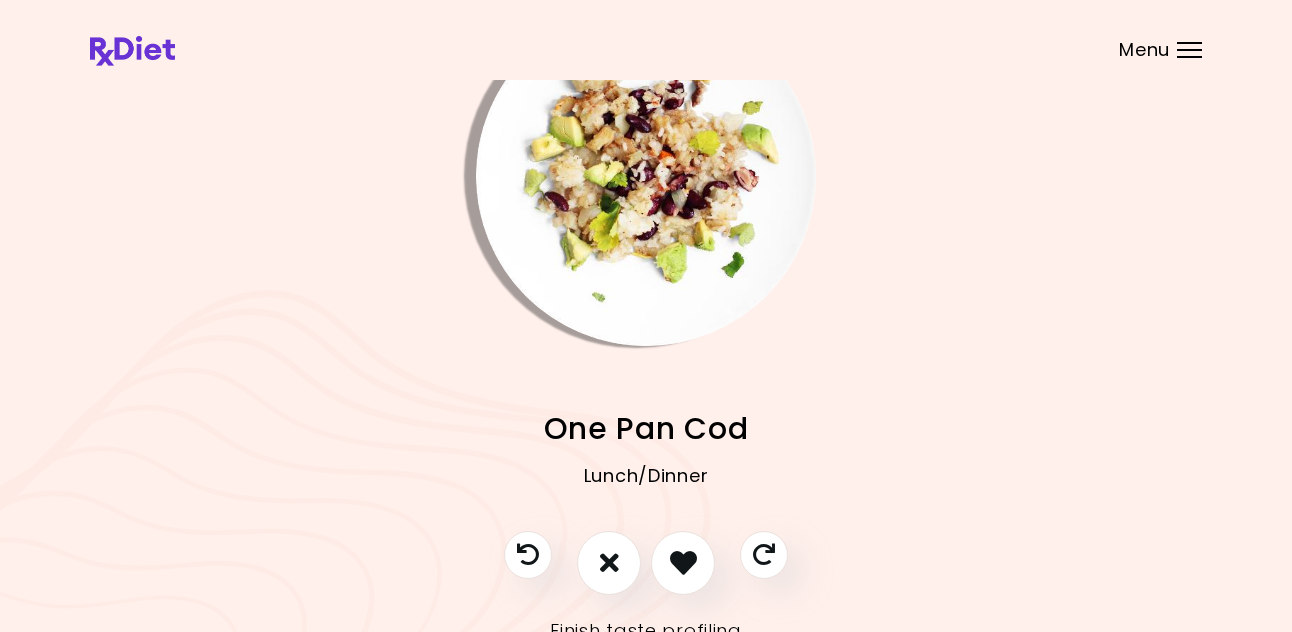 click at bounding box center (646, 176) 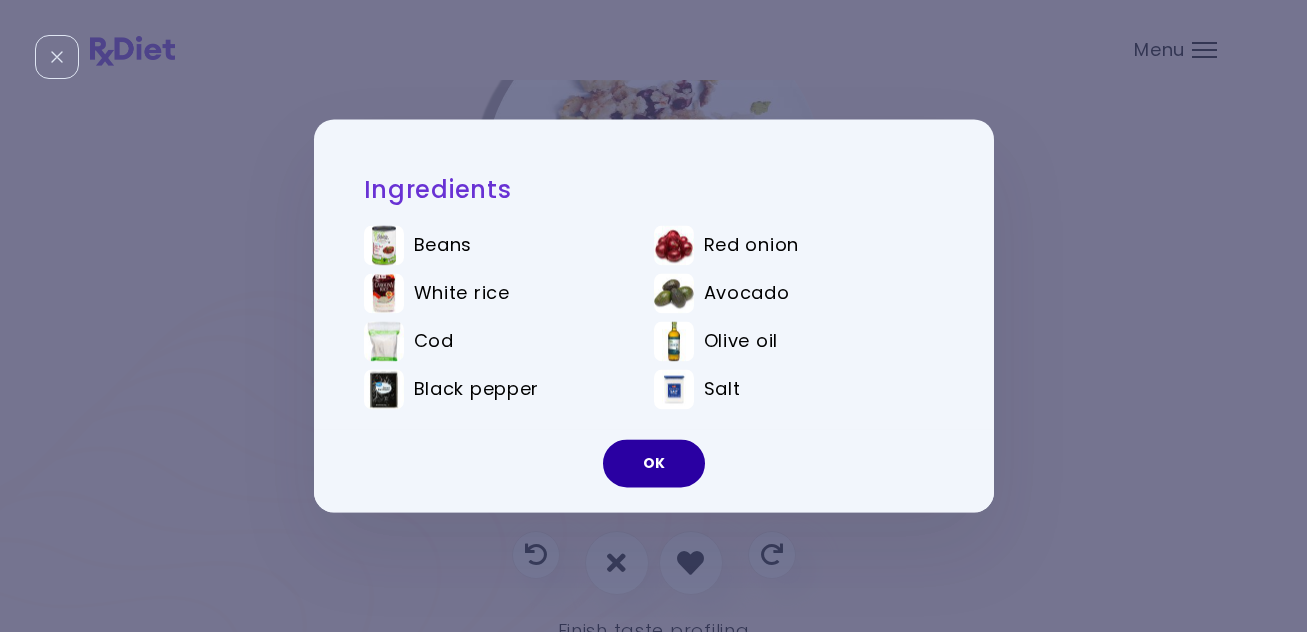click on "OK" at bounding box center (654, 464) 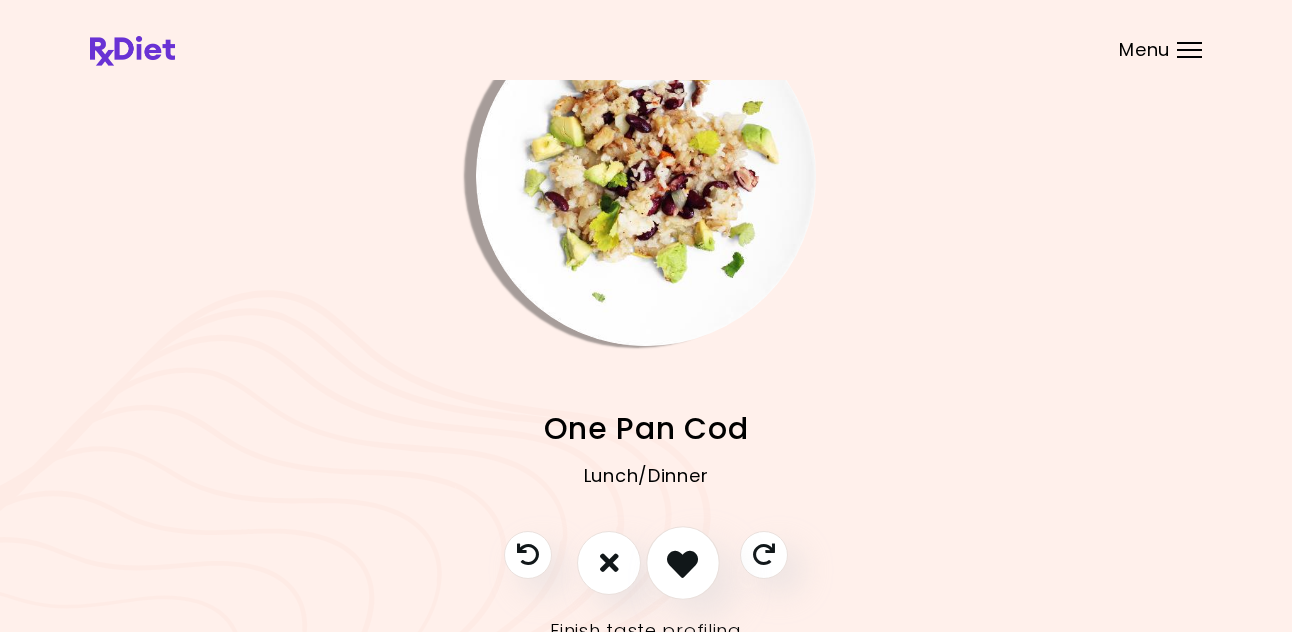 click at bounding box center [682, 562] 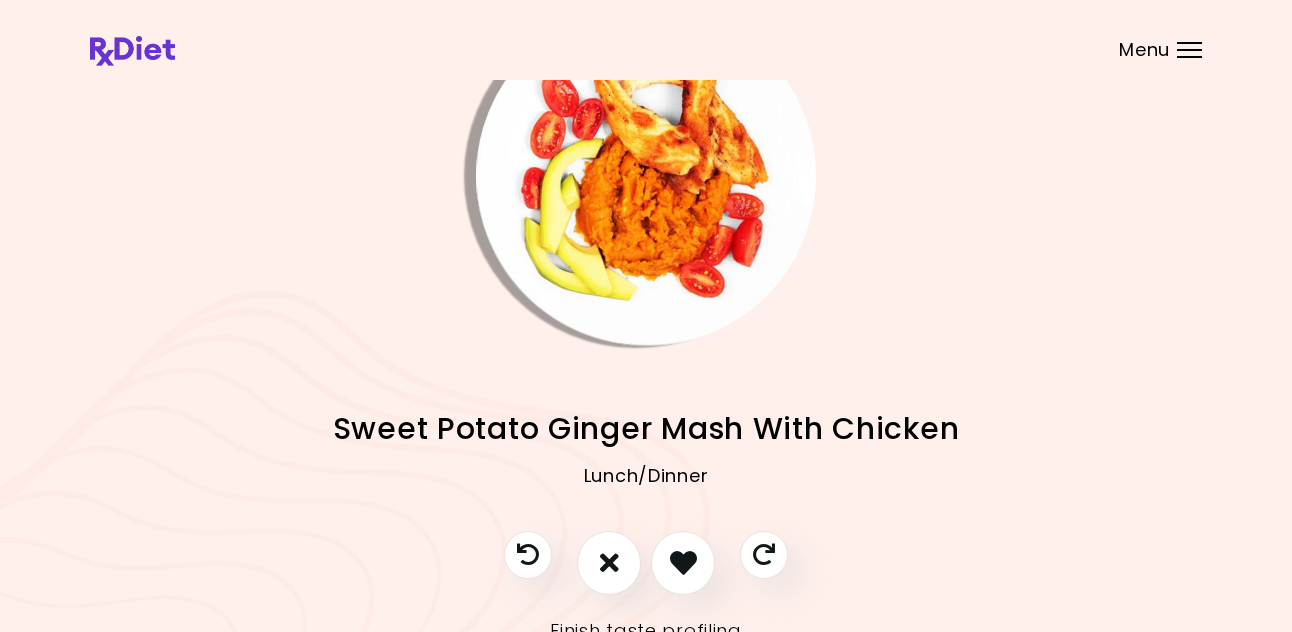 click at bounding box center (646, 176) 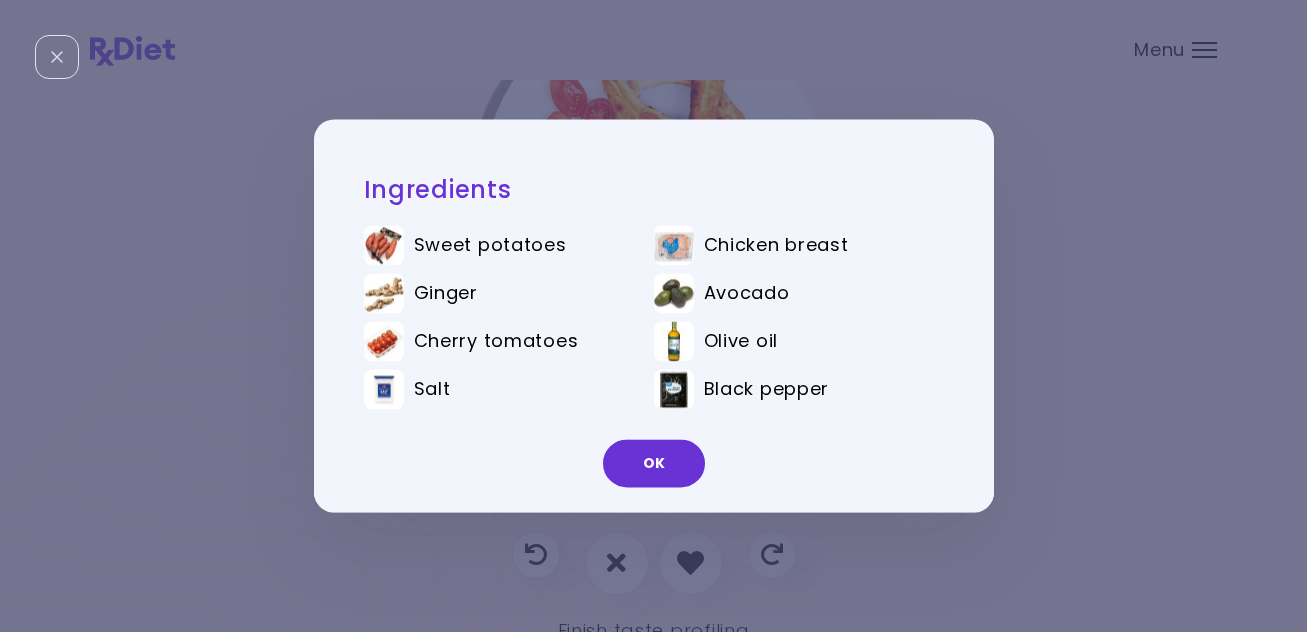 click on "OK" at bounding box center (654, 464) 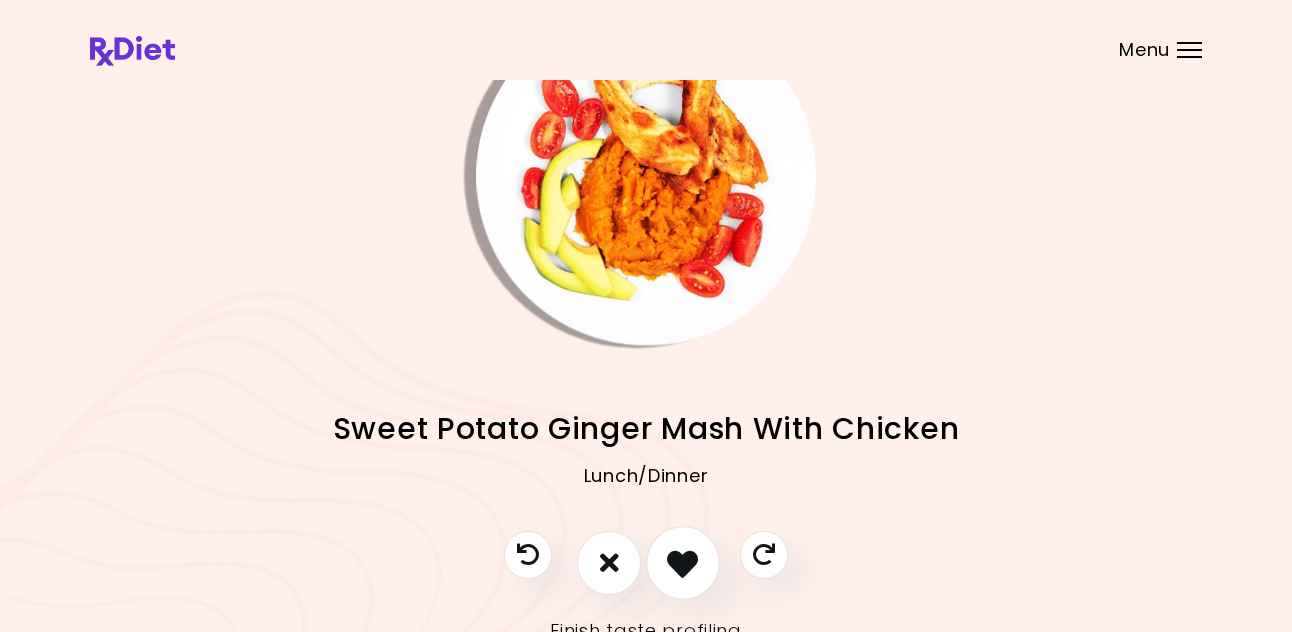 click at bounding box center (682, 562) 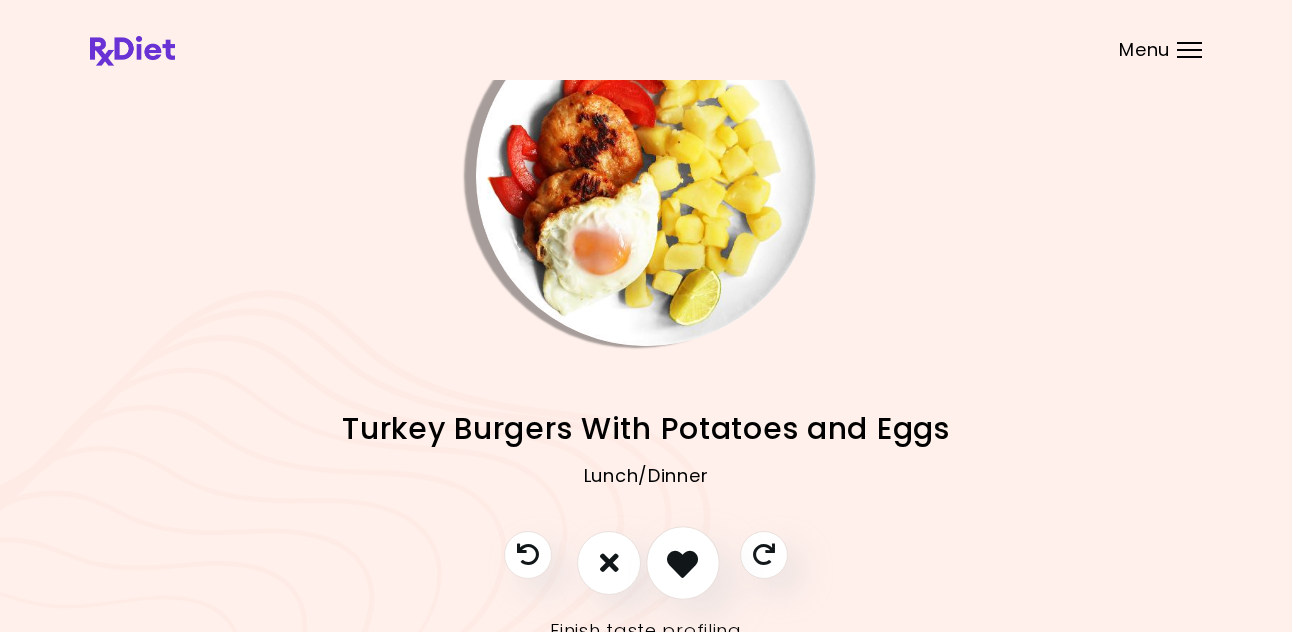 click at bounding box center (682, 562) 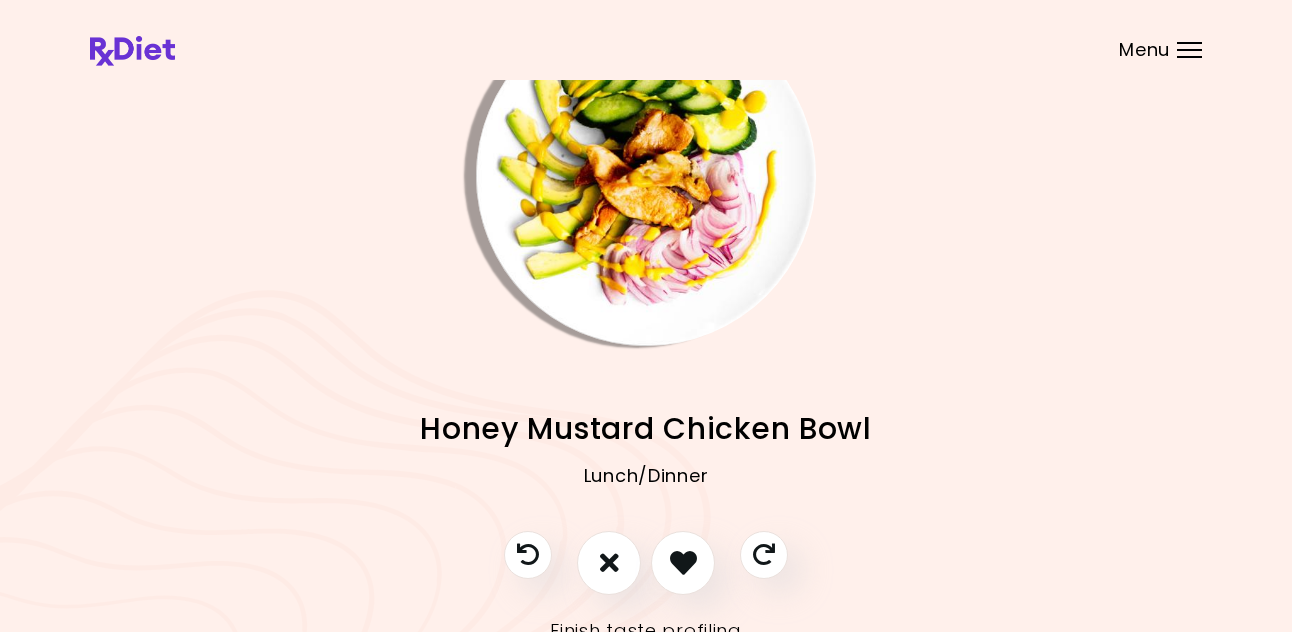 click at bounding box center [646, 176] 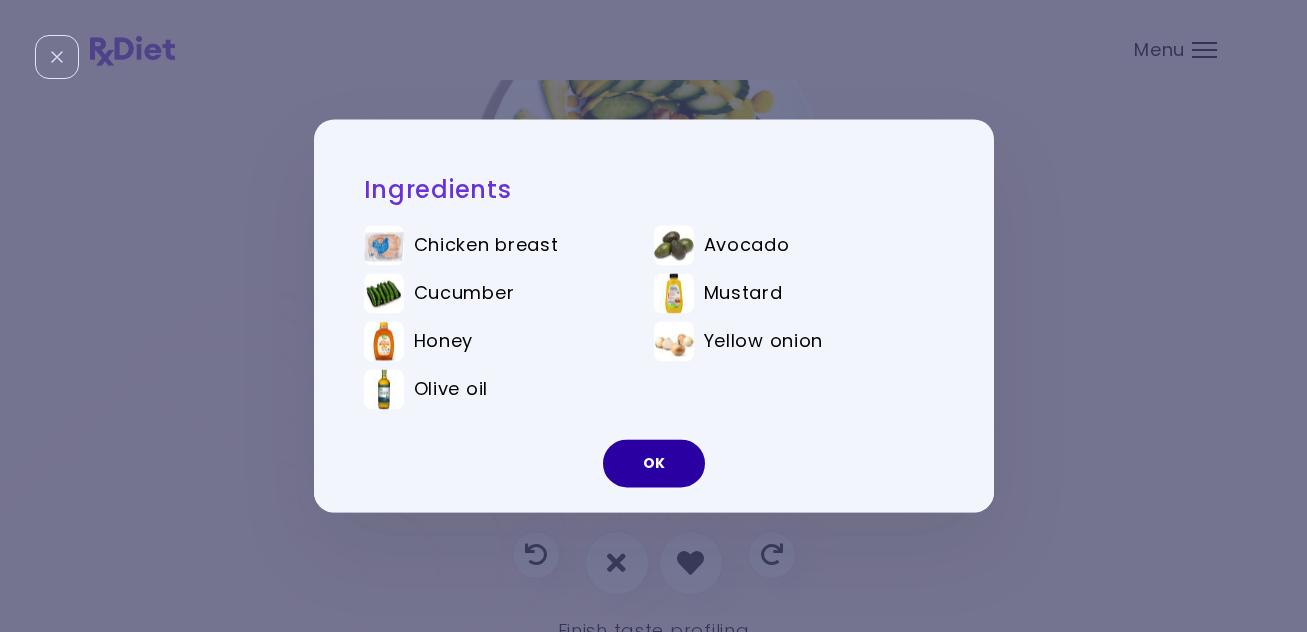 click on "OK" at bounding box center [654, 464] 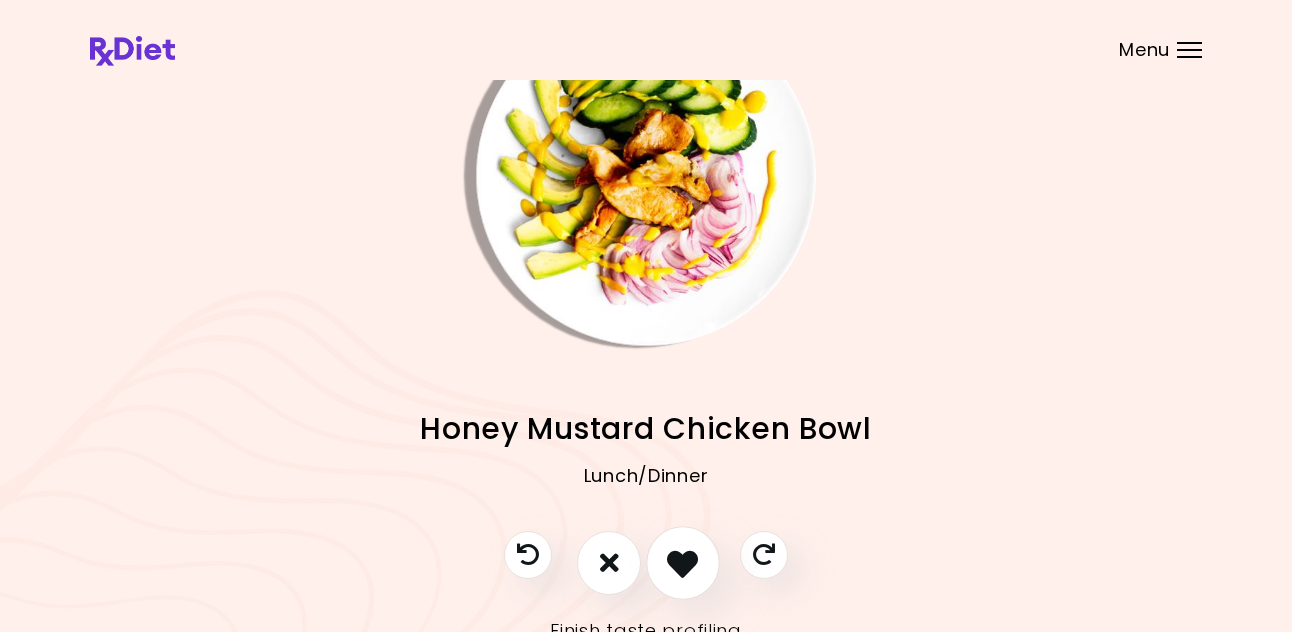 click at bounding box center [682, 562] 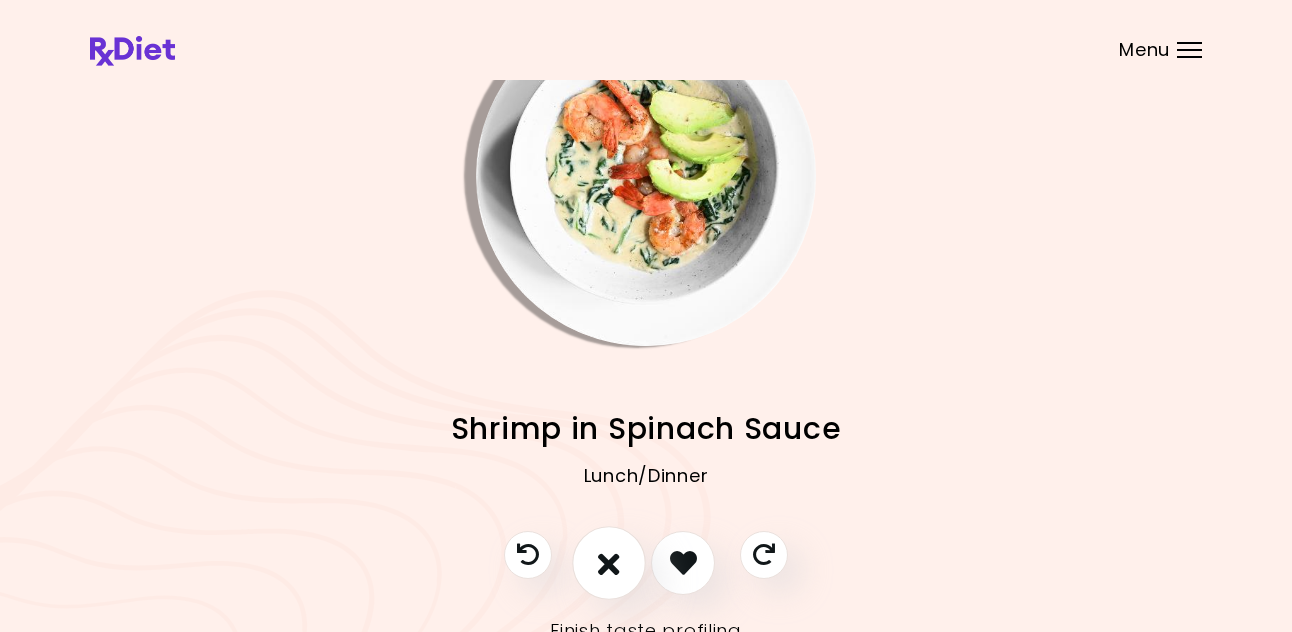 click at bounding box center (609, 562) 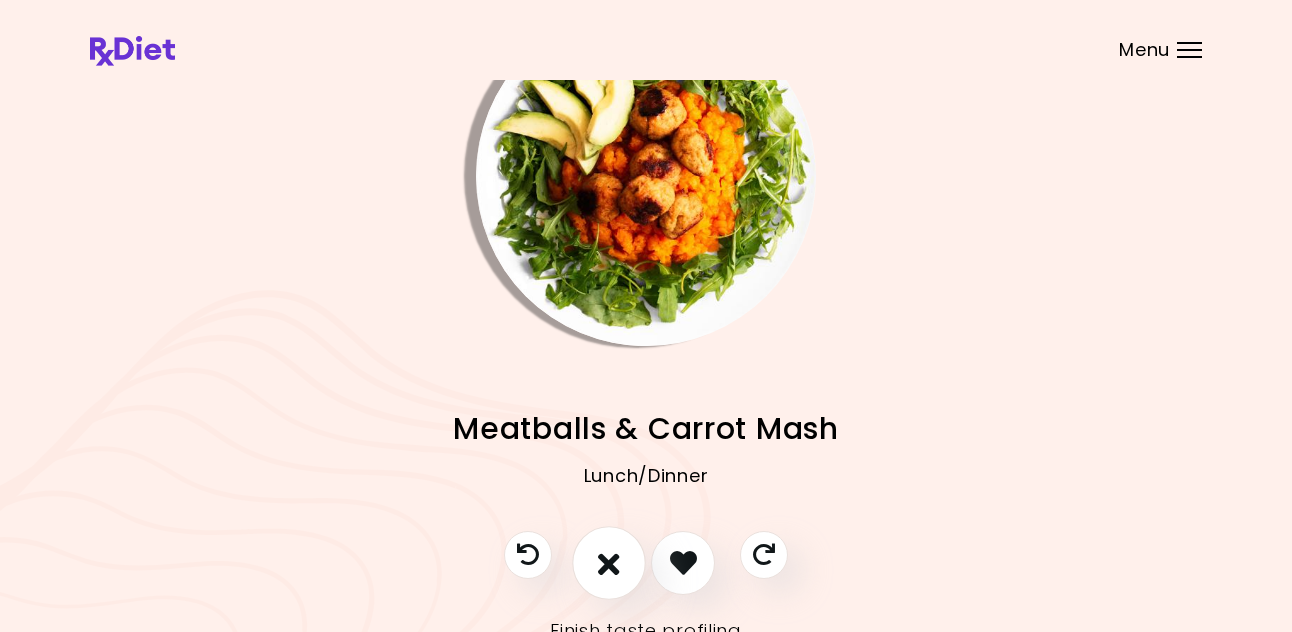 click at bounding box center (609, 562) 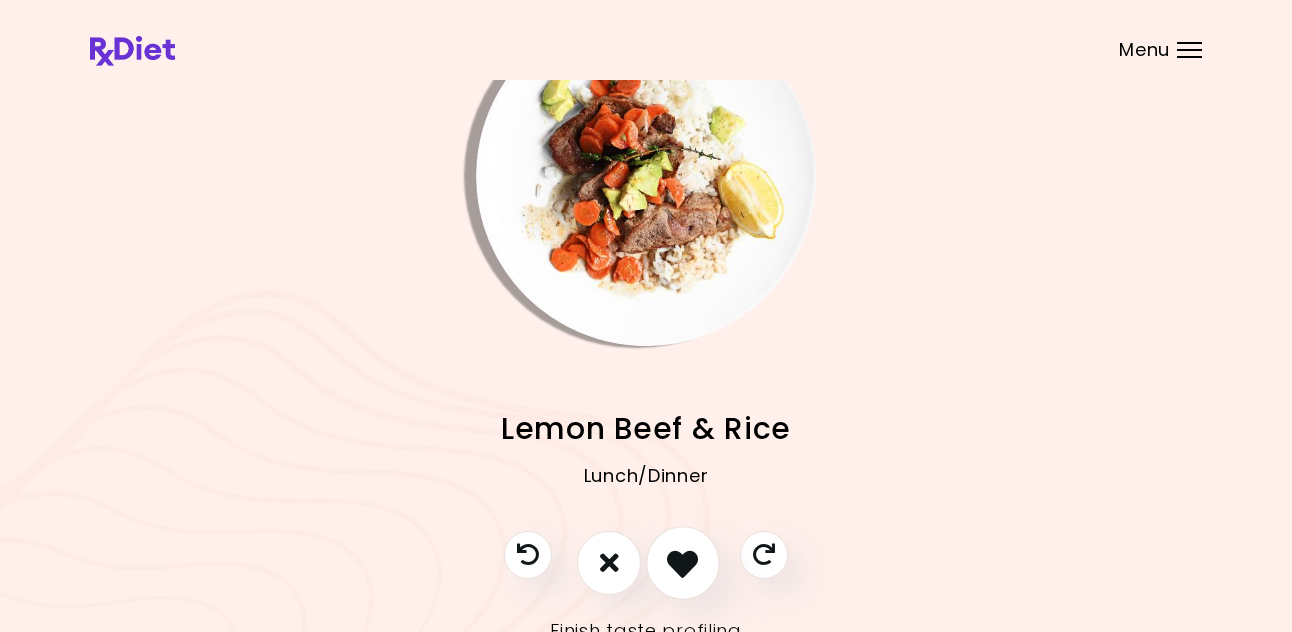 click at bounding box center [682, 562] 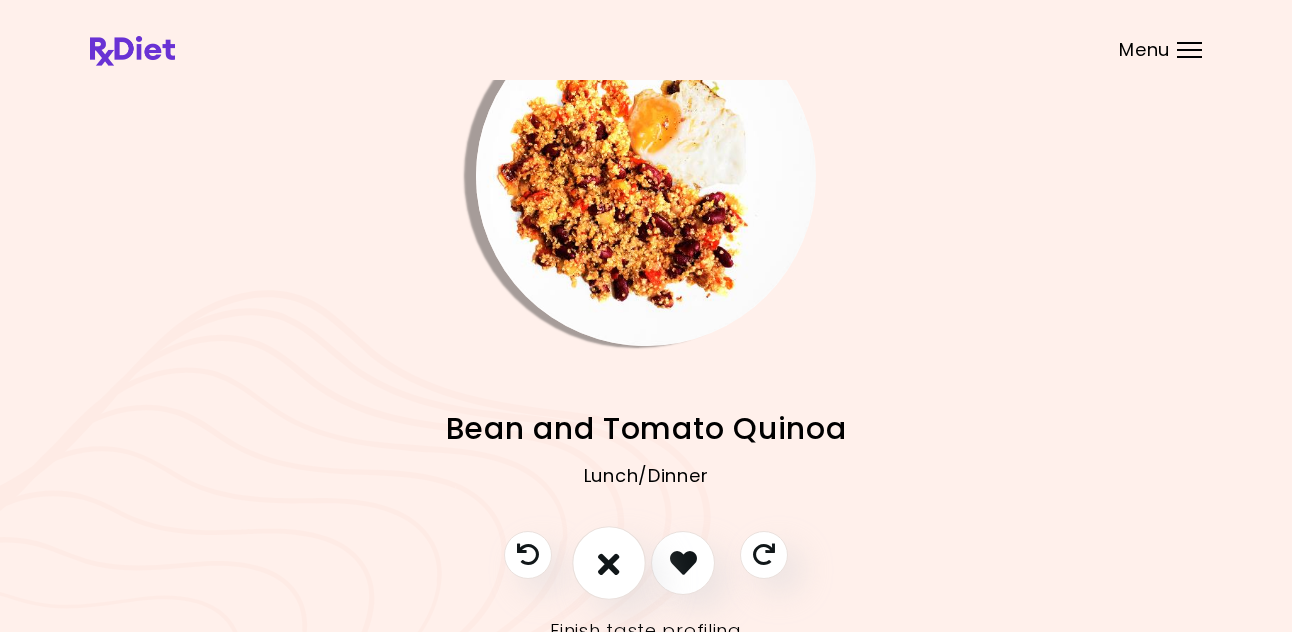 click at bounding box center [609, 562] 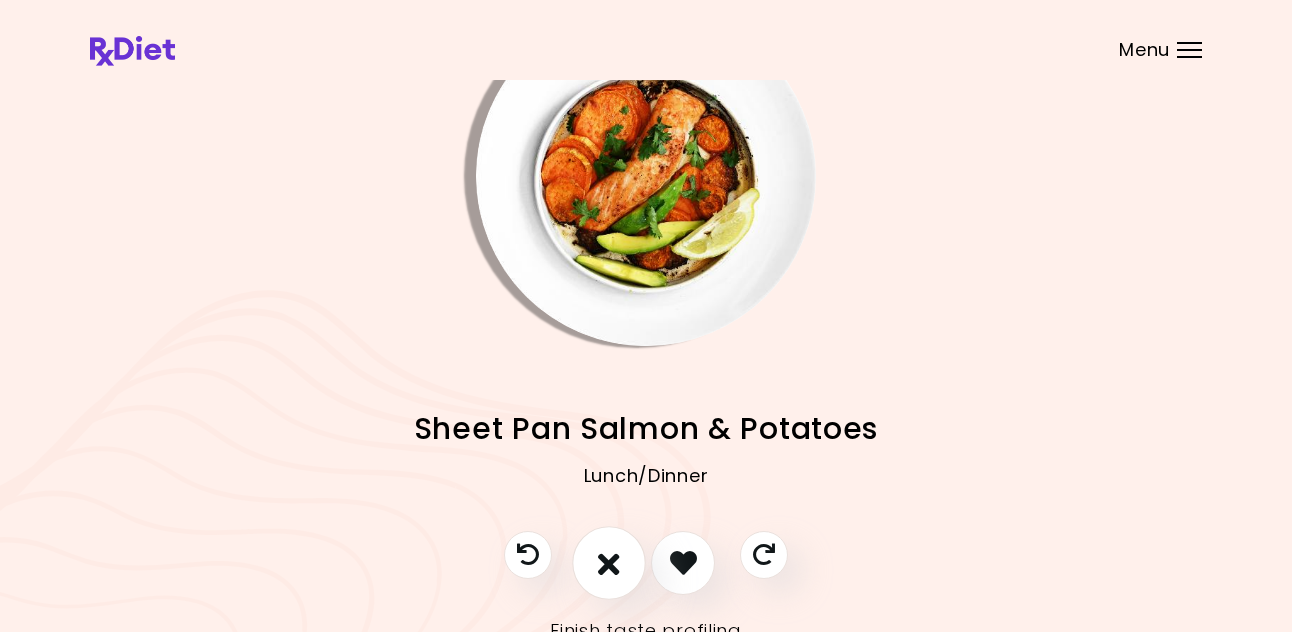 click at bounding box center (609, 562) 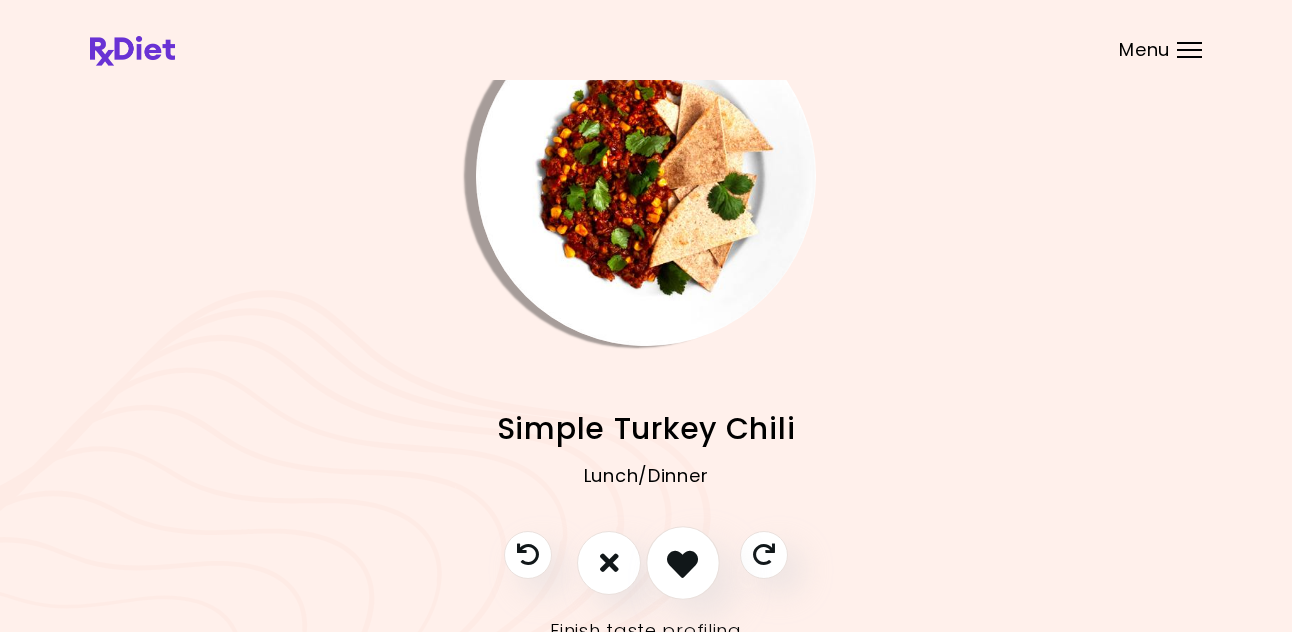 click at bounding box center (682, 562) 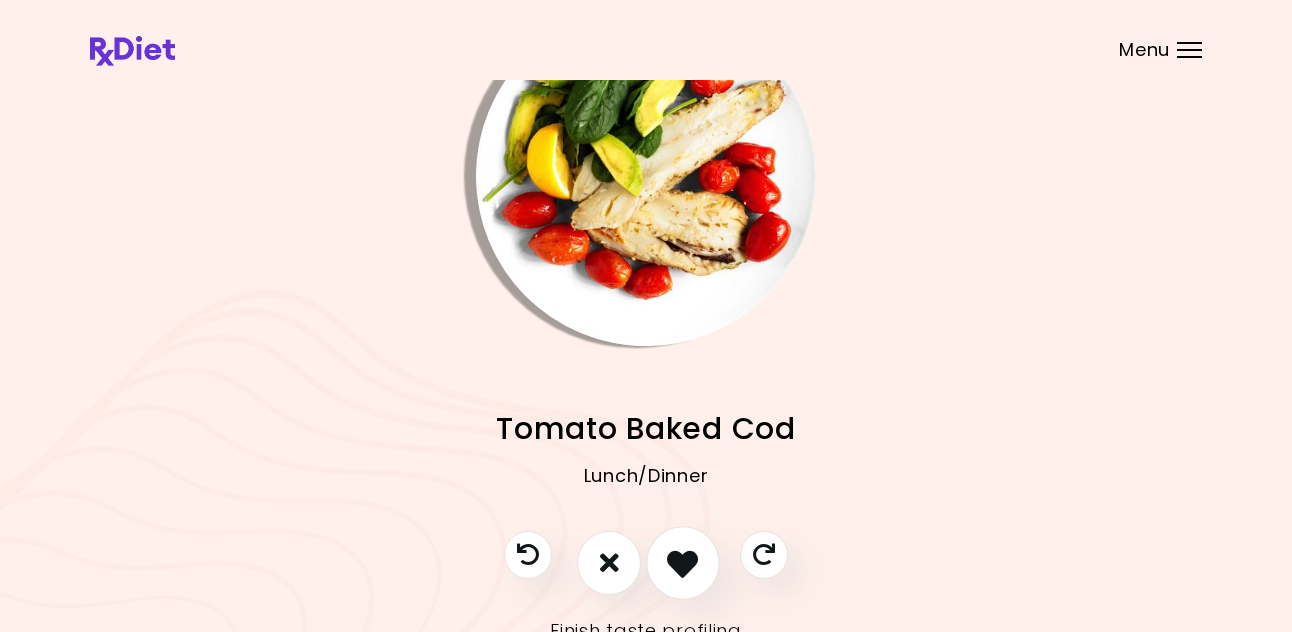 click at bounding box center [682, 562] 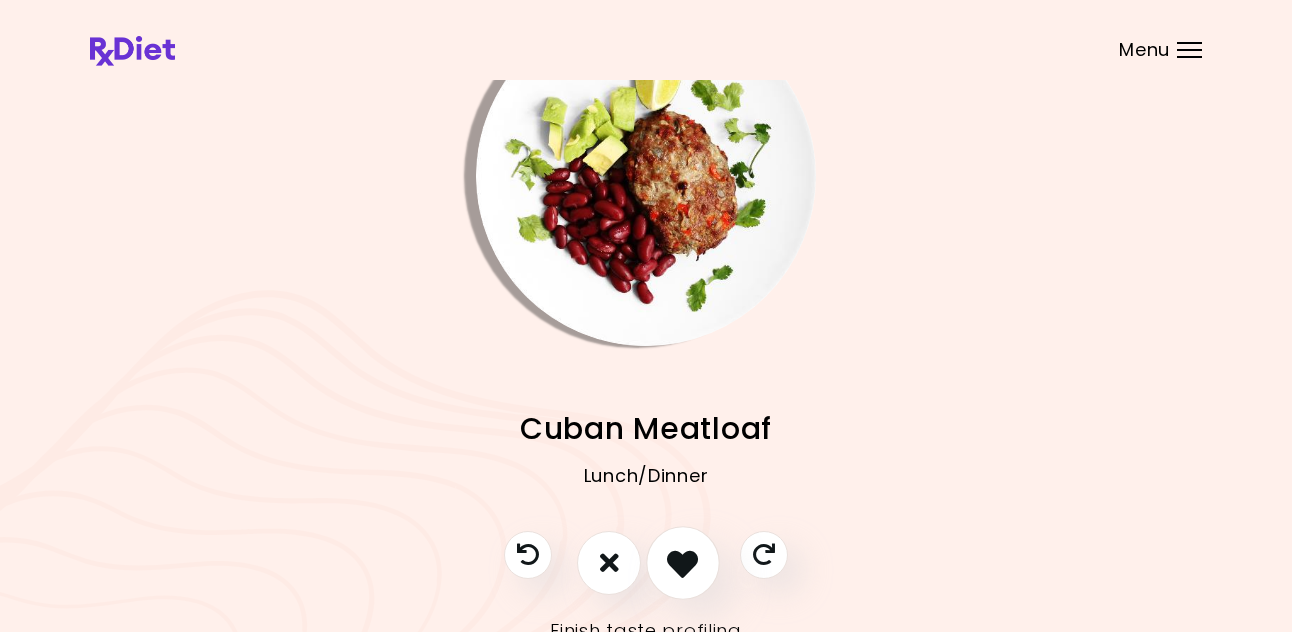 click at bounding box center [682, 562] 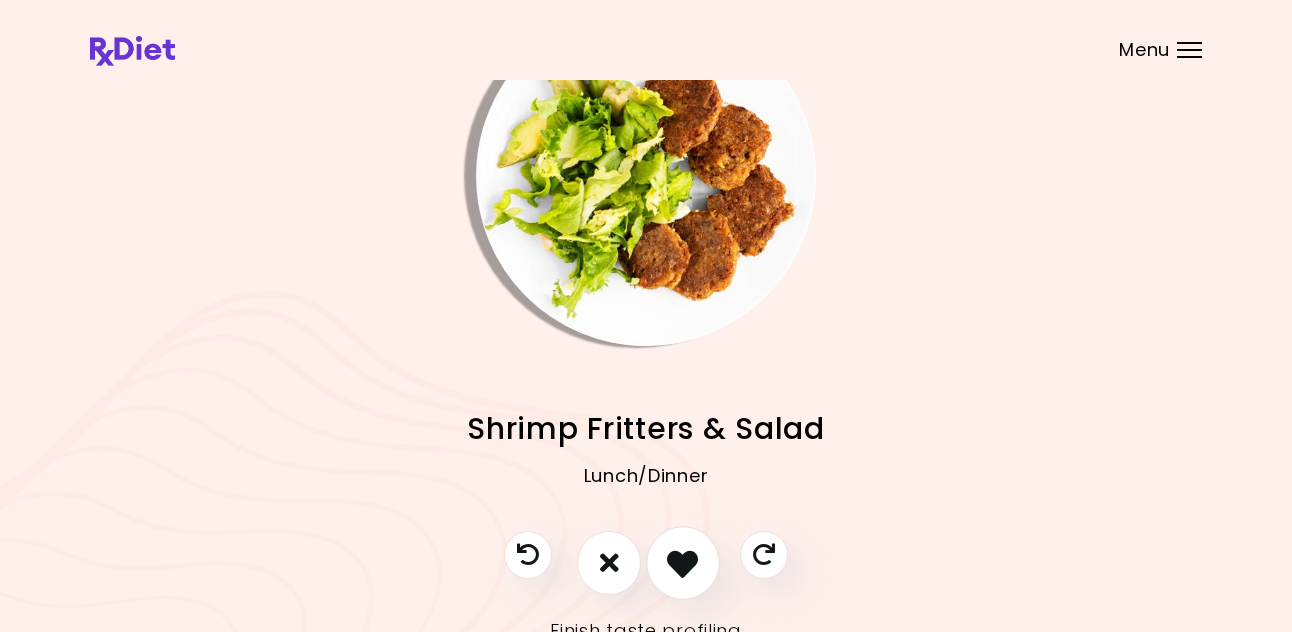 click at bounding box center (682, 562) 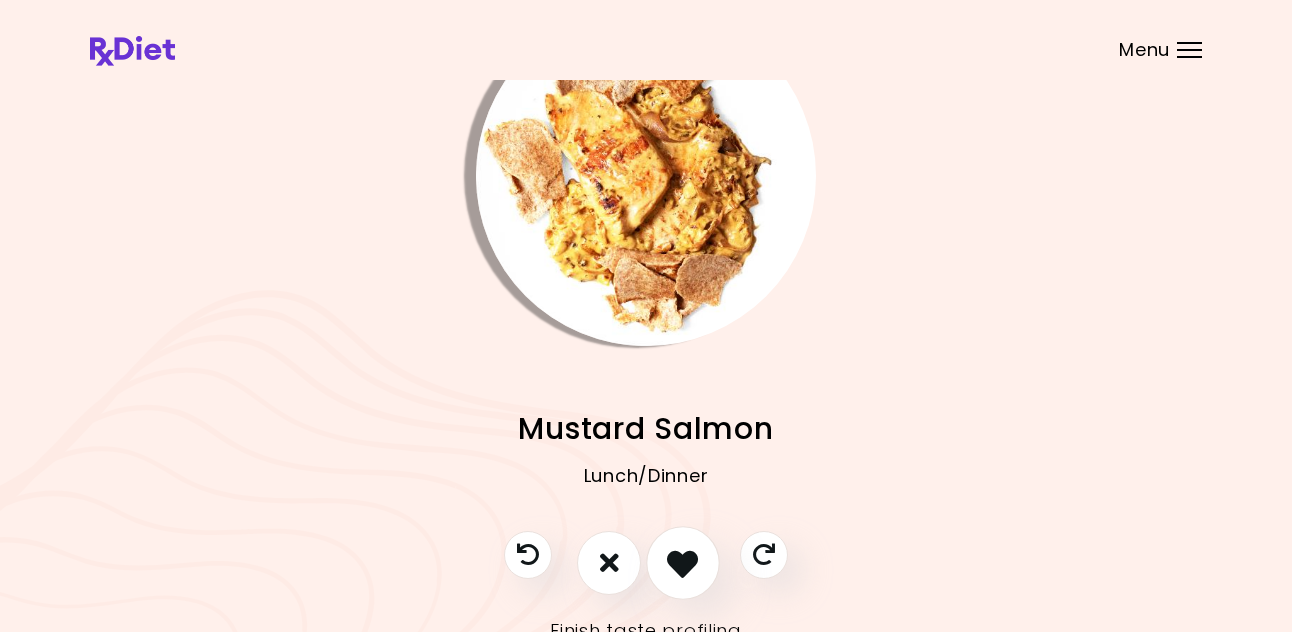 click at bounding box center (682, 562) 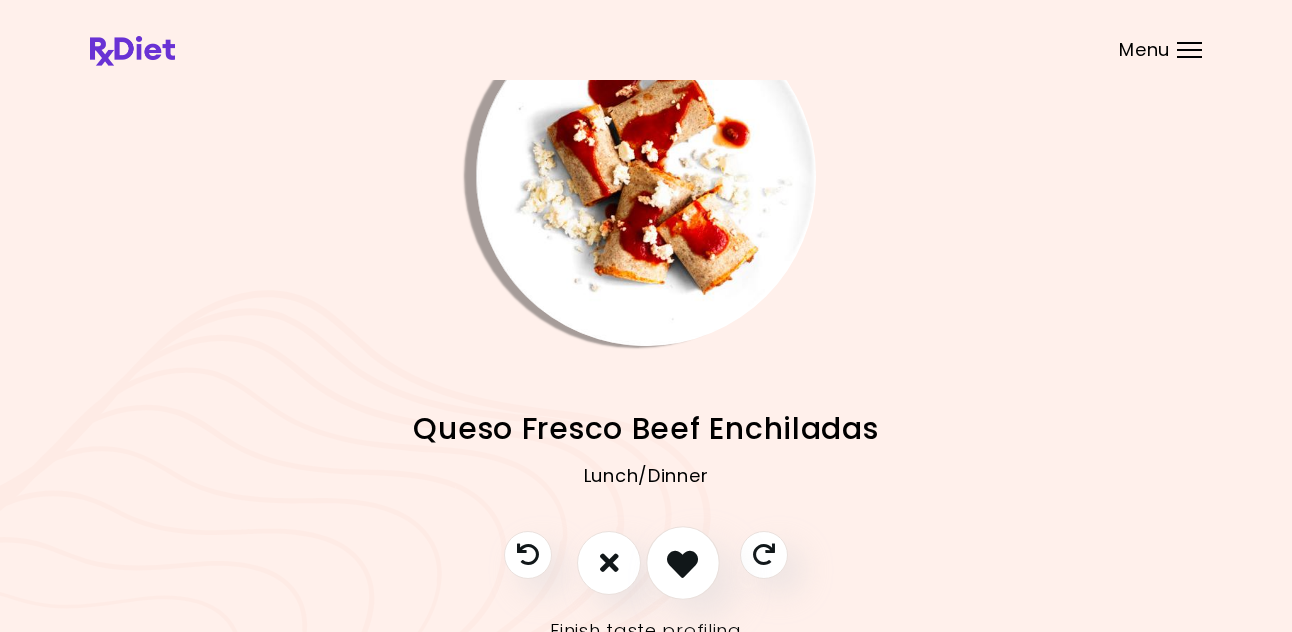 click at bounding box center (682, 562) 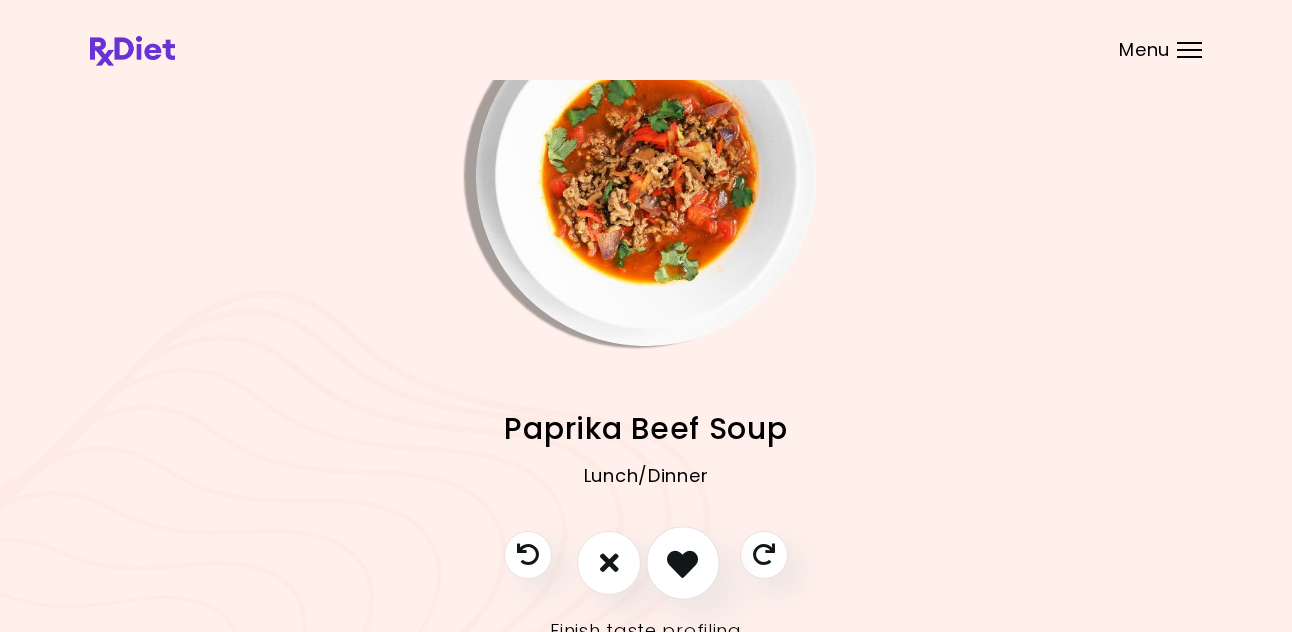 click at bounding box center [682, 562] 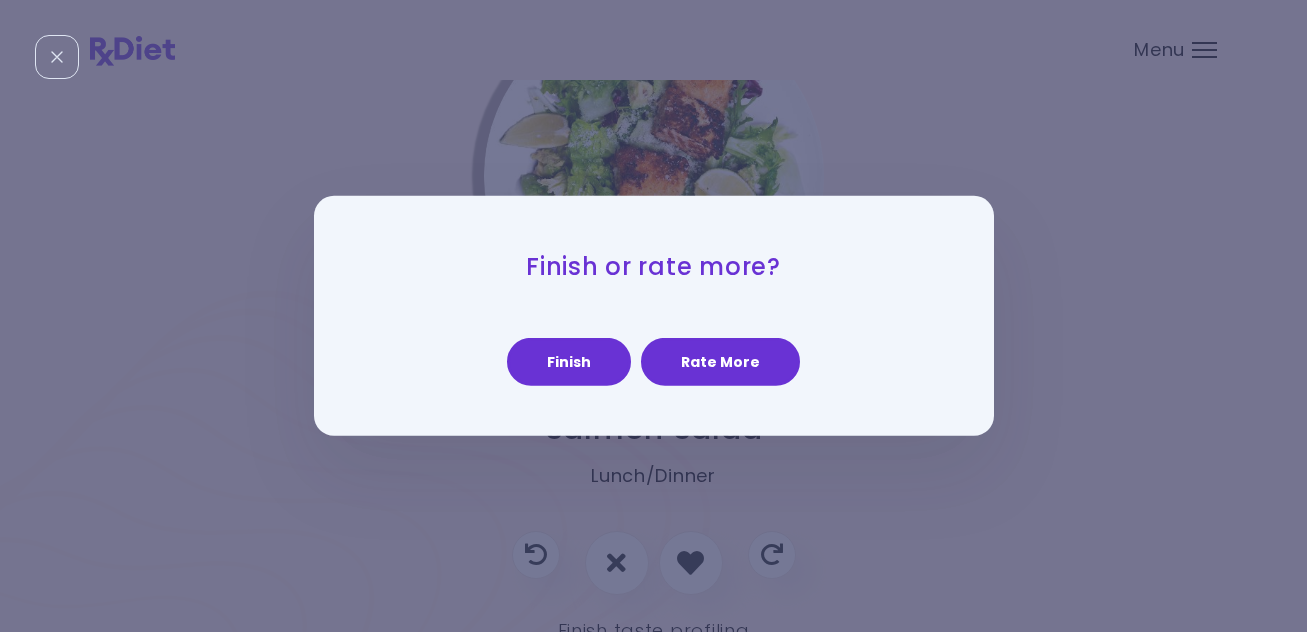 click on "Rate More" at bounding box center [720, 362] 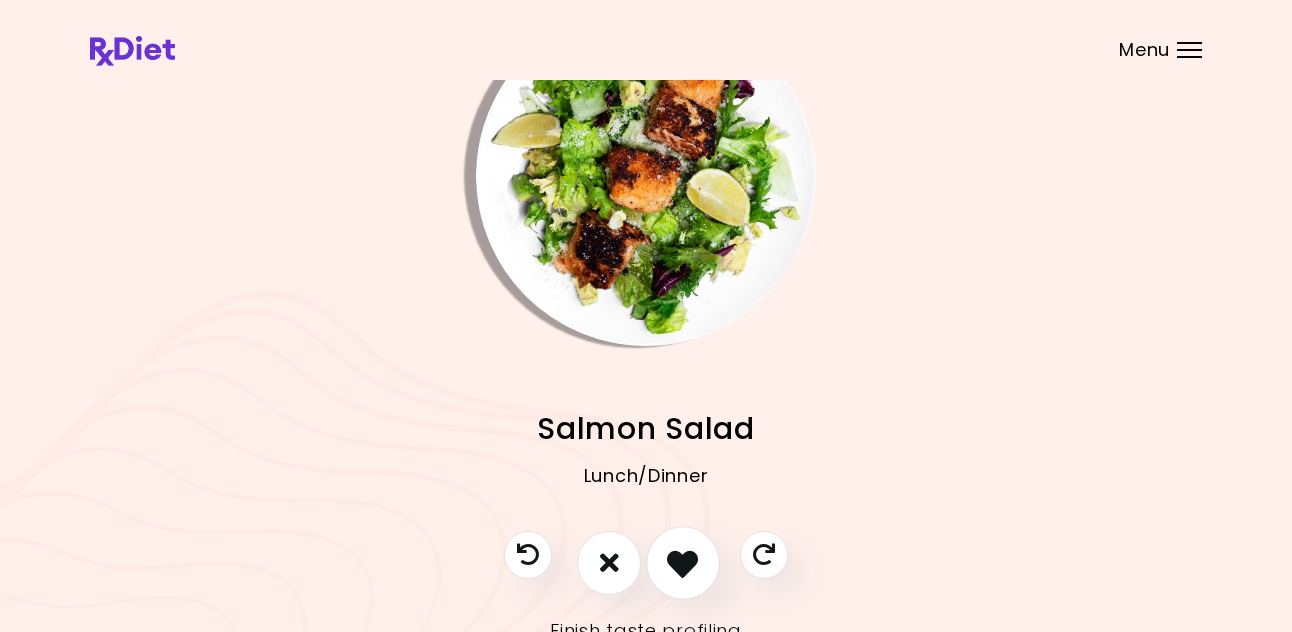 click at bounding box center [682, 562] 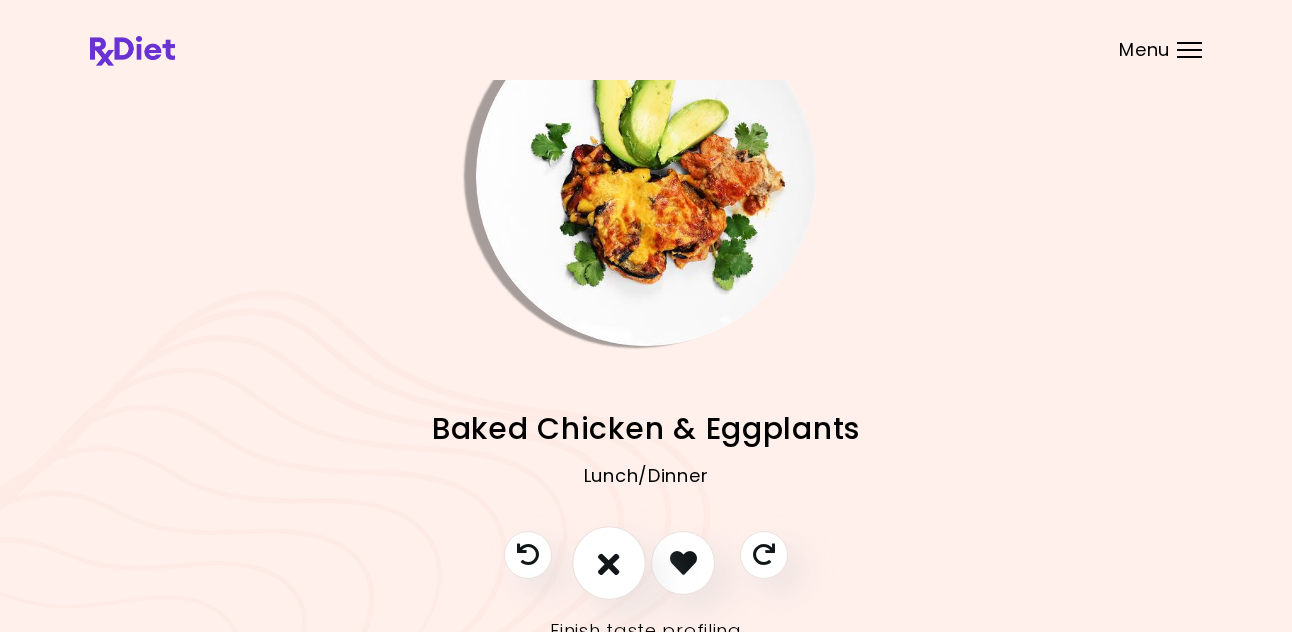 click at bounding box center [609, 562] 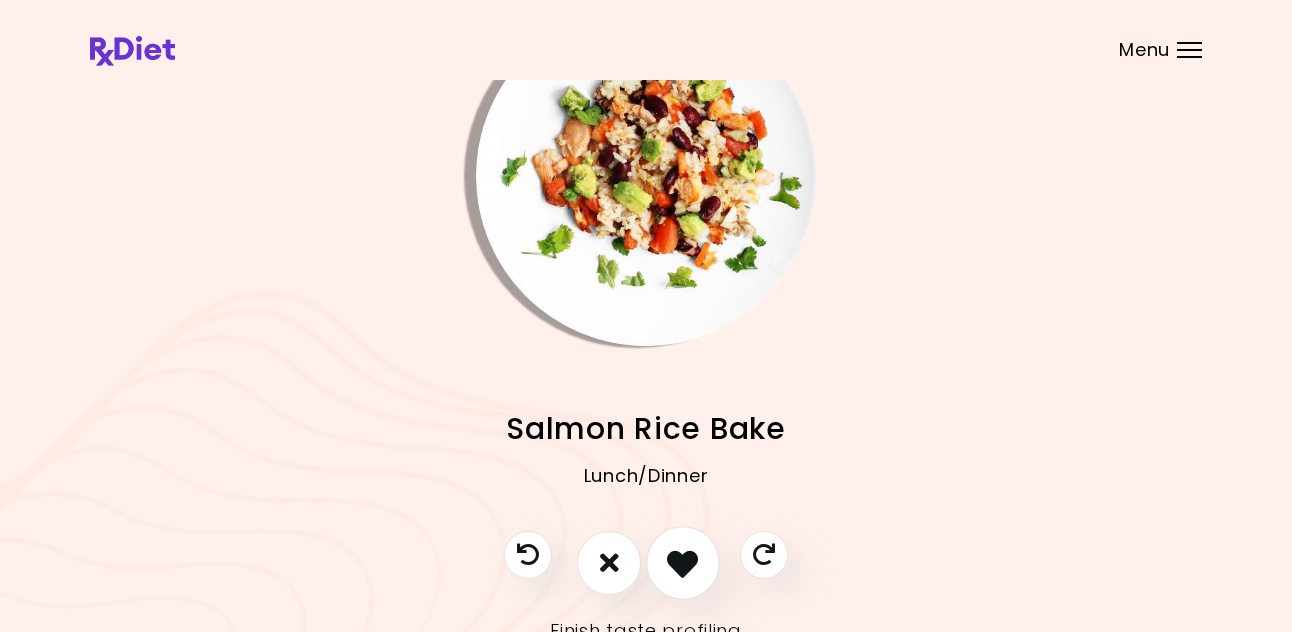 click at bounding box center (682, 562) 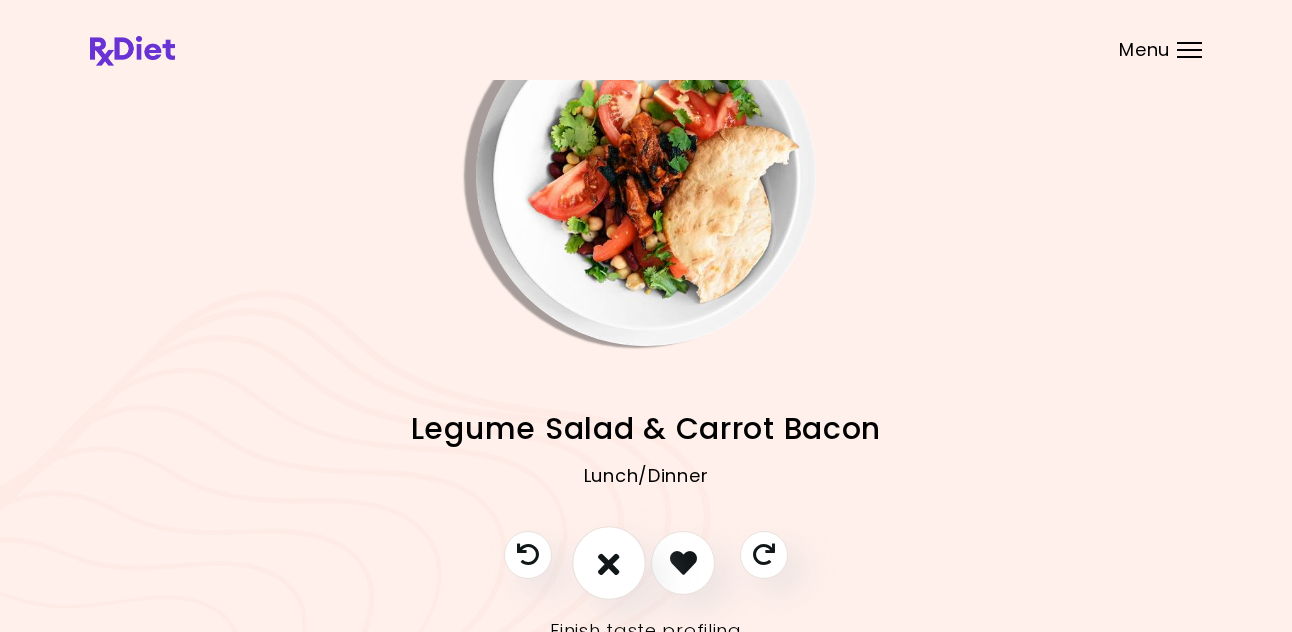click at bounding box center (609, 562) 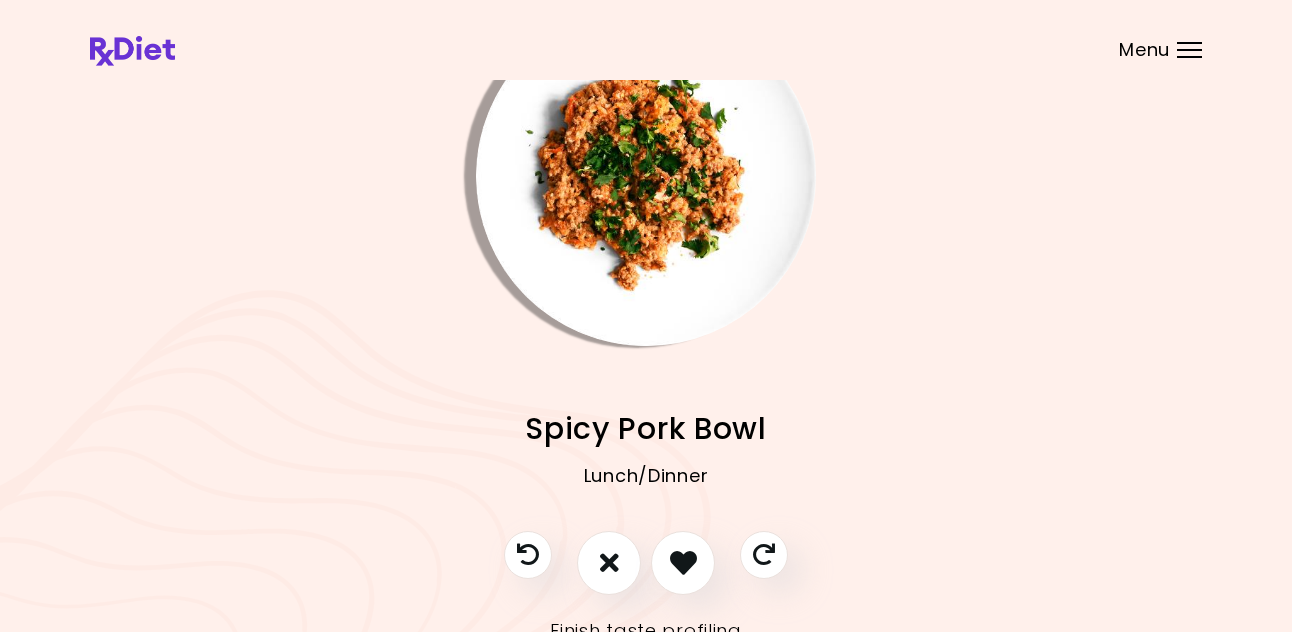 click at bounding box center (646, 176) 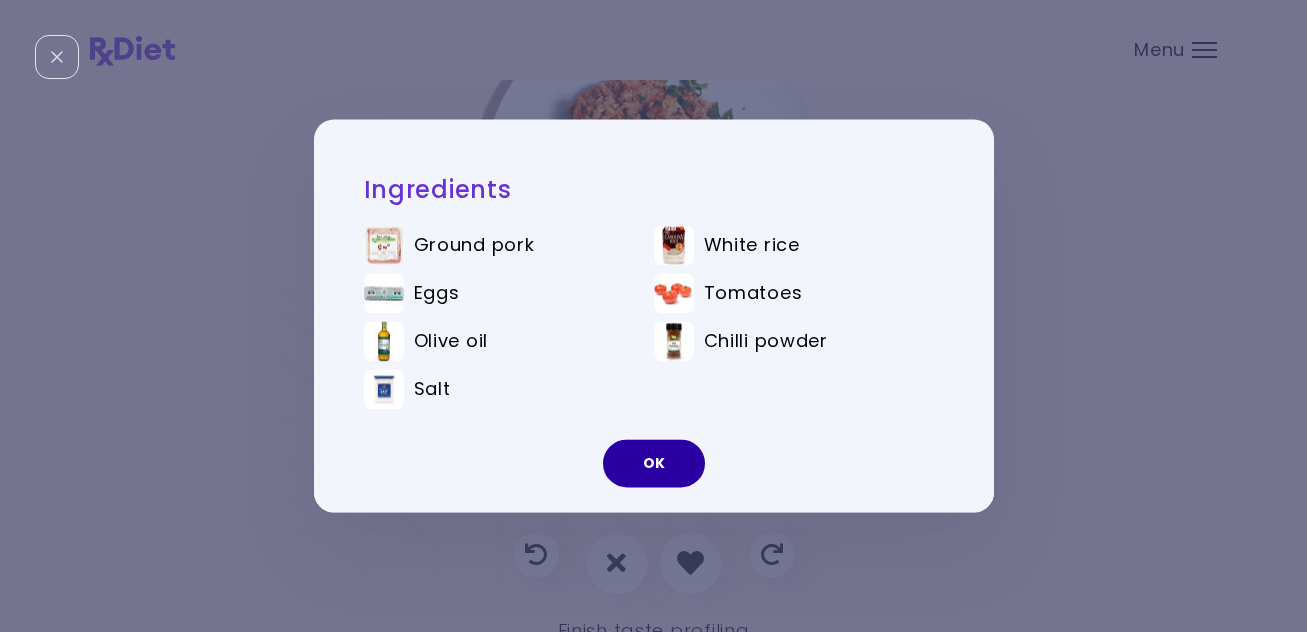 click on "OK" at bounding box center (654, 464) 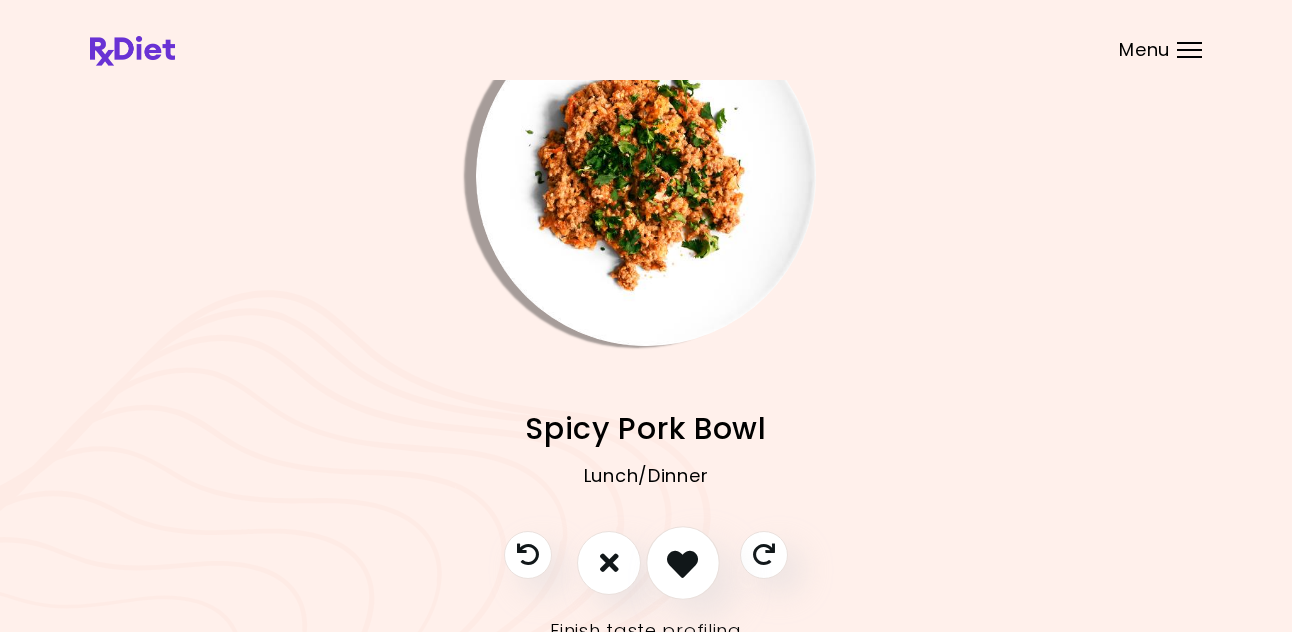 click at bounding box center [682, 562] 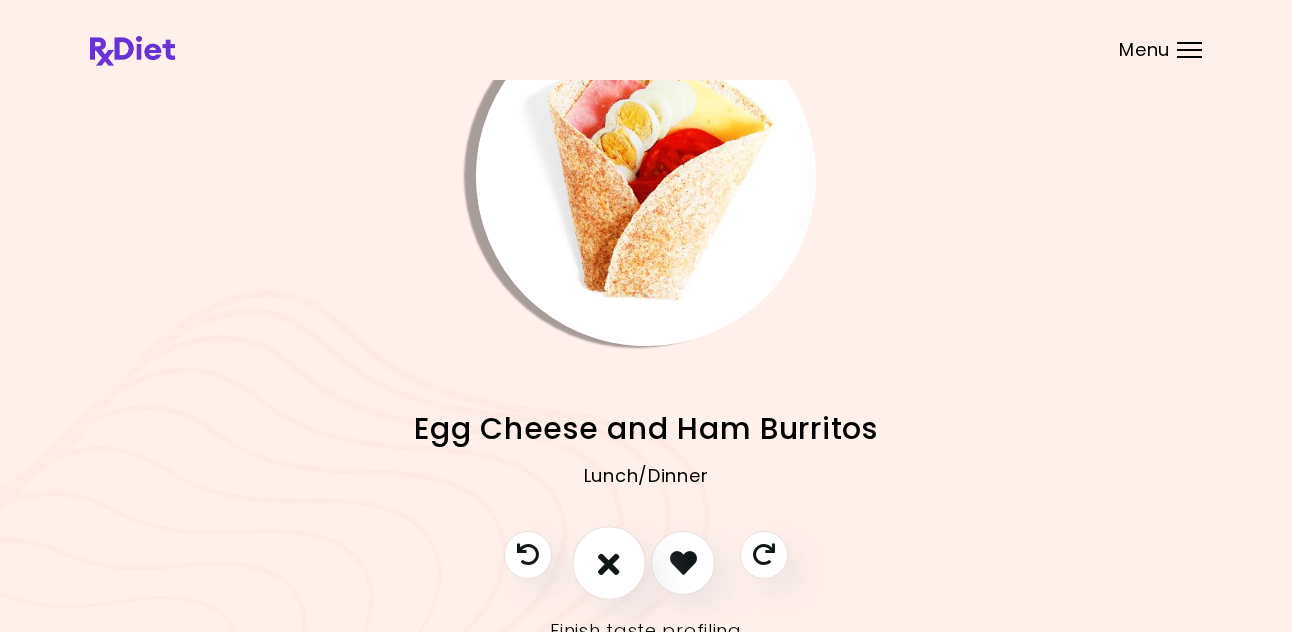 click at bounding box center (609, 562) 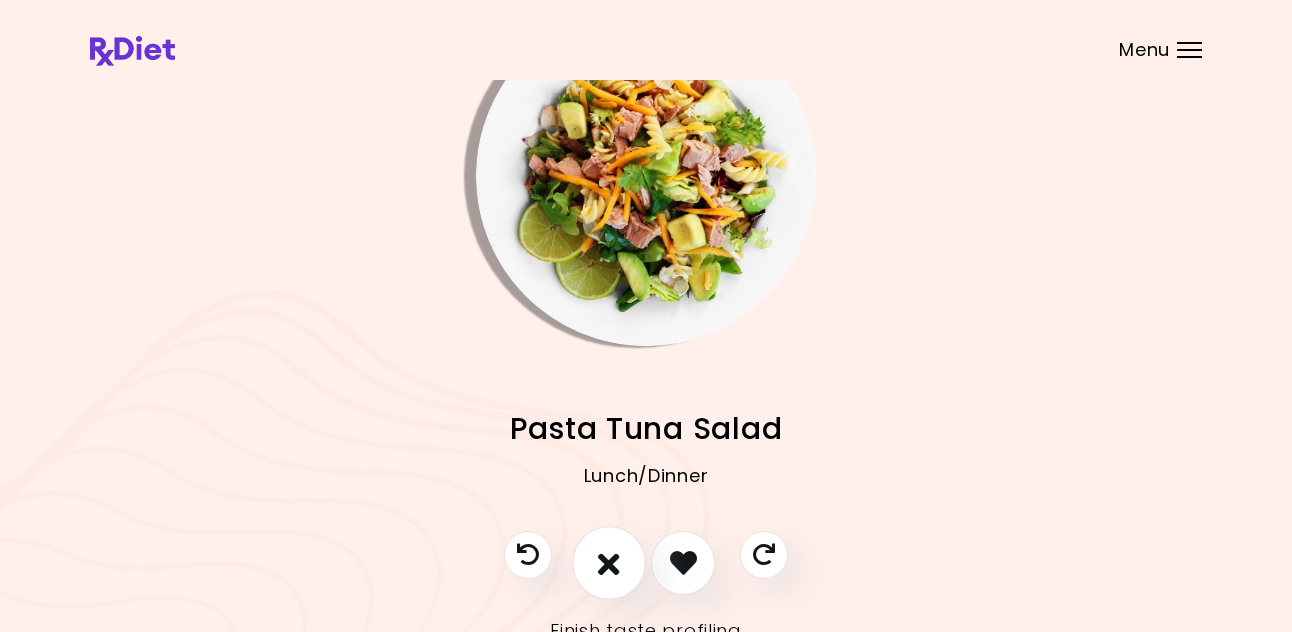 click at bounding box center [609, 562] 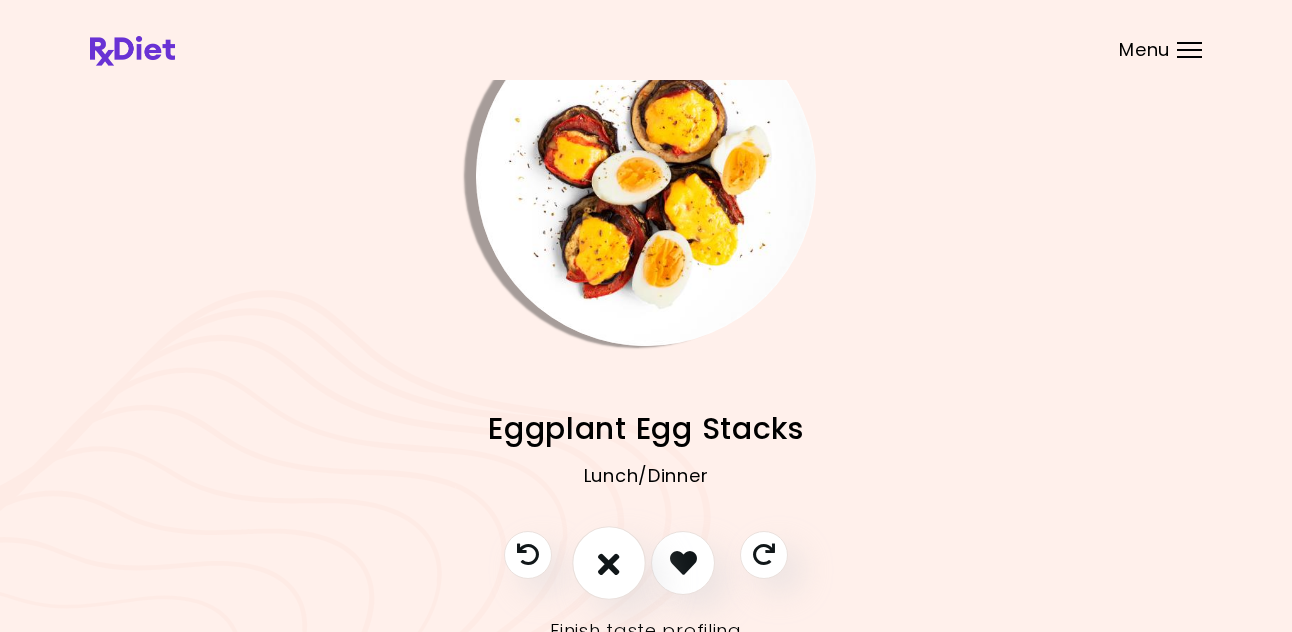 click at bounding box center [609, 562] 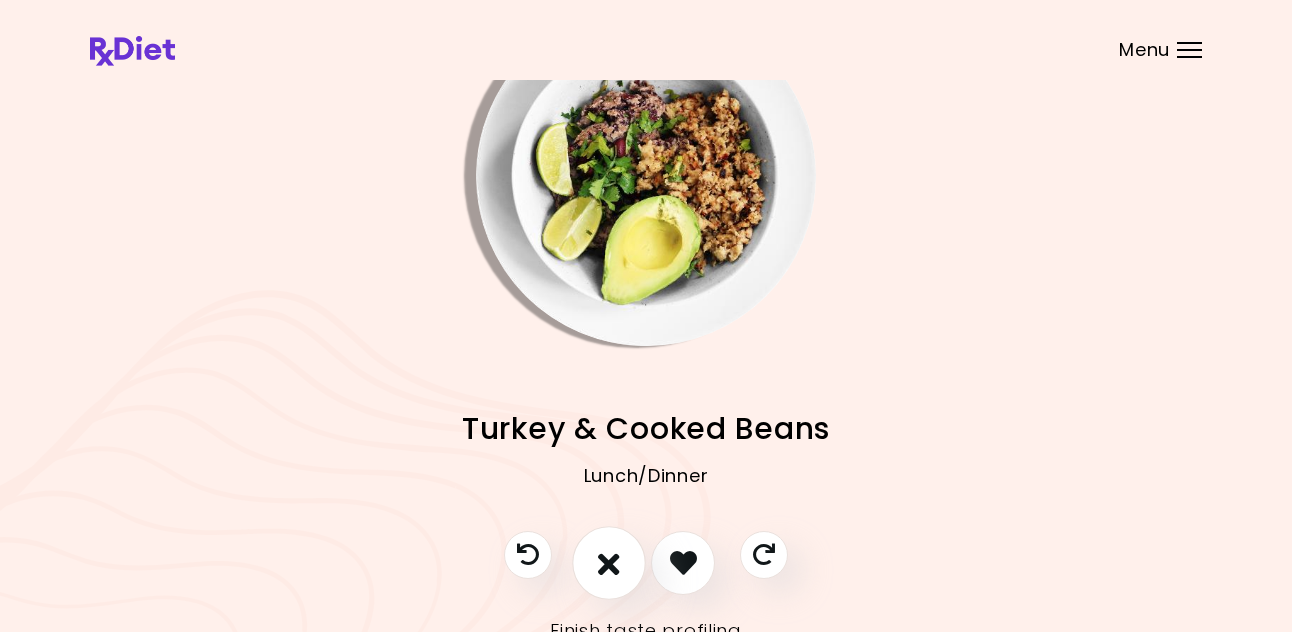click at bounding box center [609, 562] 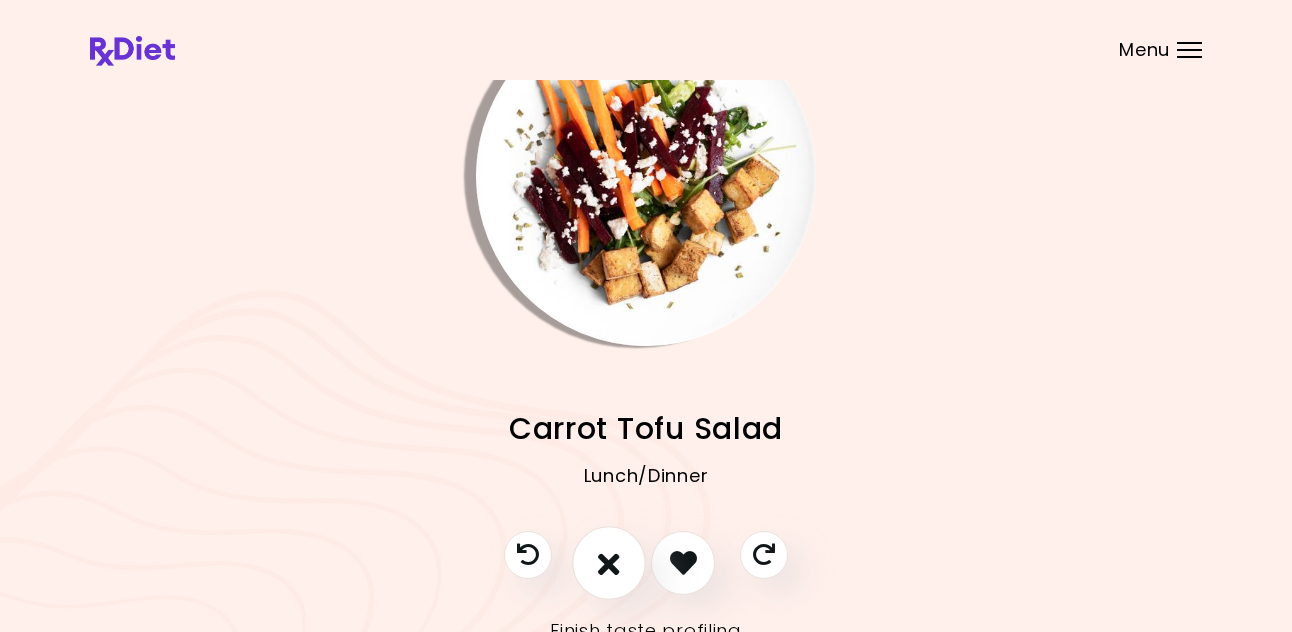 click at bounding box center (609, 562) 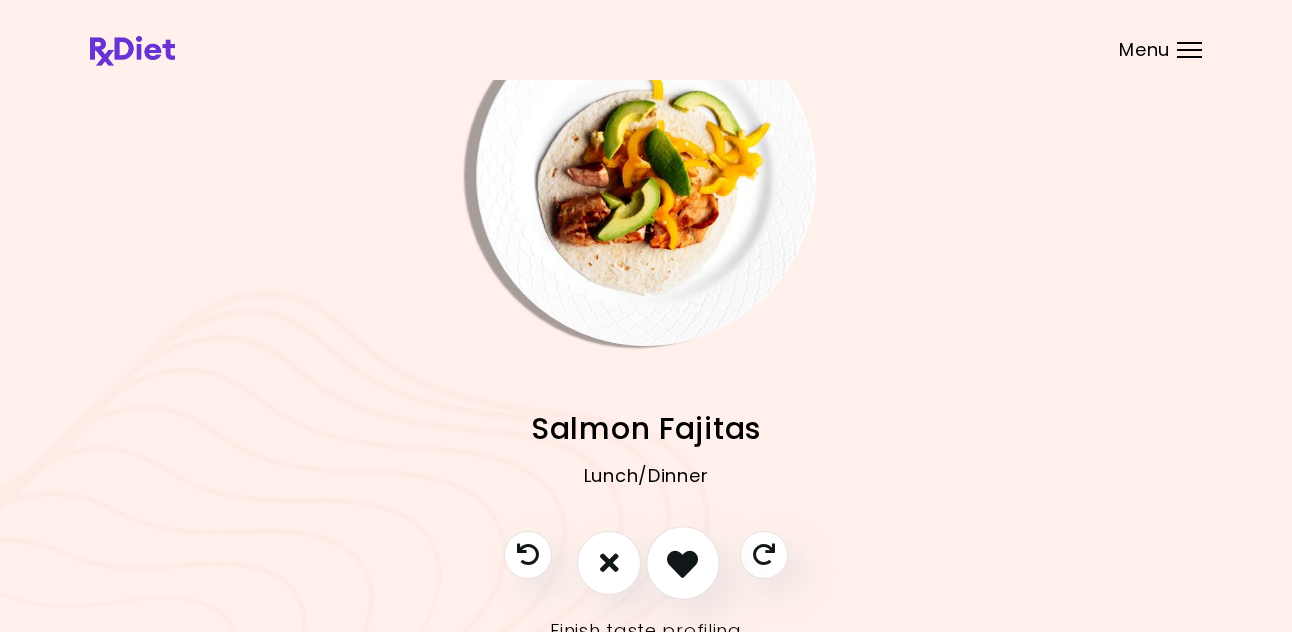 click at bounding box center (682, 562) 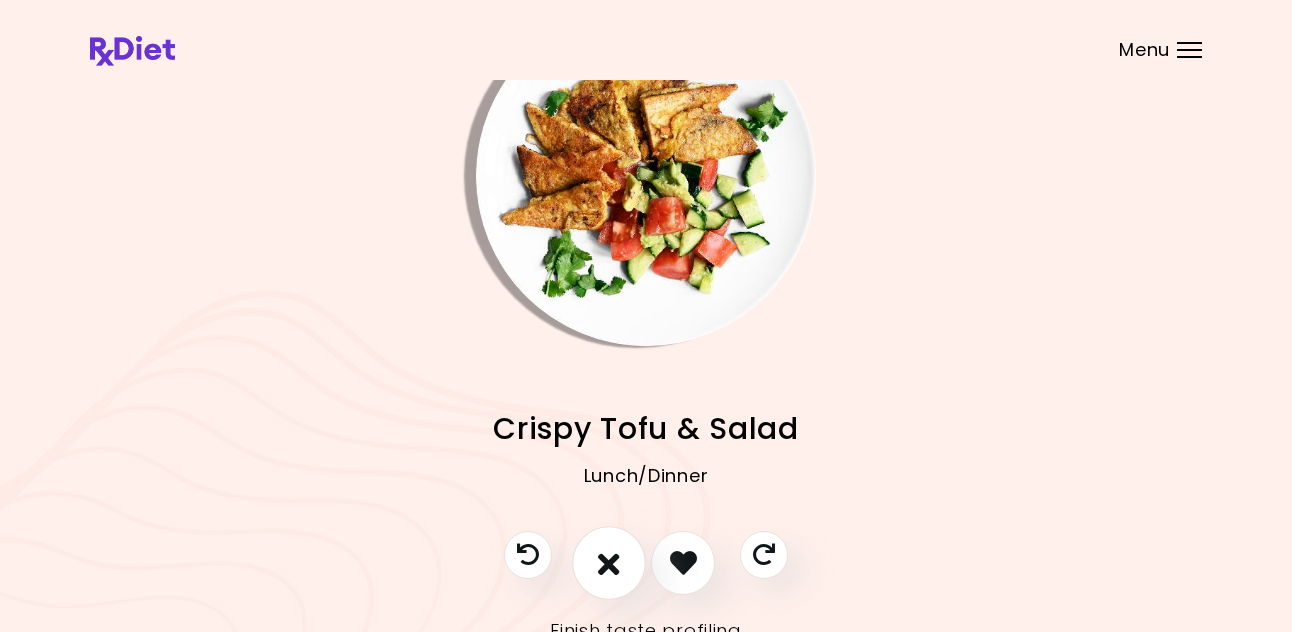 click at bounding box center (609, 563) 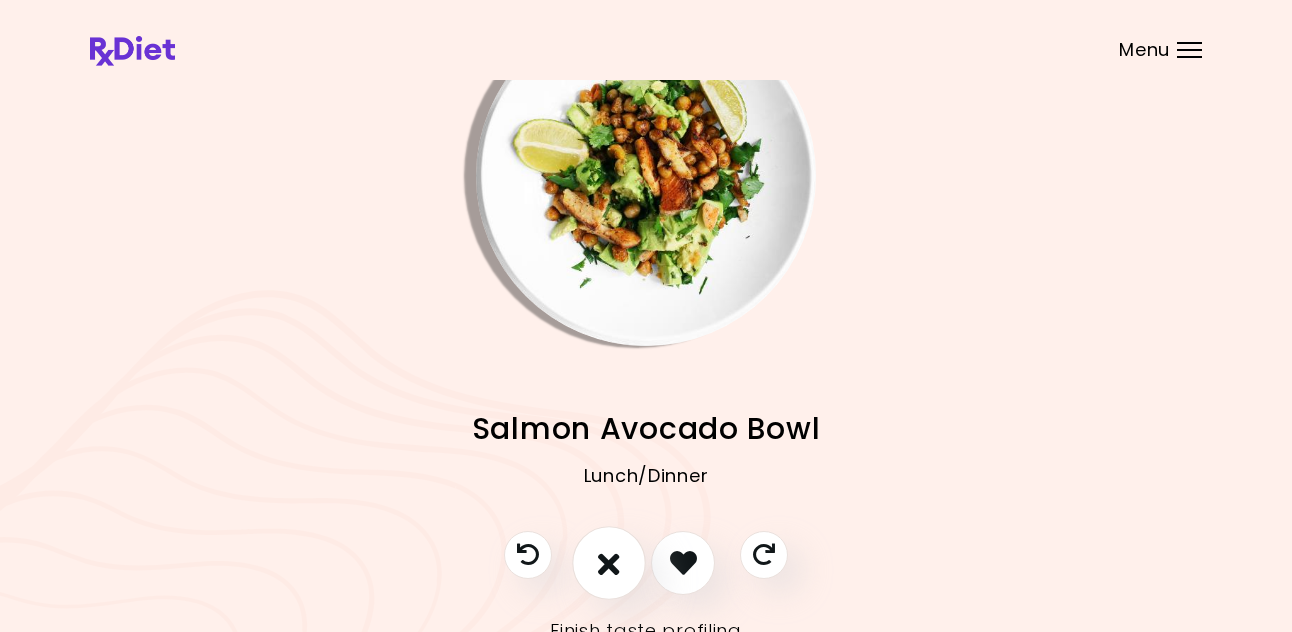 click at bounding box center (609, 563) 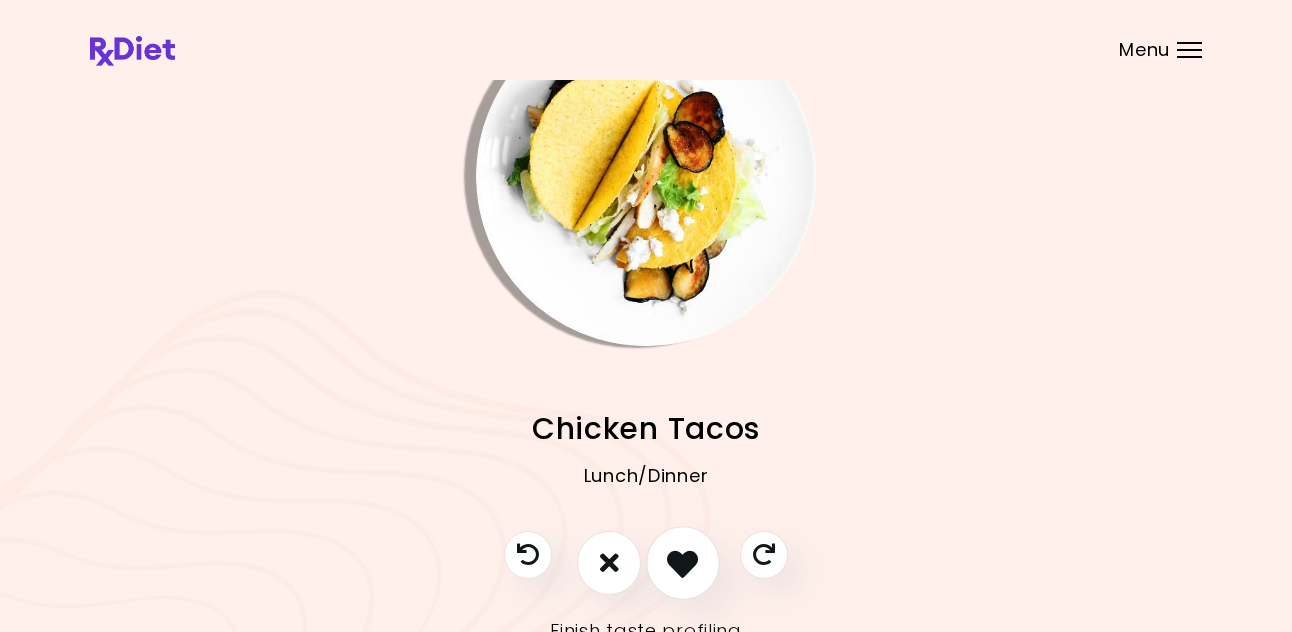 click at bounding box center [682, 562] 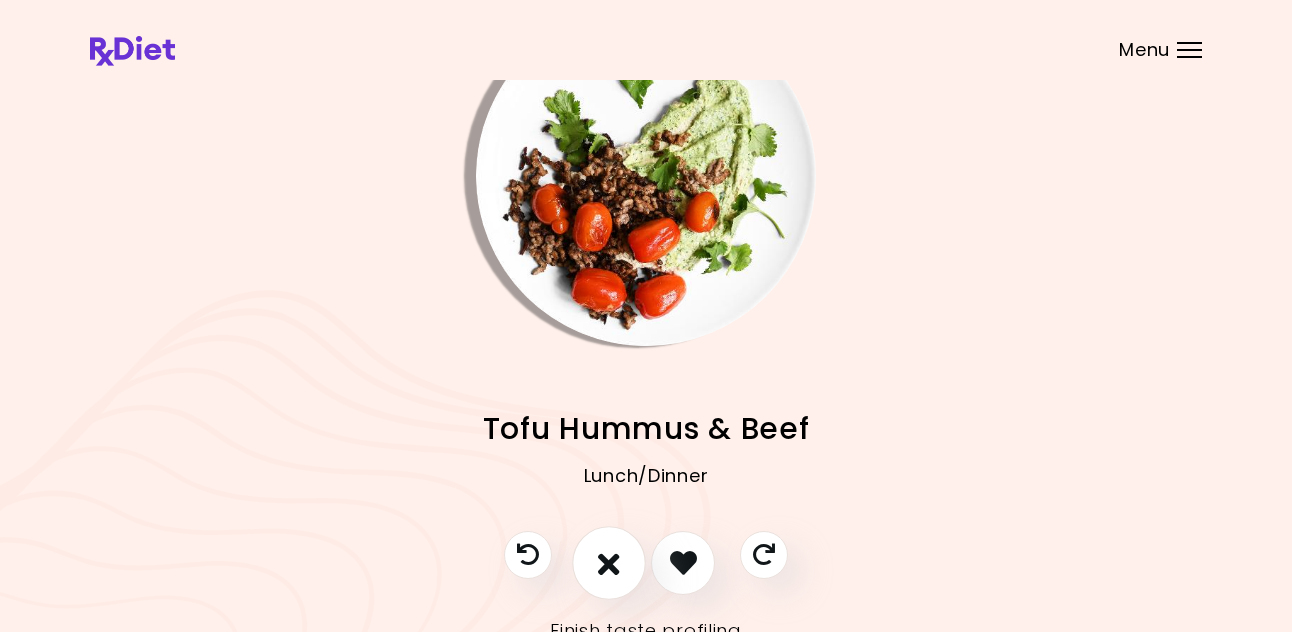 click at bounding box center [609, 562] 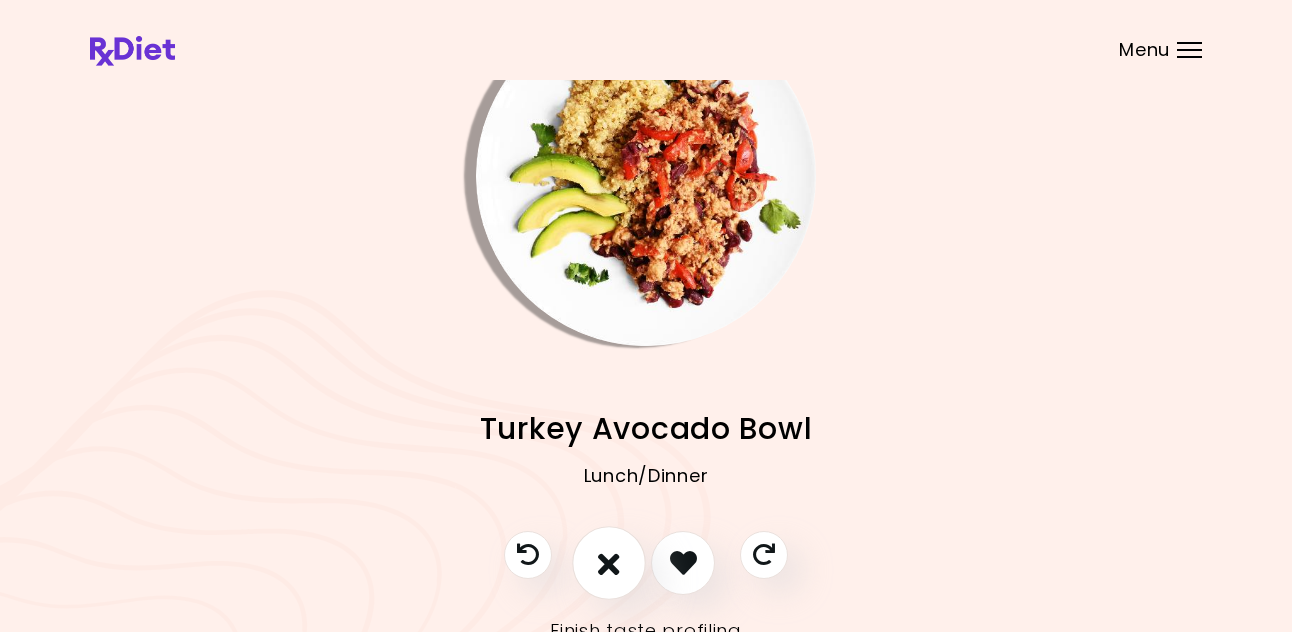 click at bounding box center (609, 562) 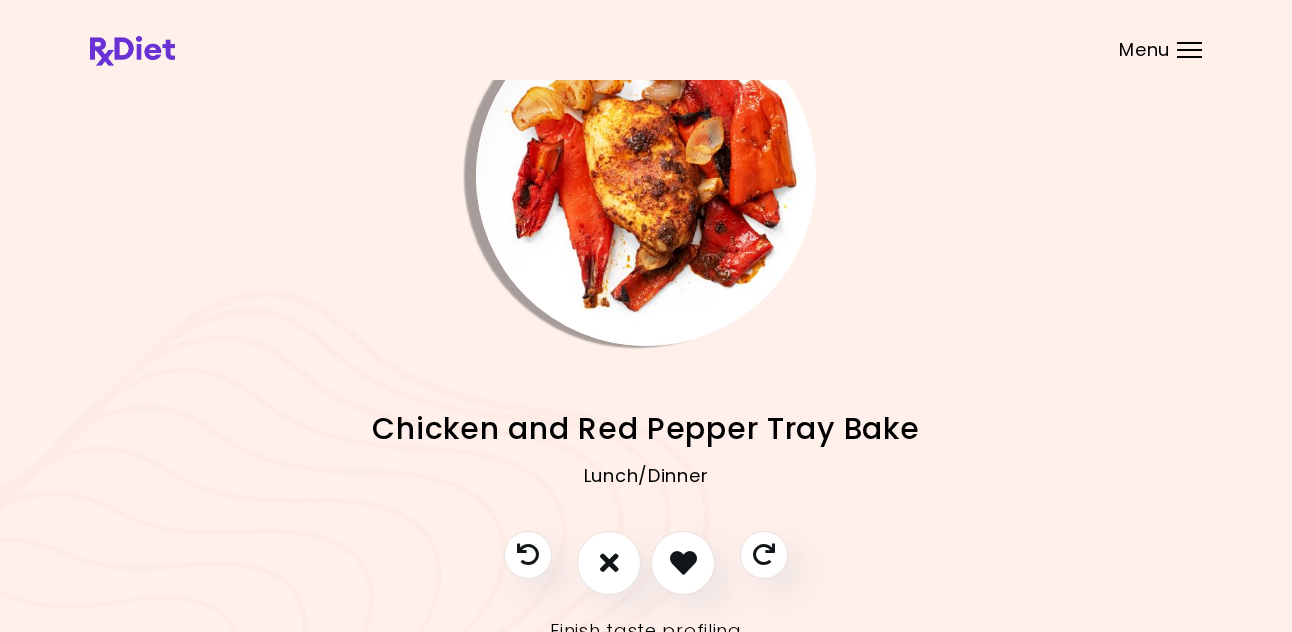 click at bounding box center [646, 176] 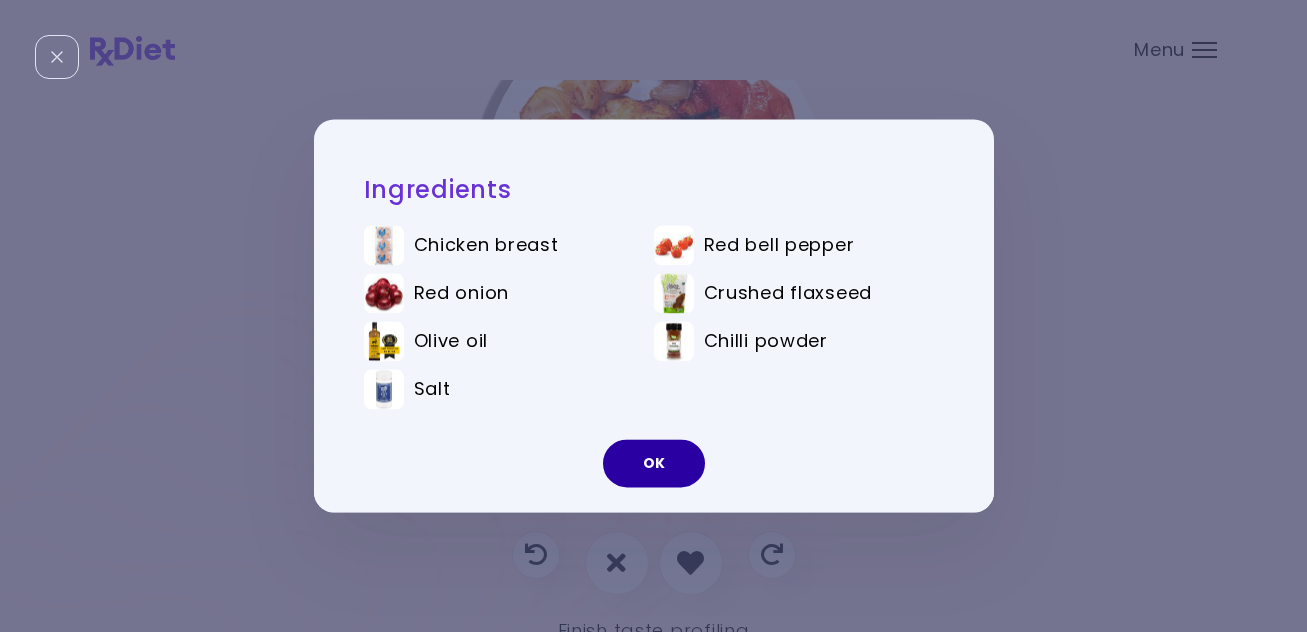 click on "OK" at bounding box center [654, 464] 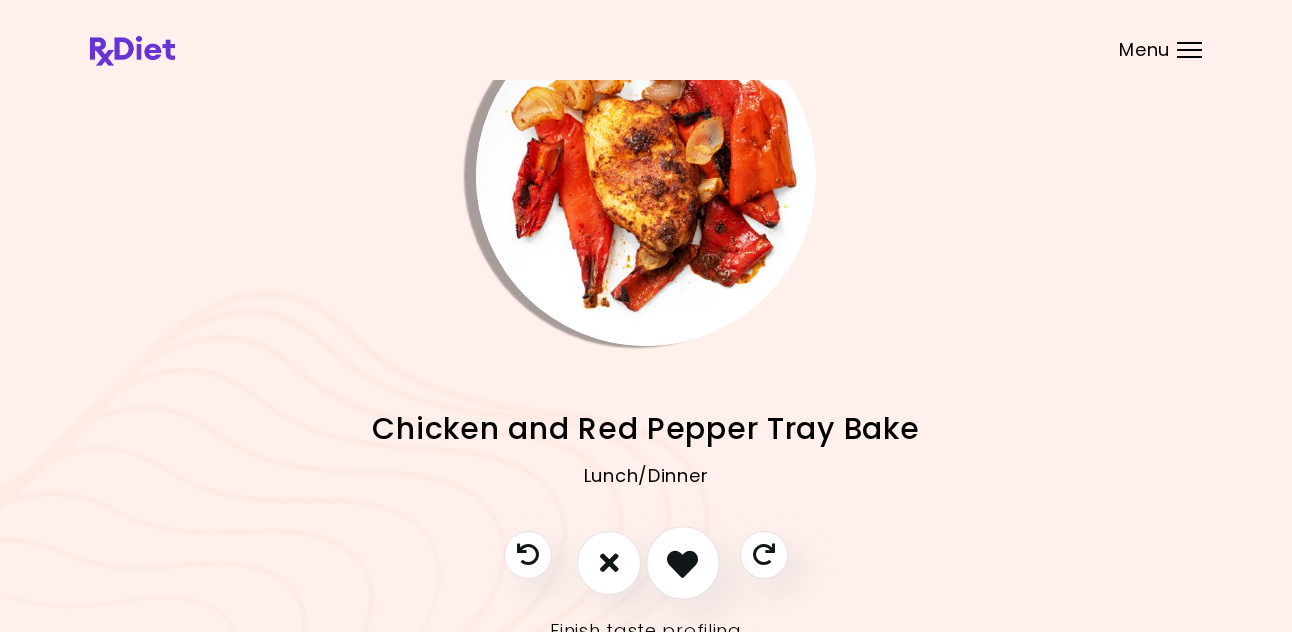 click at bounding box center [682, 562] 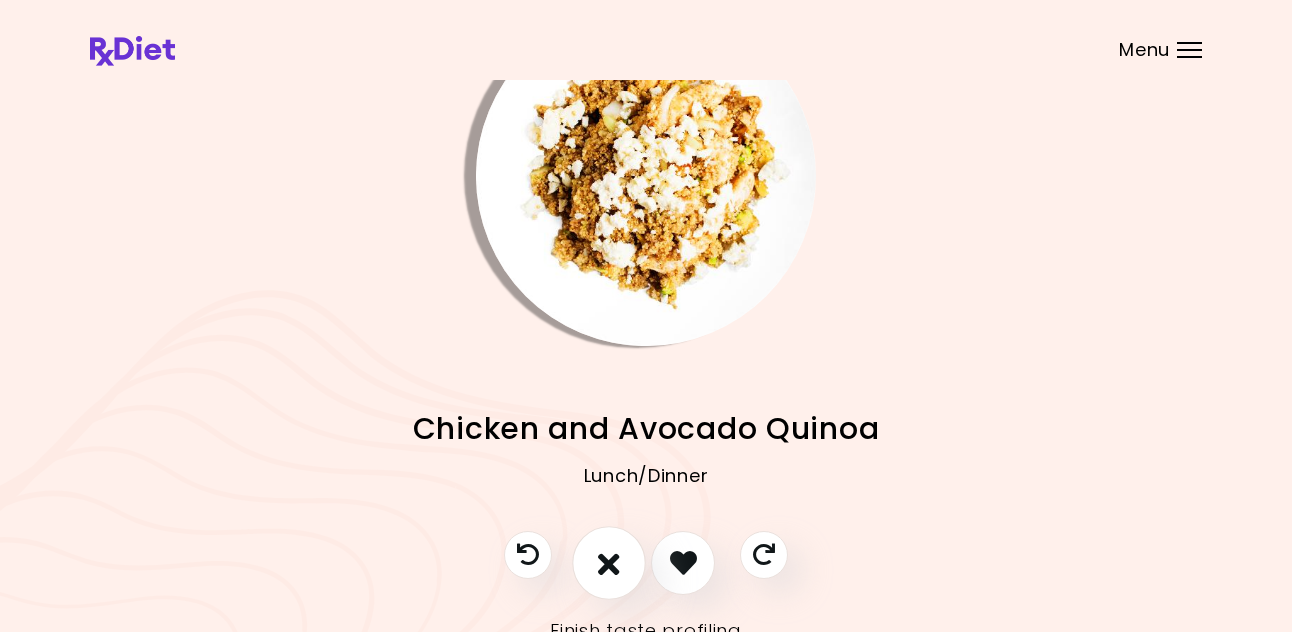 click at bounding box center (609, 563) 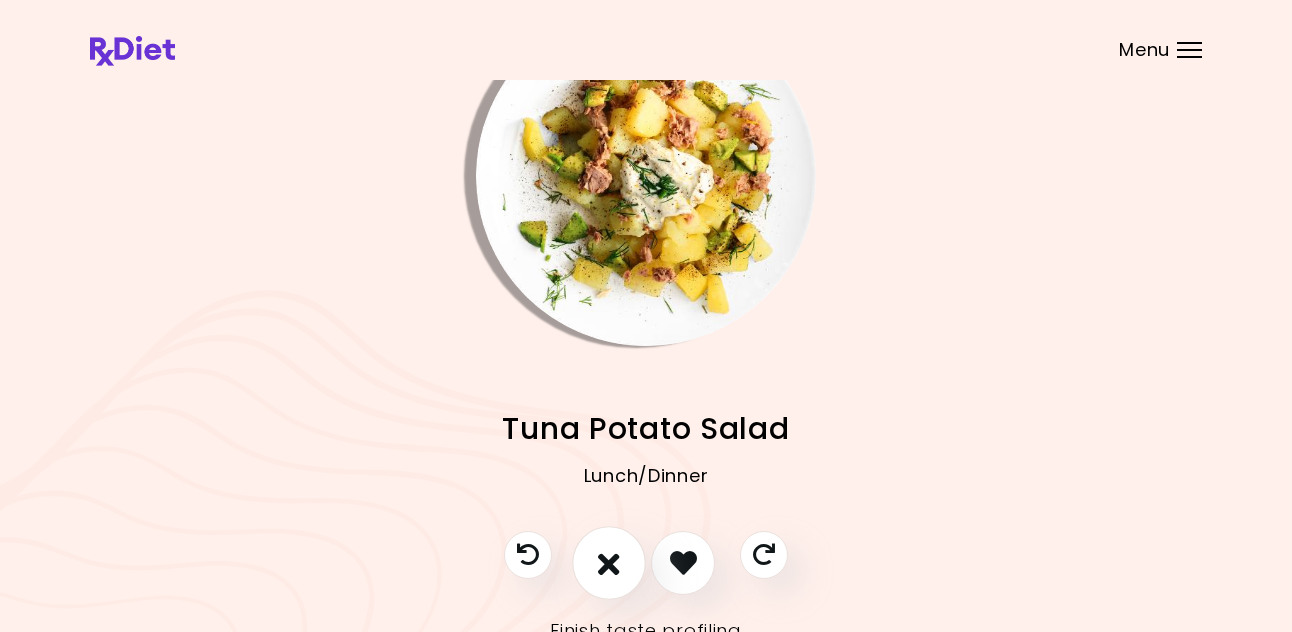 click at bounding box center (609, 562) 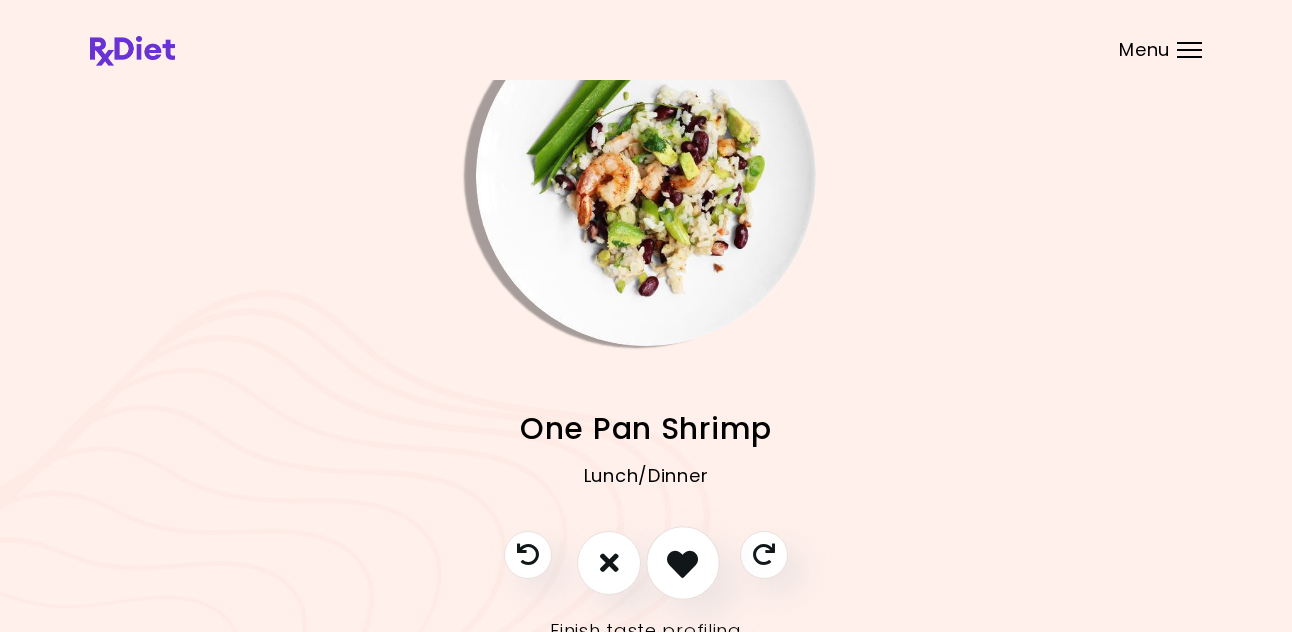 click at bounding box center [683, 563] 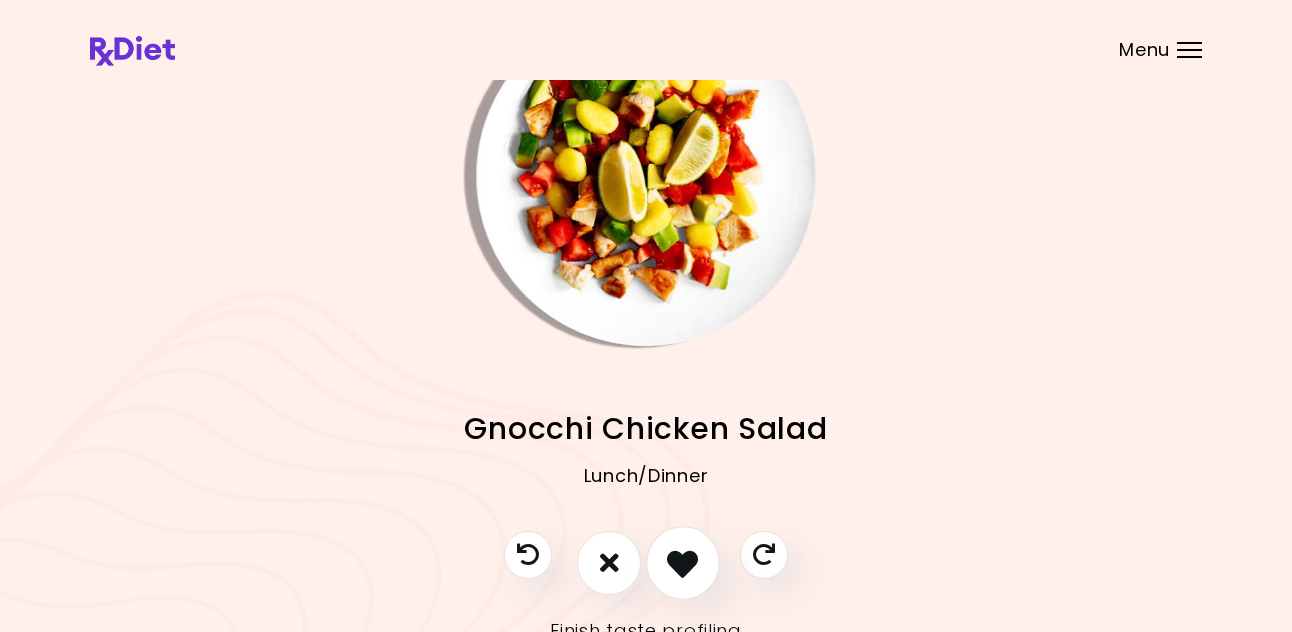 click at bounding box center (682, 562) 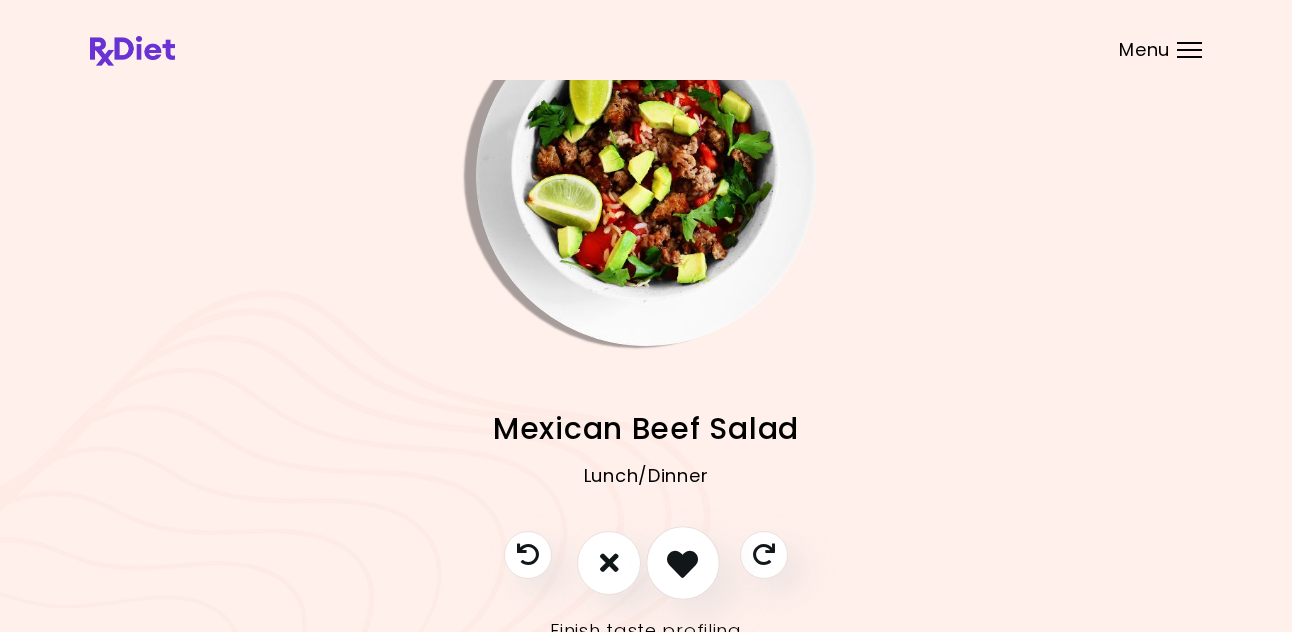 click at bounding box center [682, 562] 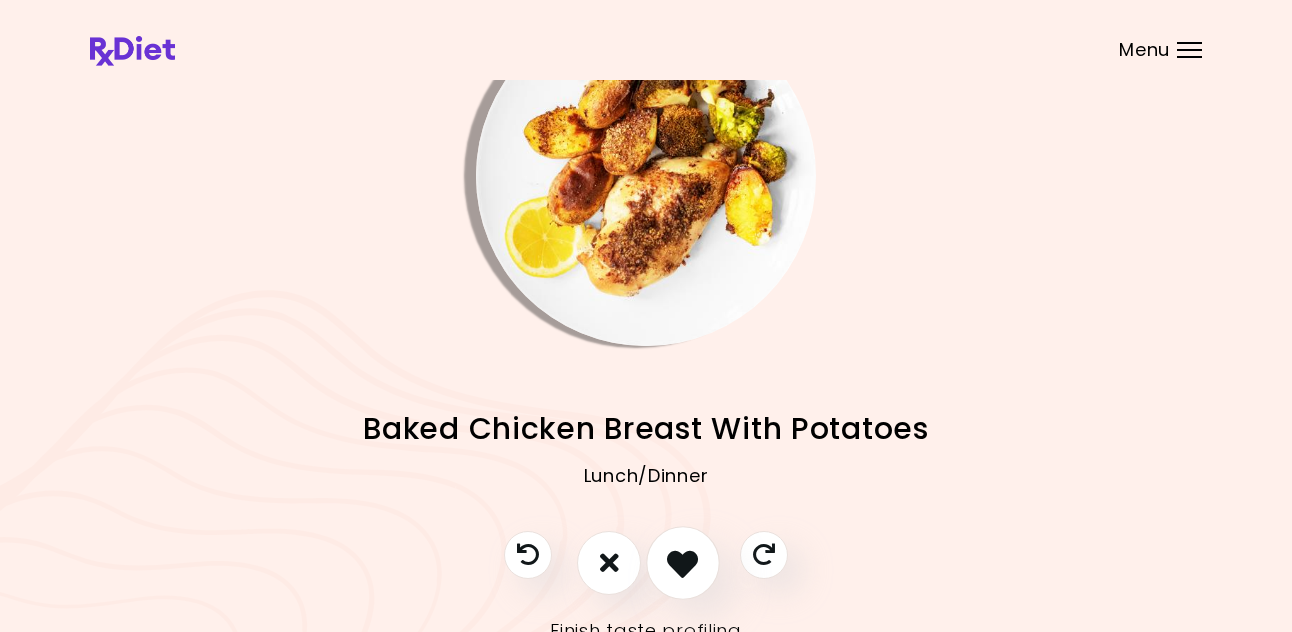click at bounding box center (682, 562) 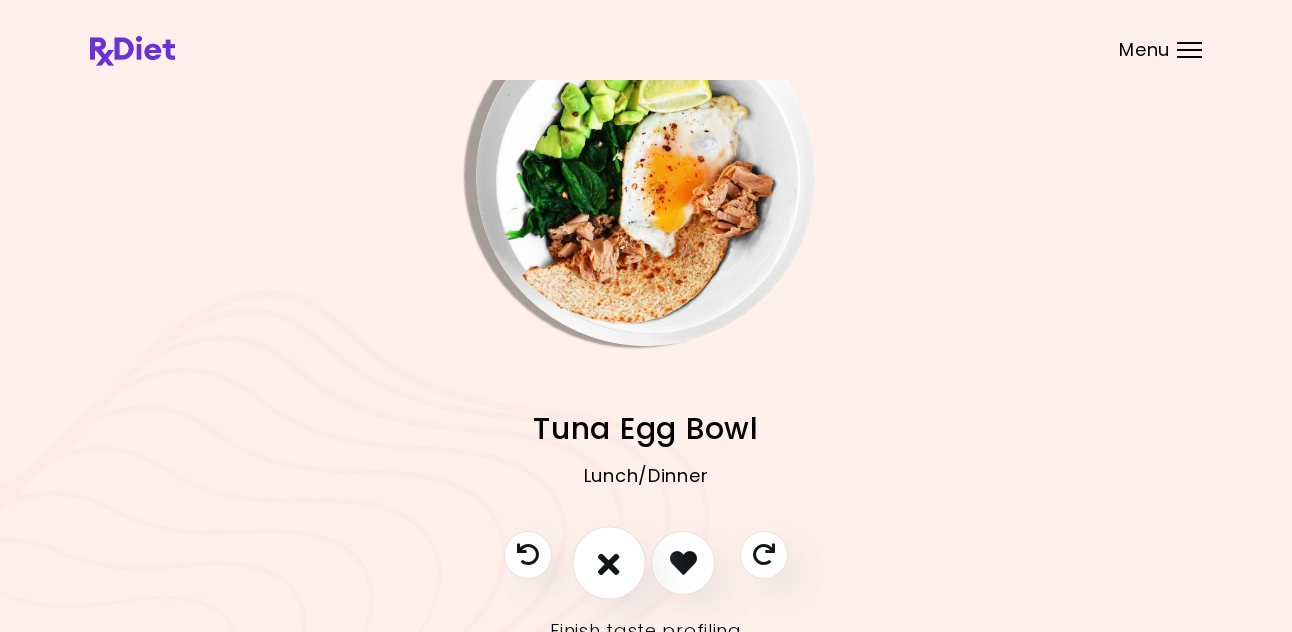 click at bounding box center [609, 563] 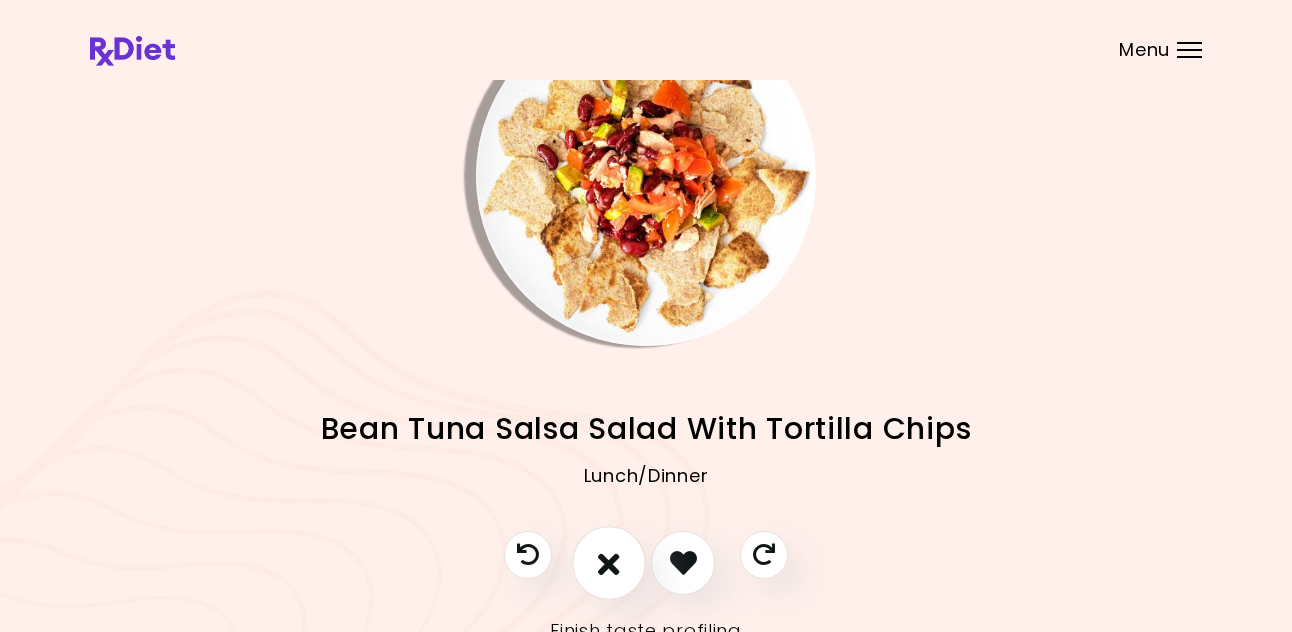 click at bounding box center [609, 562] 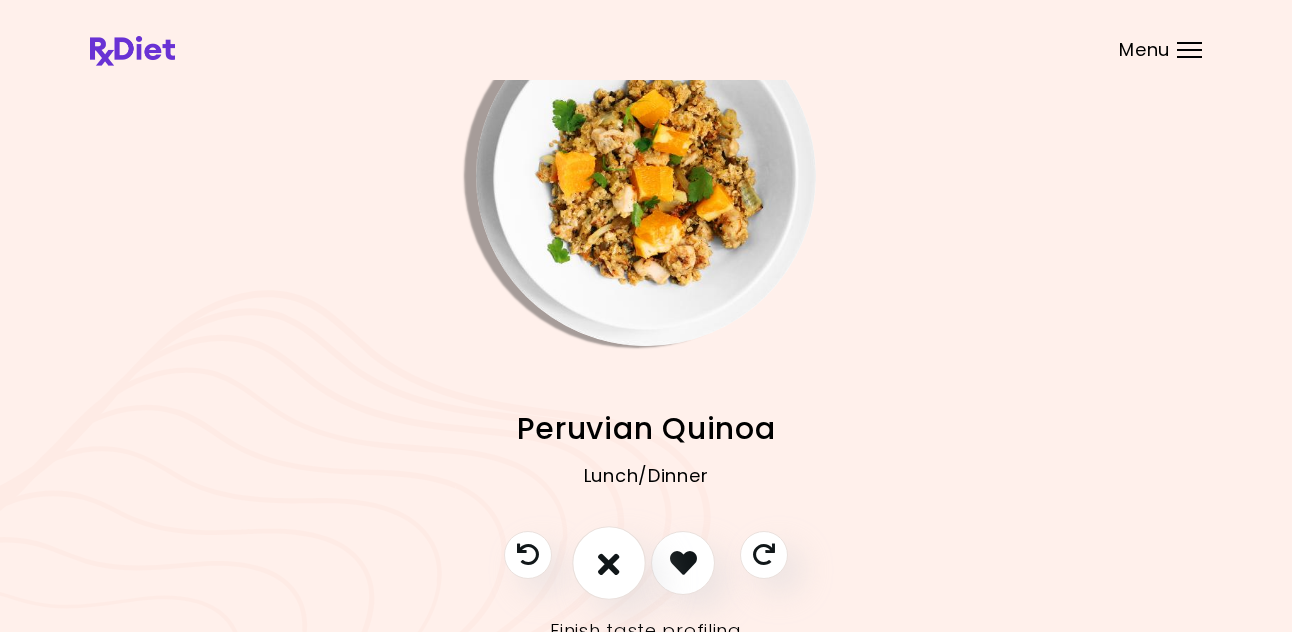 click at bounding box center (609, 562) 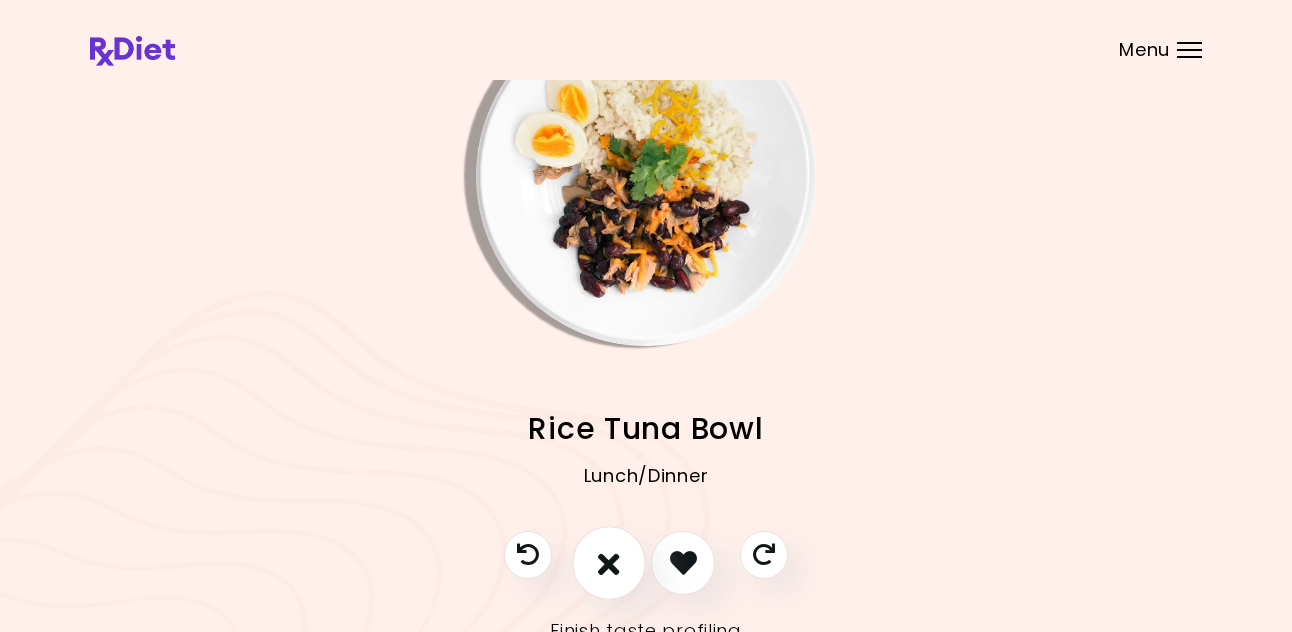 click at bounding box center [609, 562] 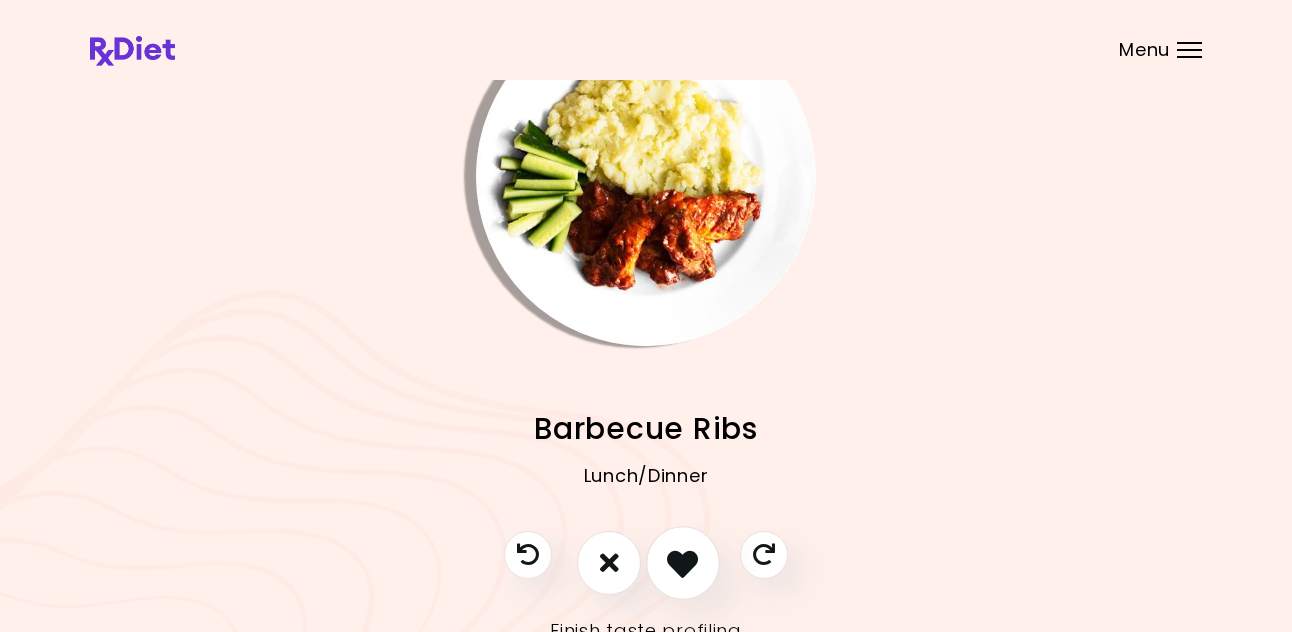 click at bounding box center [683, 563] 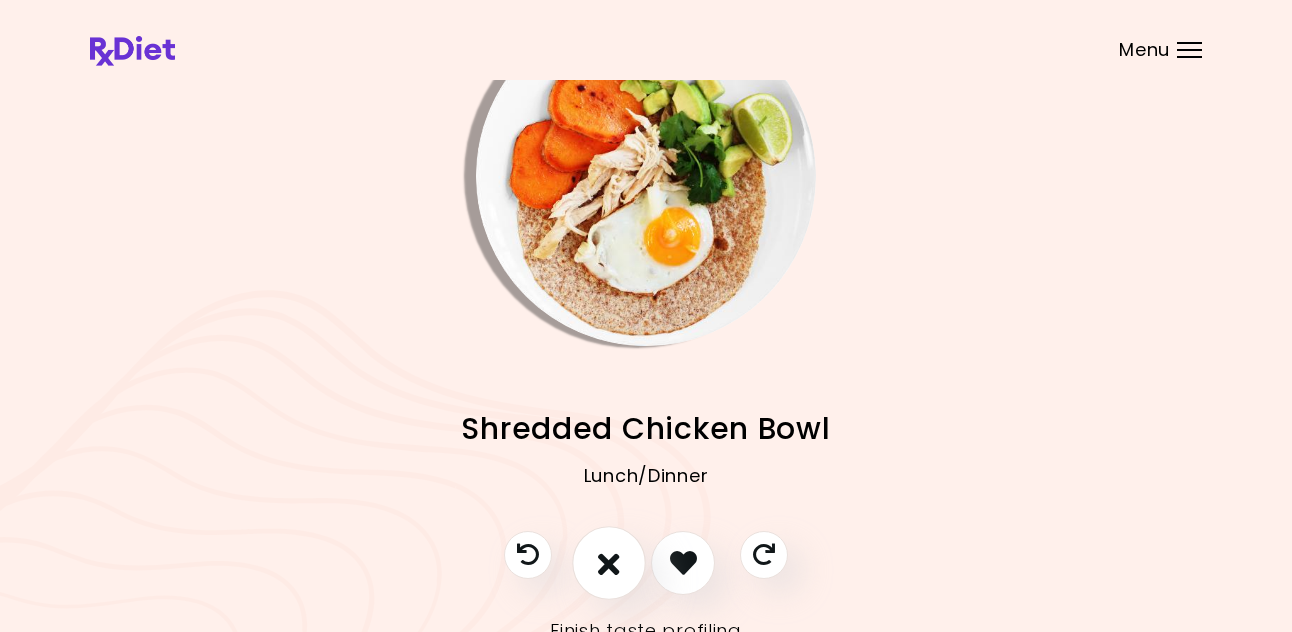 click at bounding box center [609, 562] 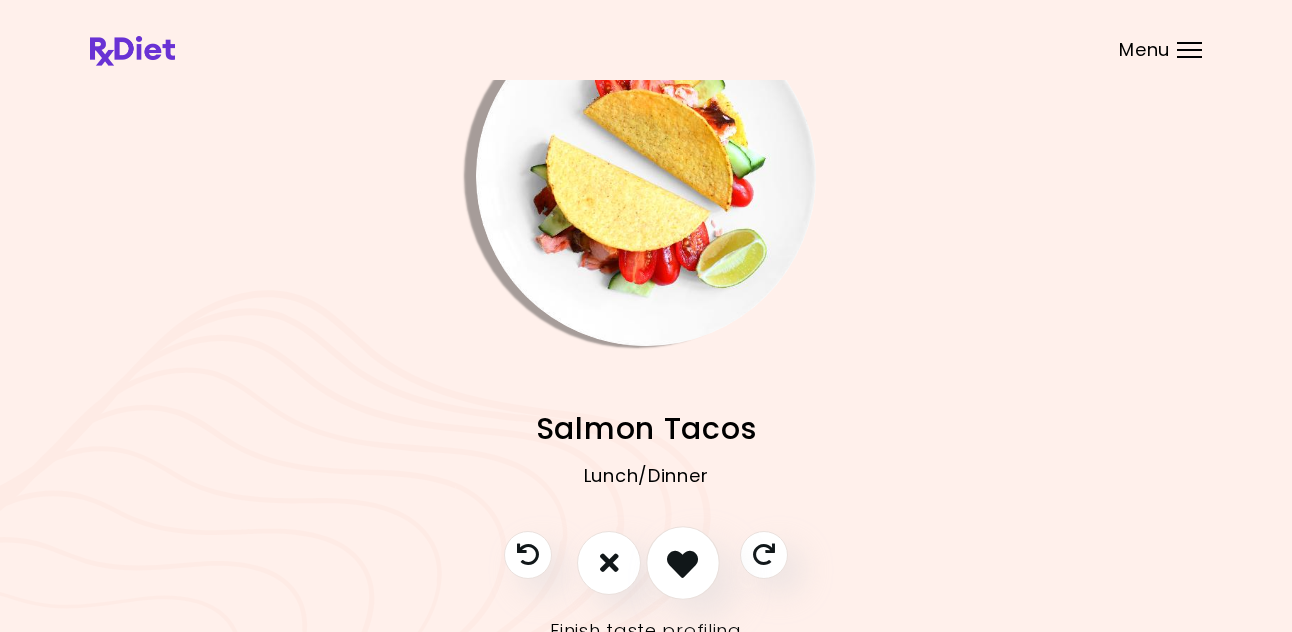 click at bounding box center (682, 562) 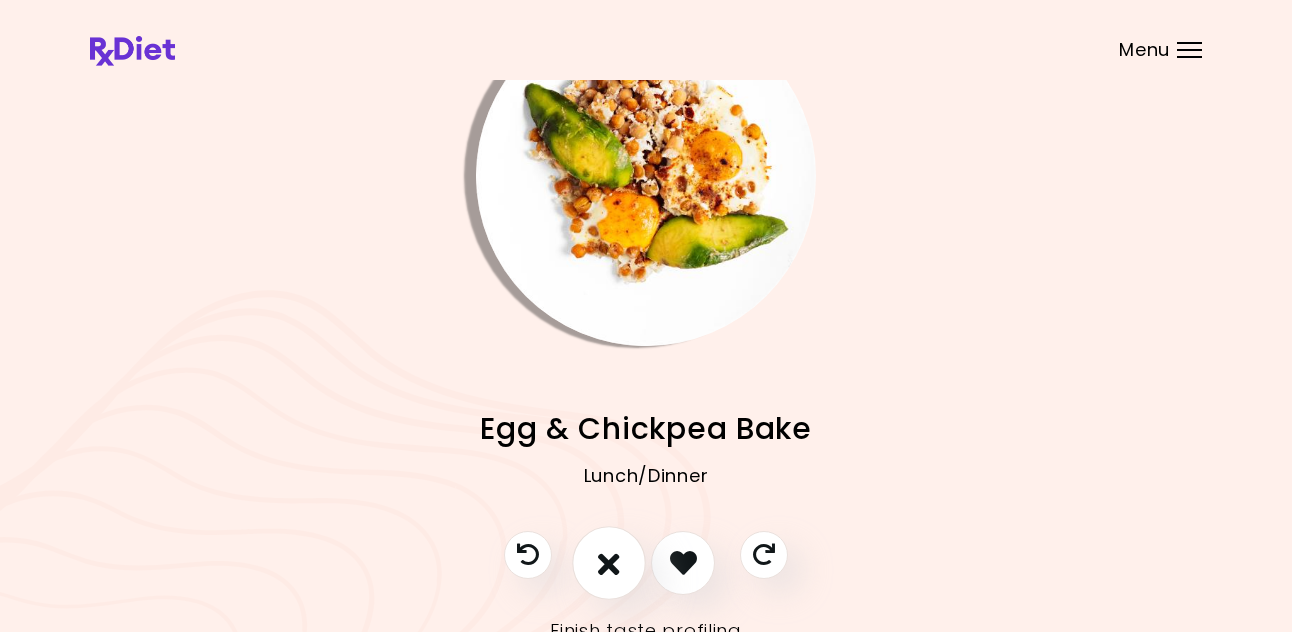 click at bounding box center [609, 562] 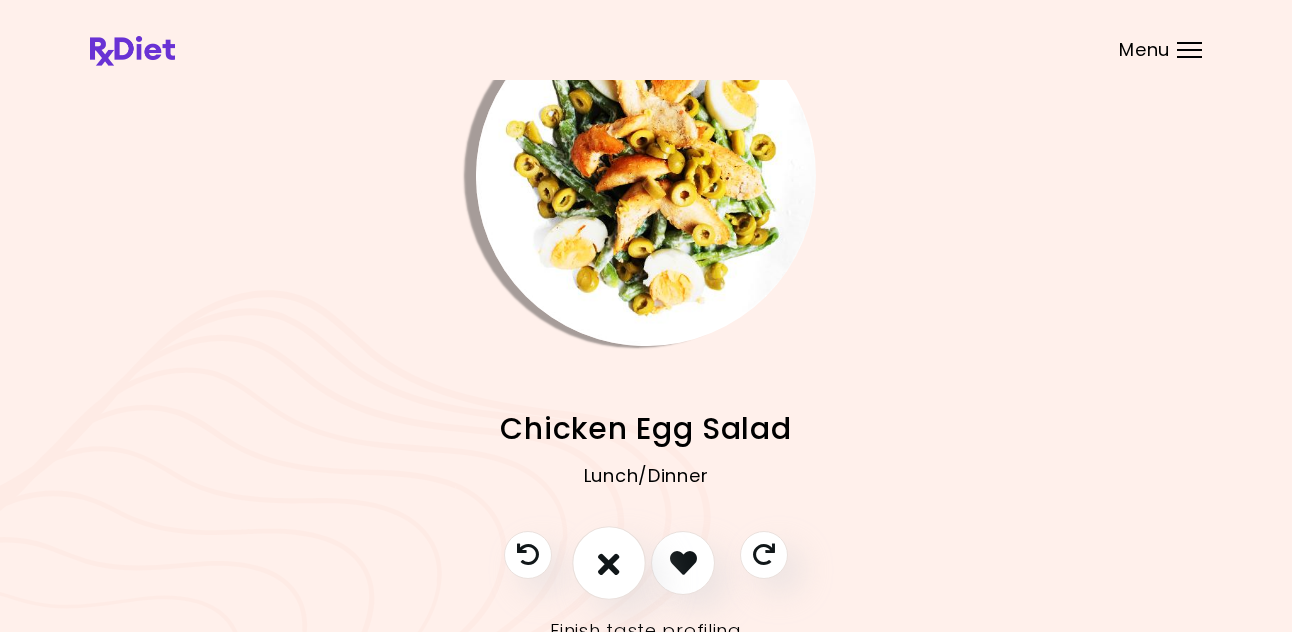 click at bounding box center (609, 562) 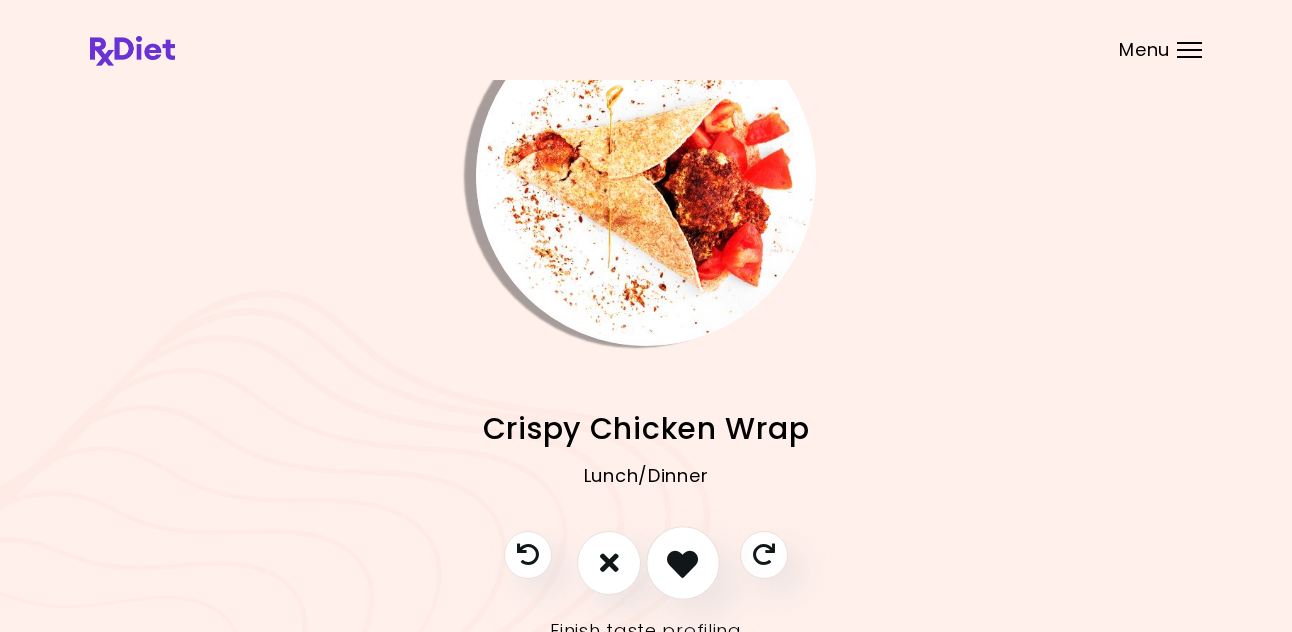 click at bounding box center [683, 563] 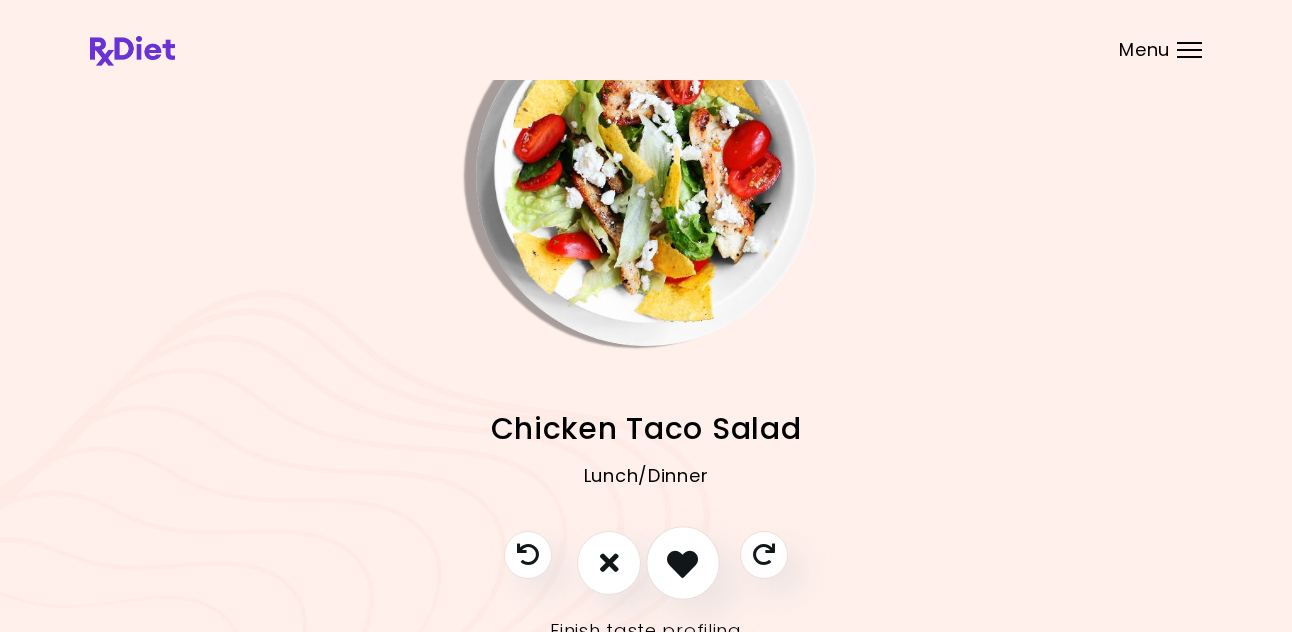 click at bounding box center (682, 562) 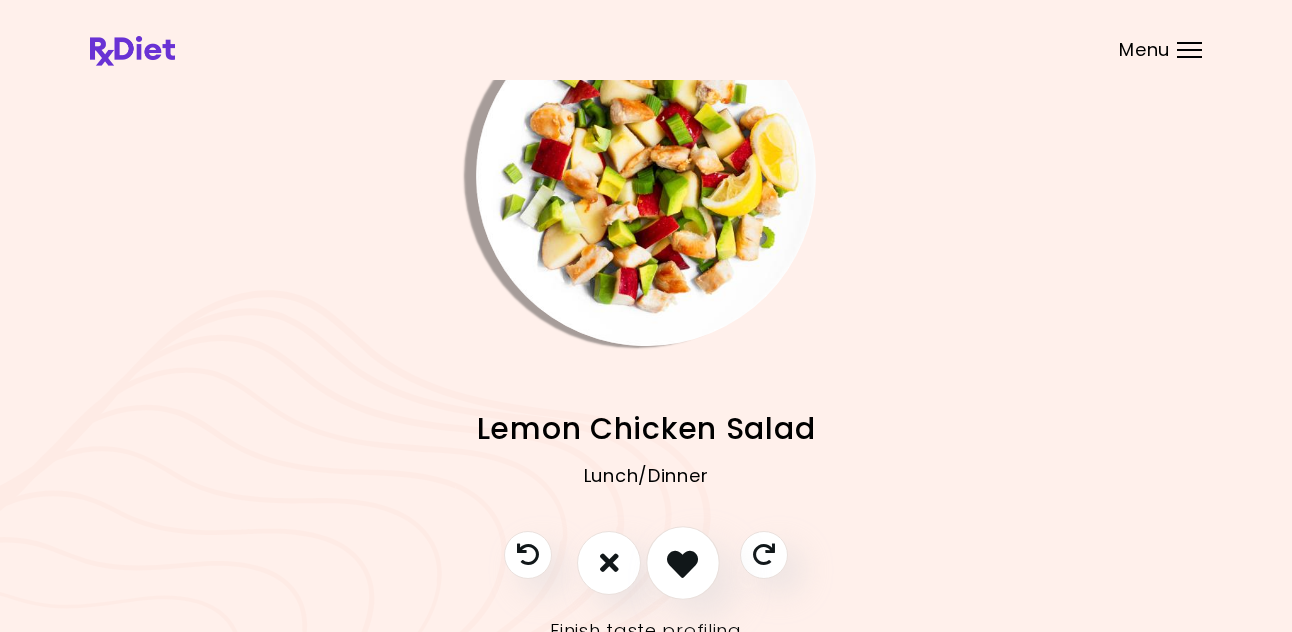 click at bounding box center (682, 562) 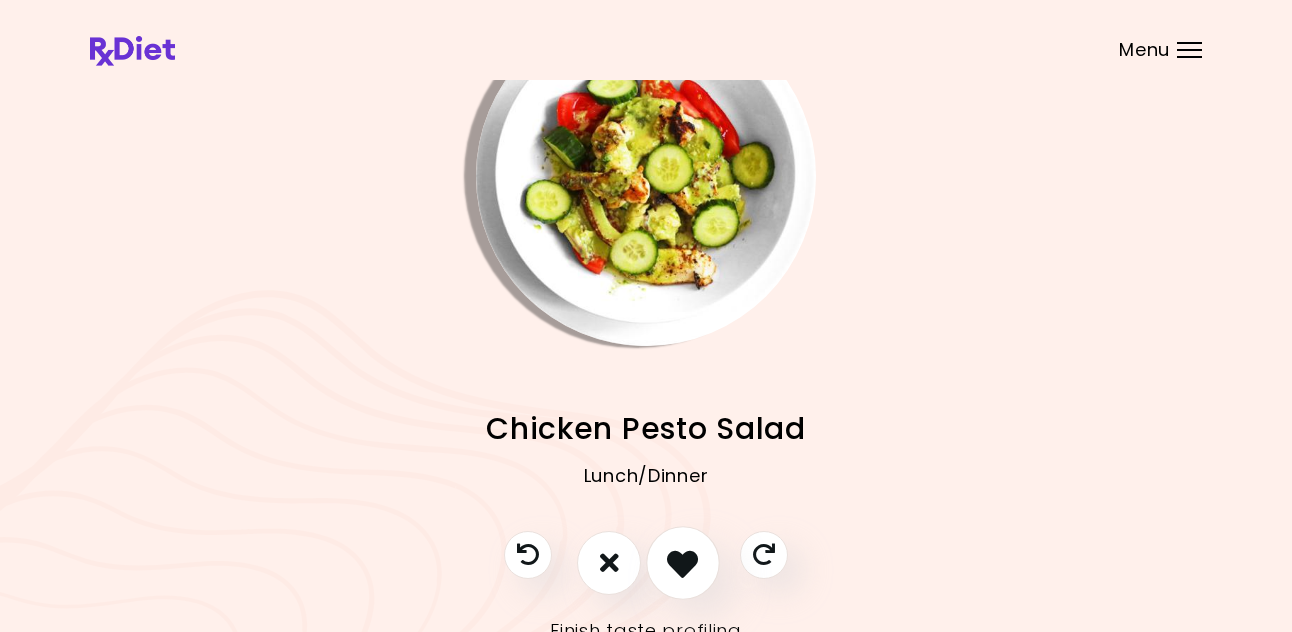 click at bounding box center [682, 562] 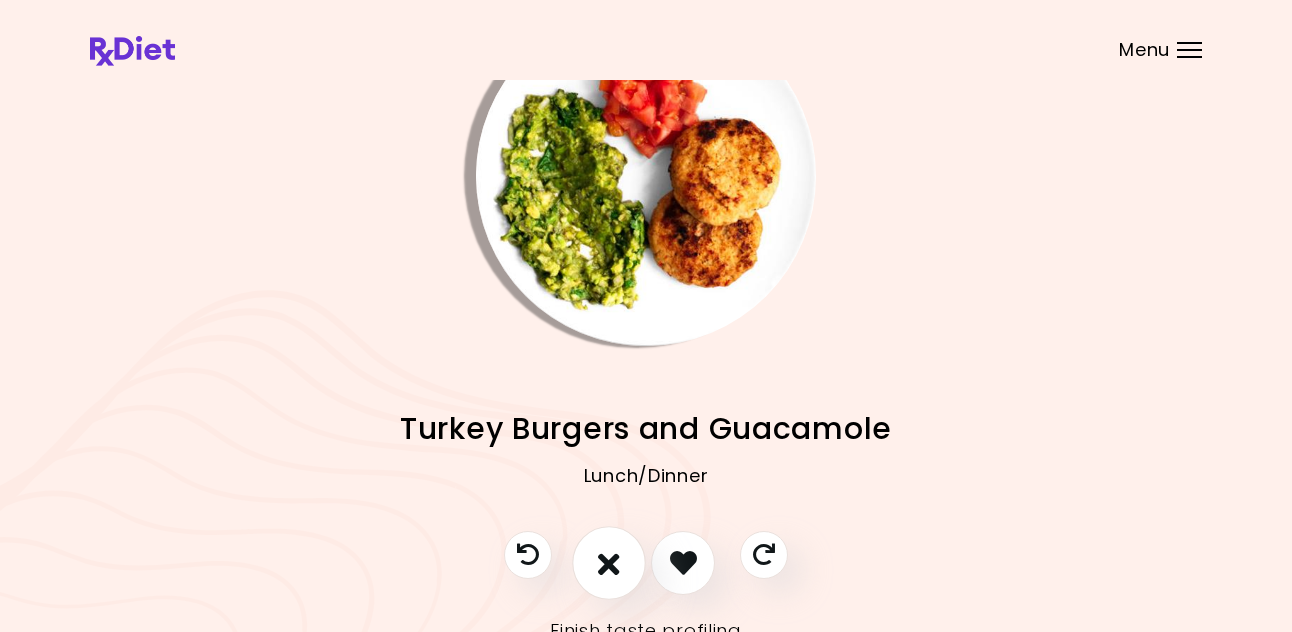 click at bounding box center (609, 563) 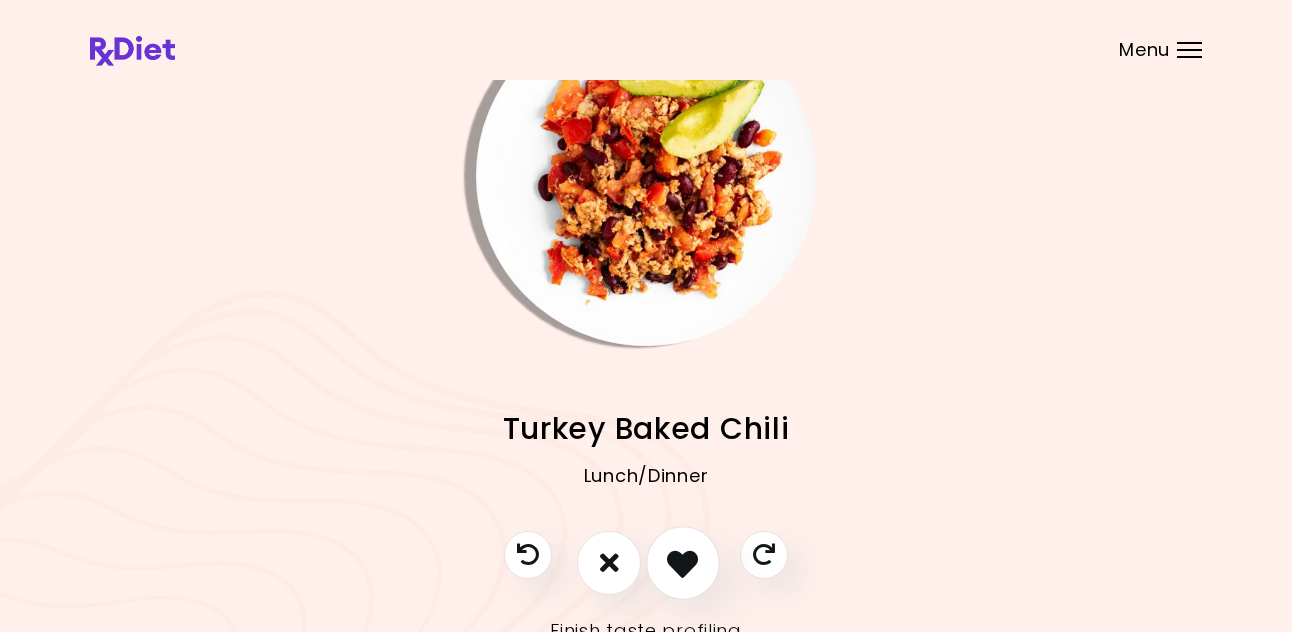 click at bounding box center (683, 563) 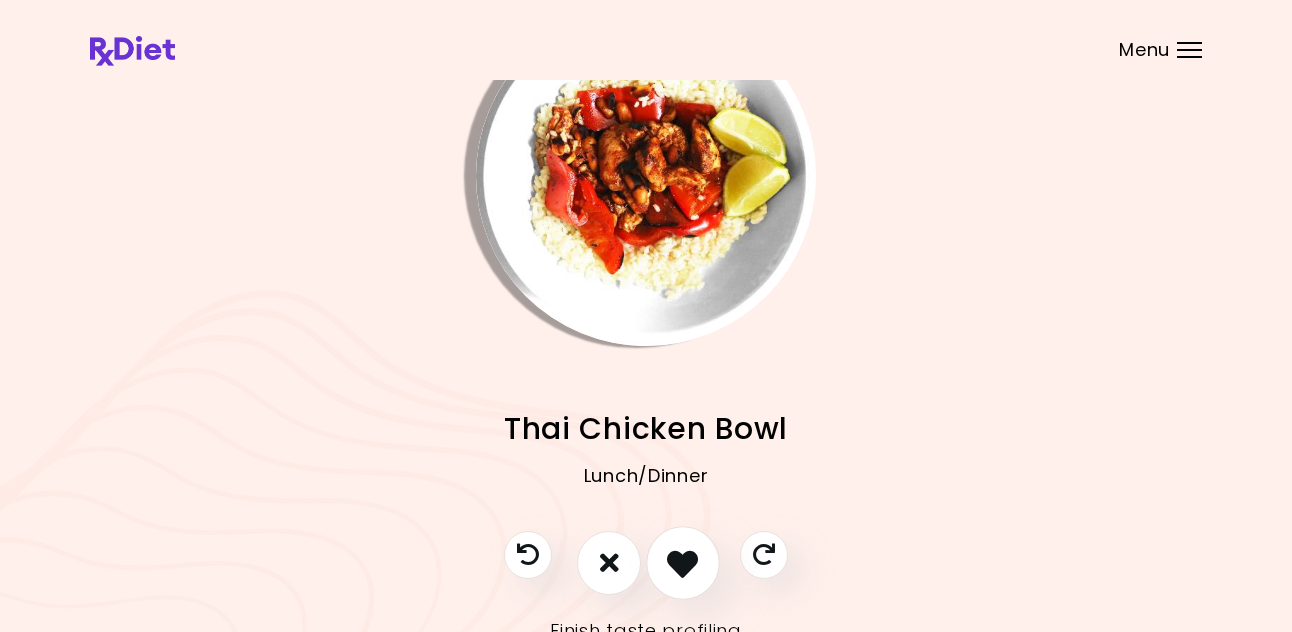 click at bounding box center (682, 562) 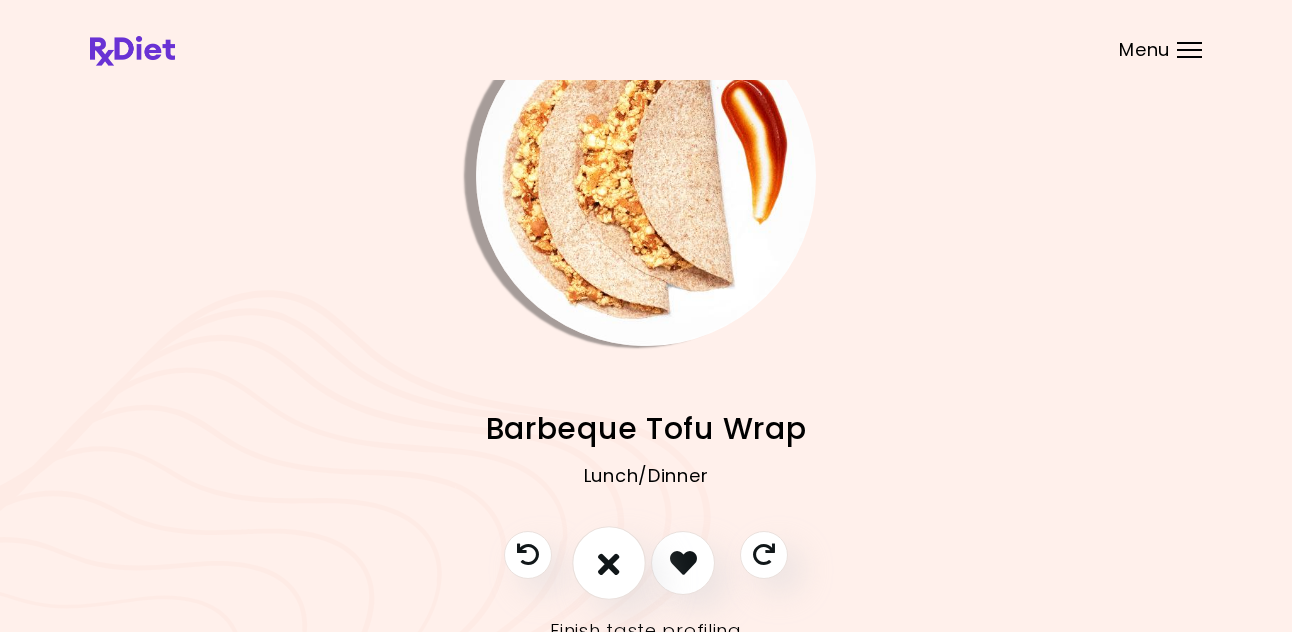 click at bounding box center [609, 562] 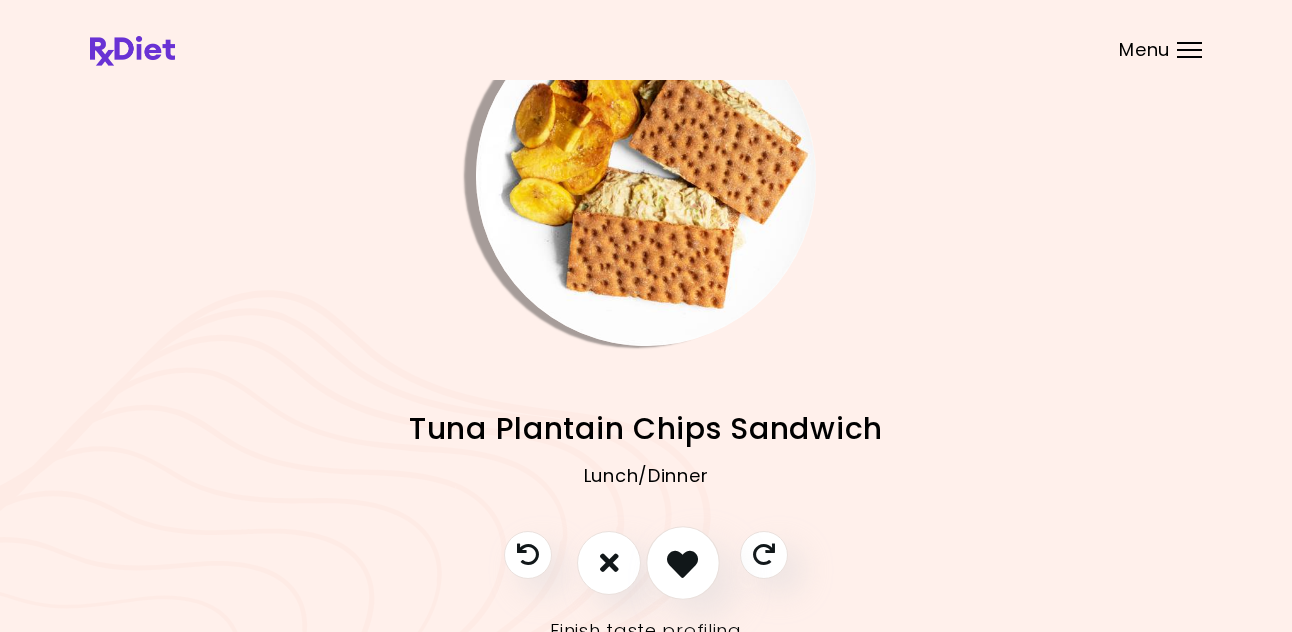 click at bounding box center (682, 562) 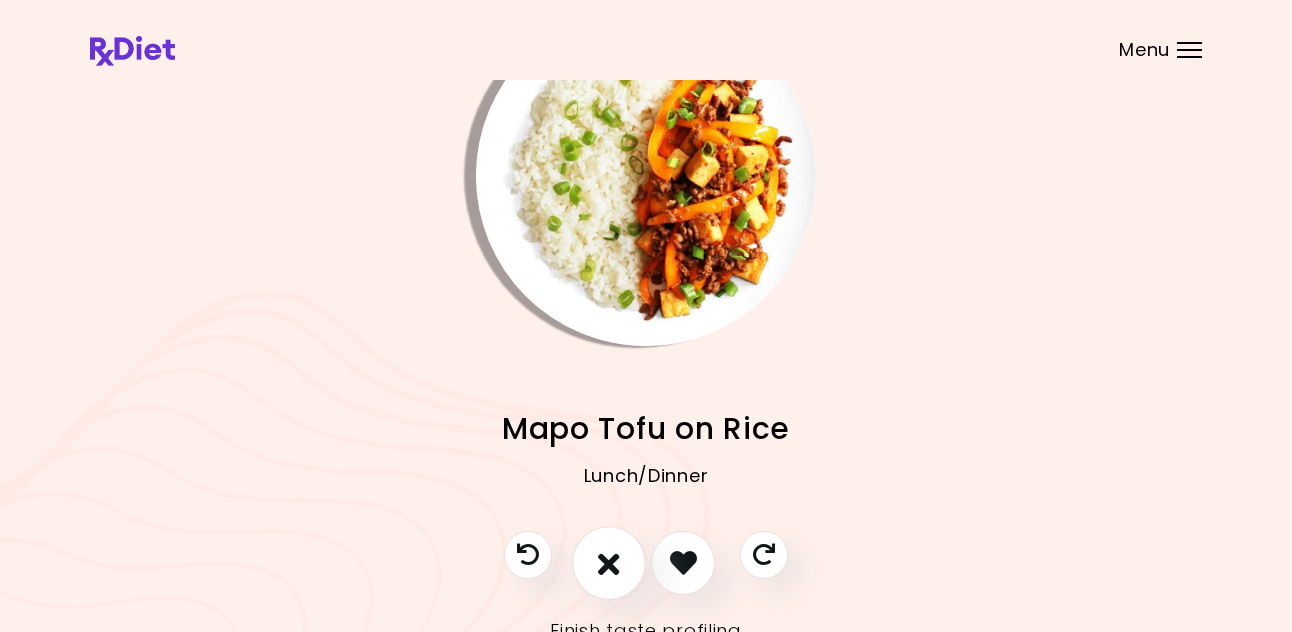 click at bounding box center [609, 562] 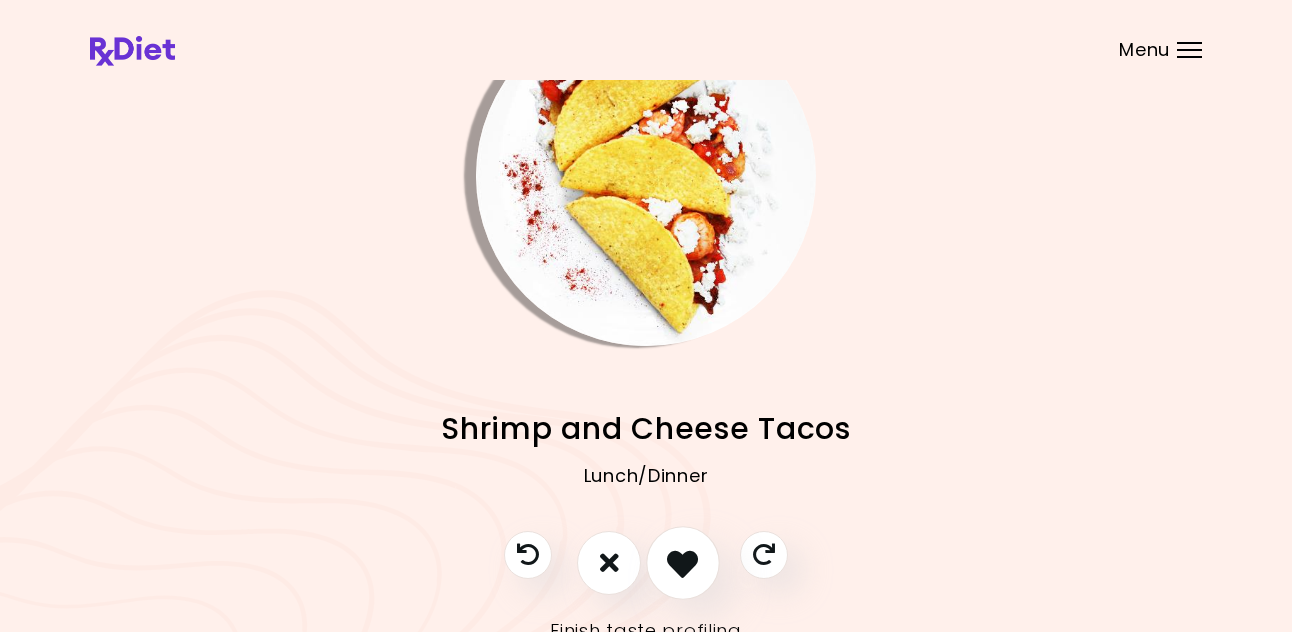 click at bounding box center (682, 562) 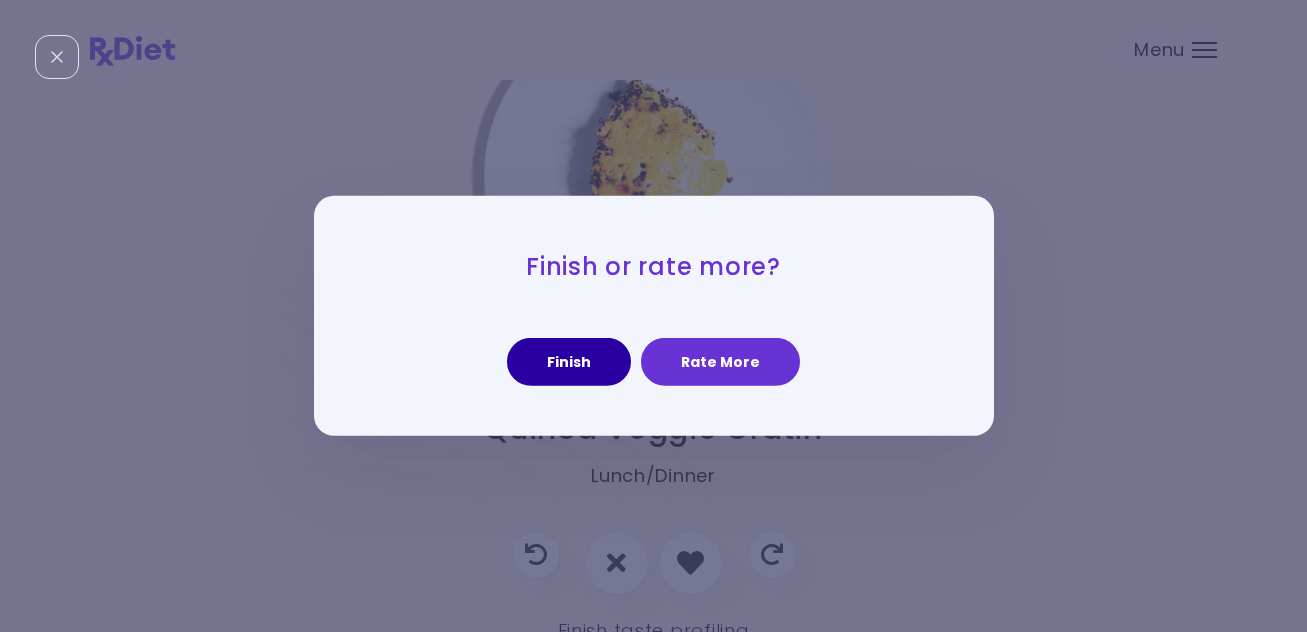 click on "Finish" at bounding box center [569, 362] 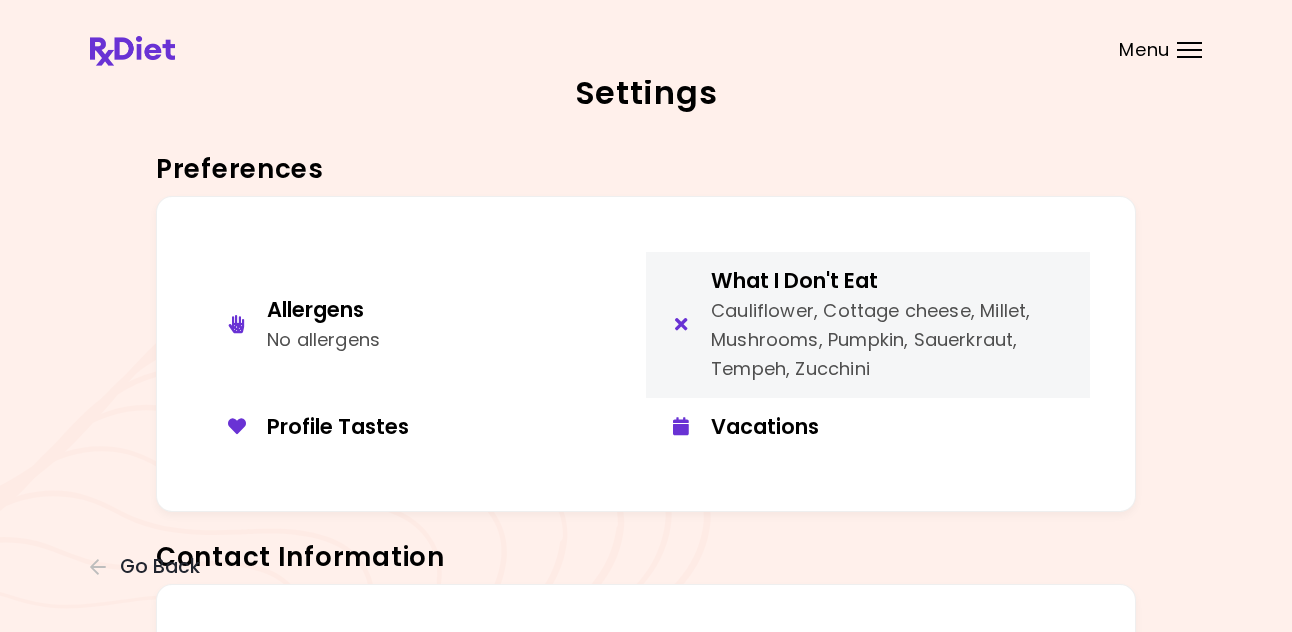 scroll, scrollTop: 0, scrollLeft: 0, axis: both 